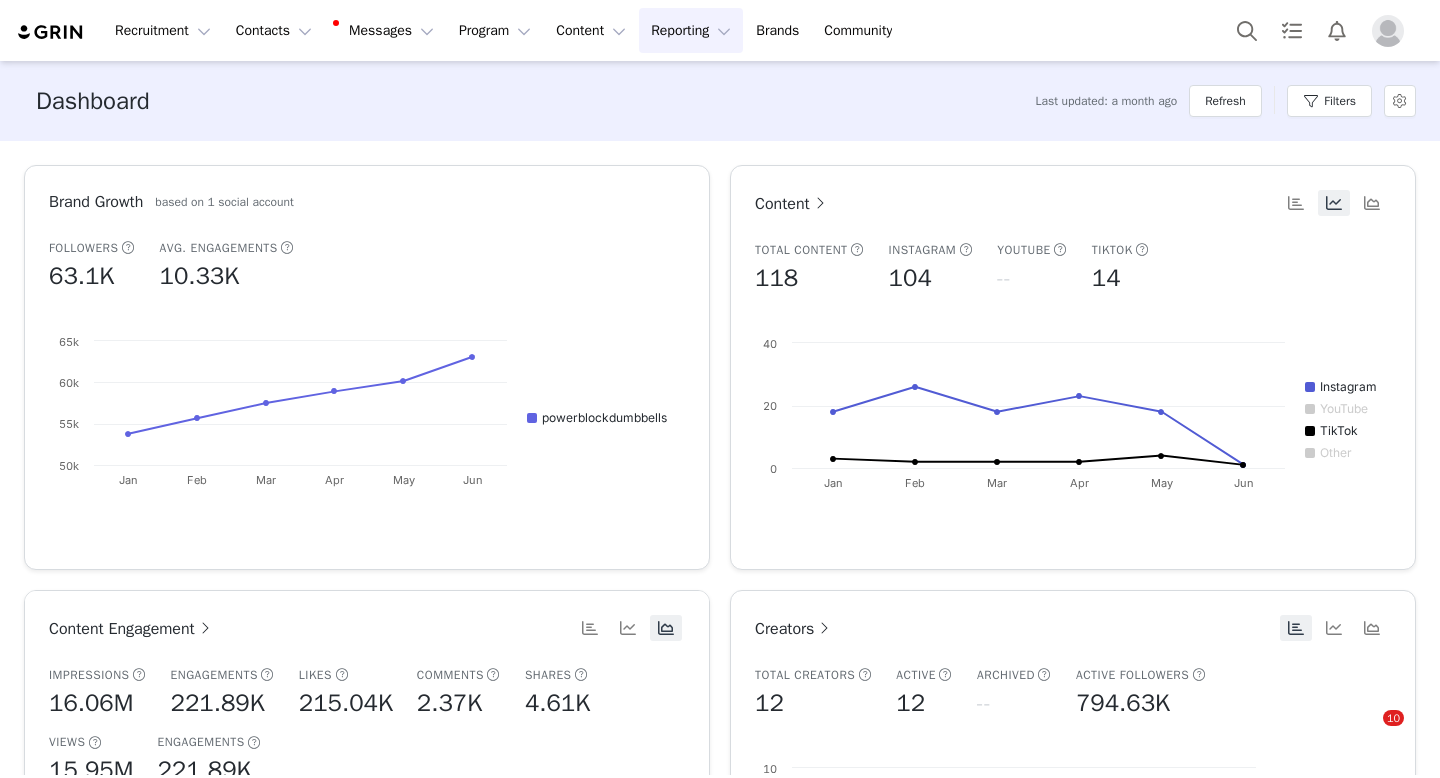 scroll, scrollTop: 0, scrollLeft: 0, axis: both 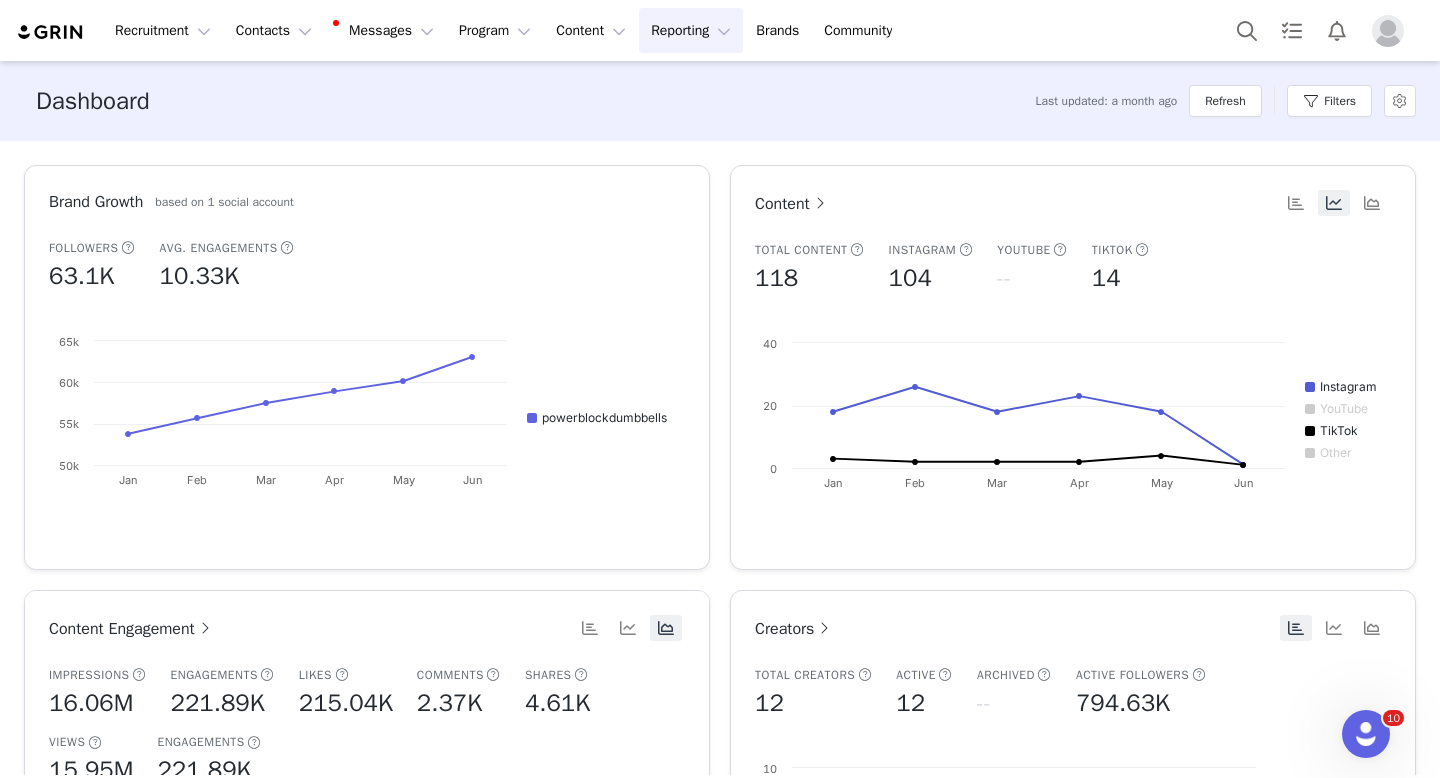 click at bounding box center [1388, 31] 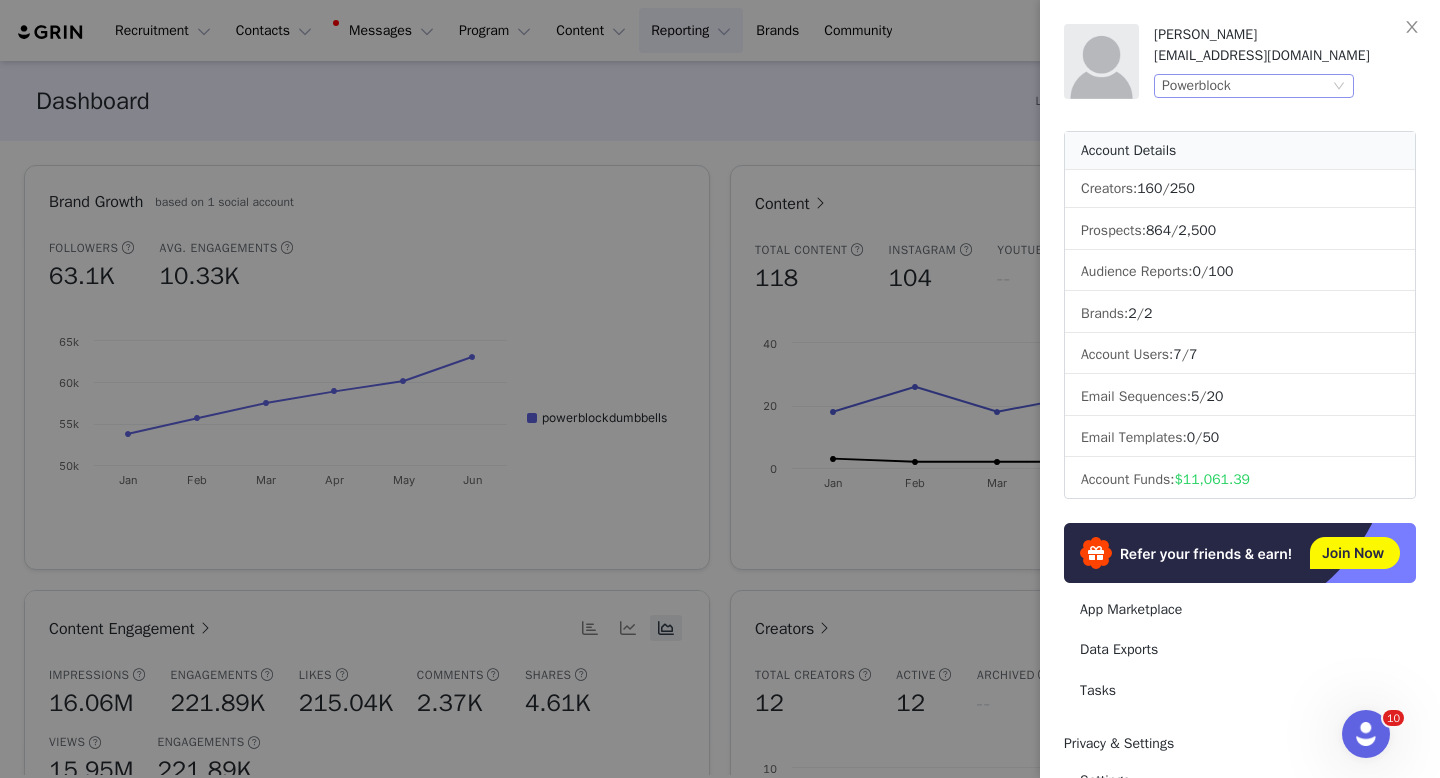 click on "Powerblock" at bounding box center [1245, 86] 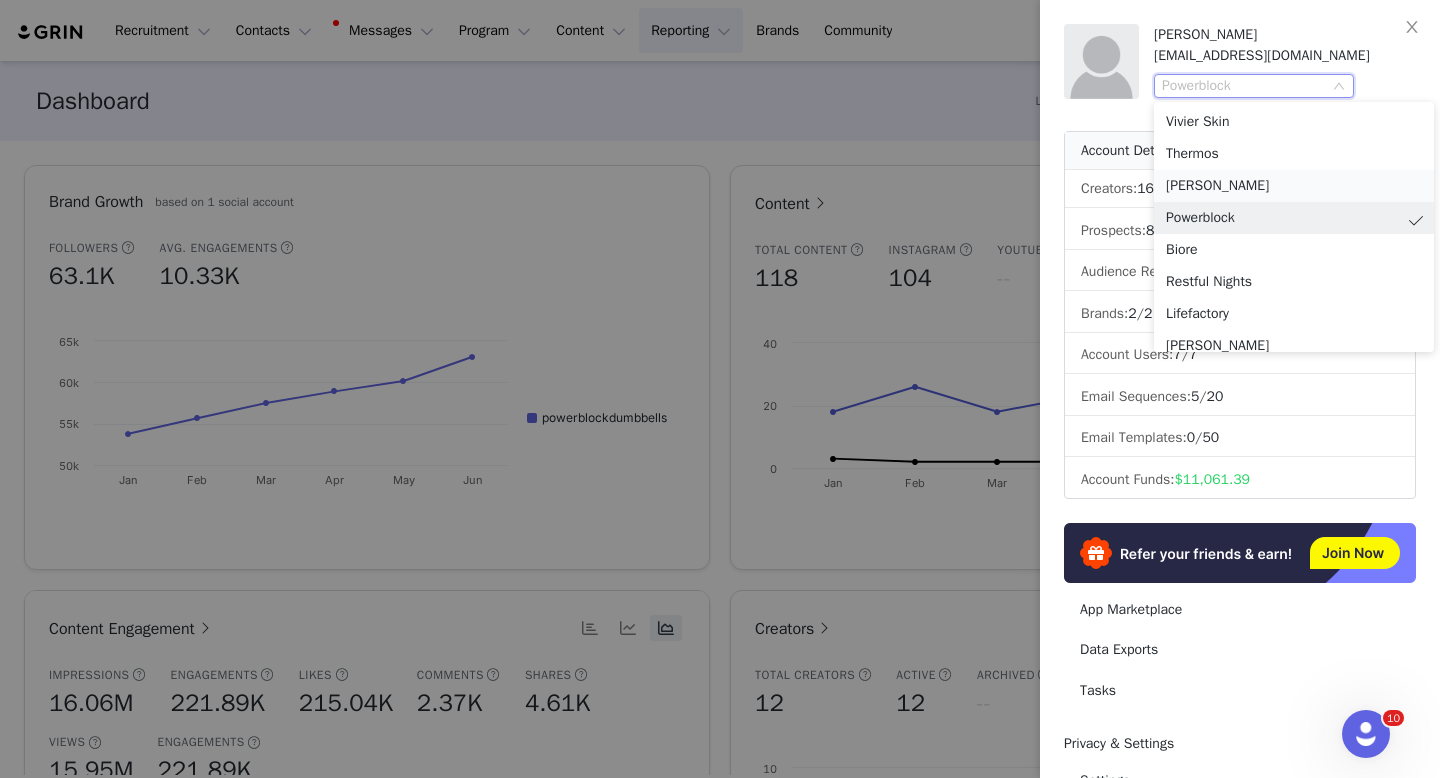 click on "[PERSON_NAME]" at bounding box center [1294, 186] 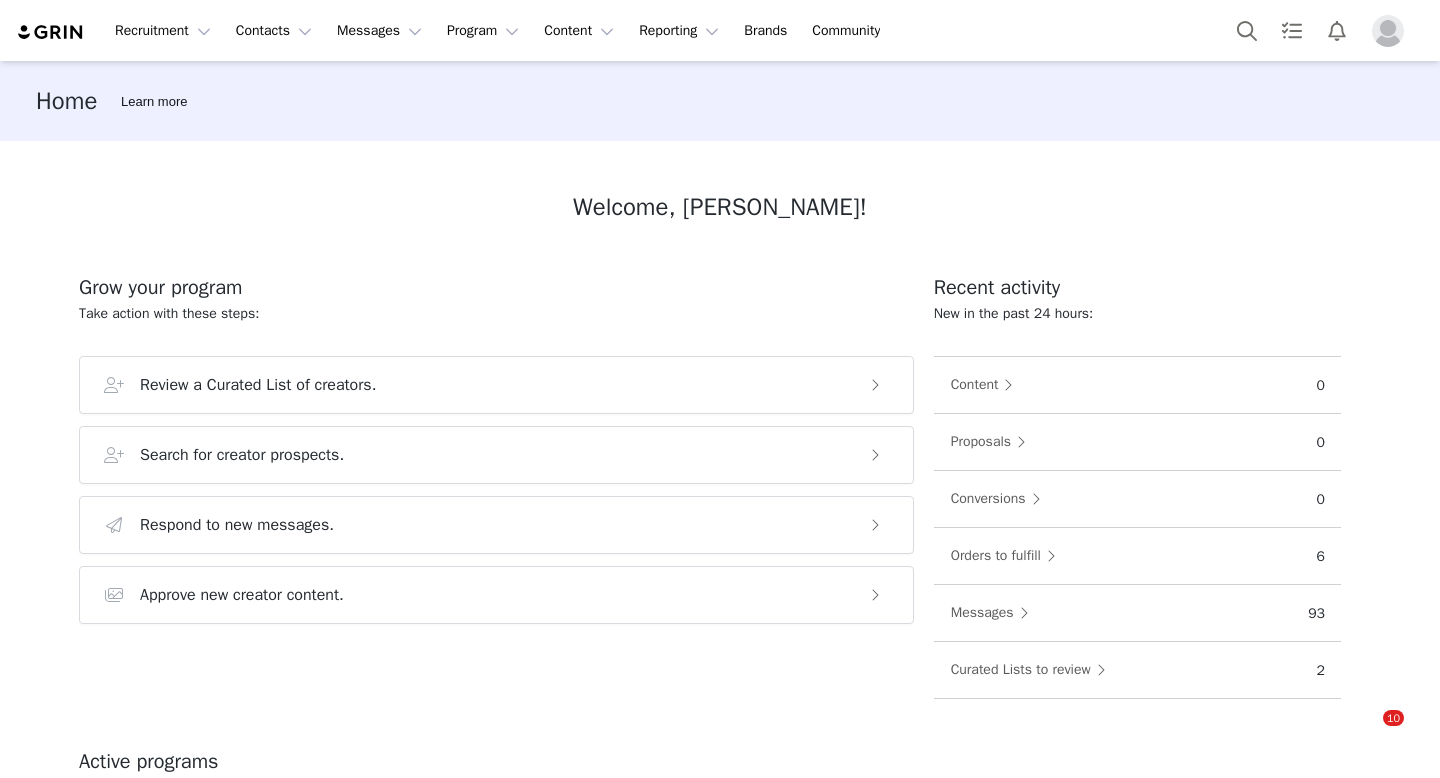 scroll, scrollTop: 0, scrollLeft: 0, axis: both 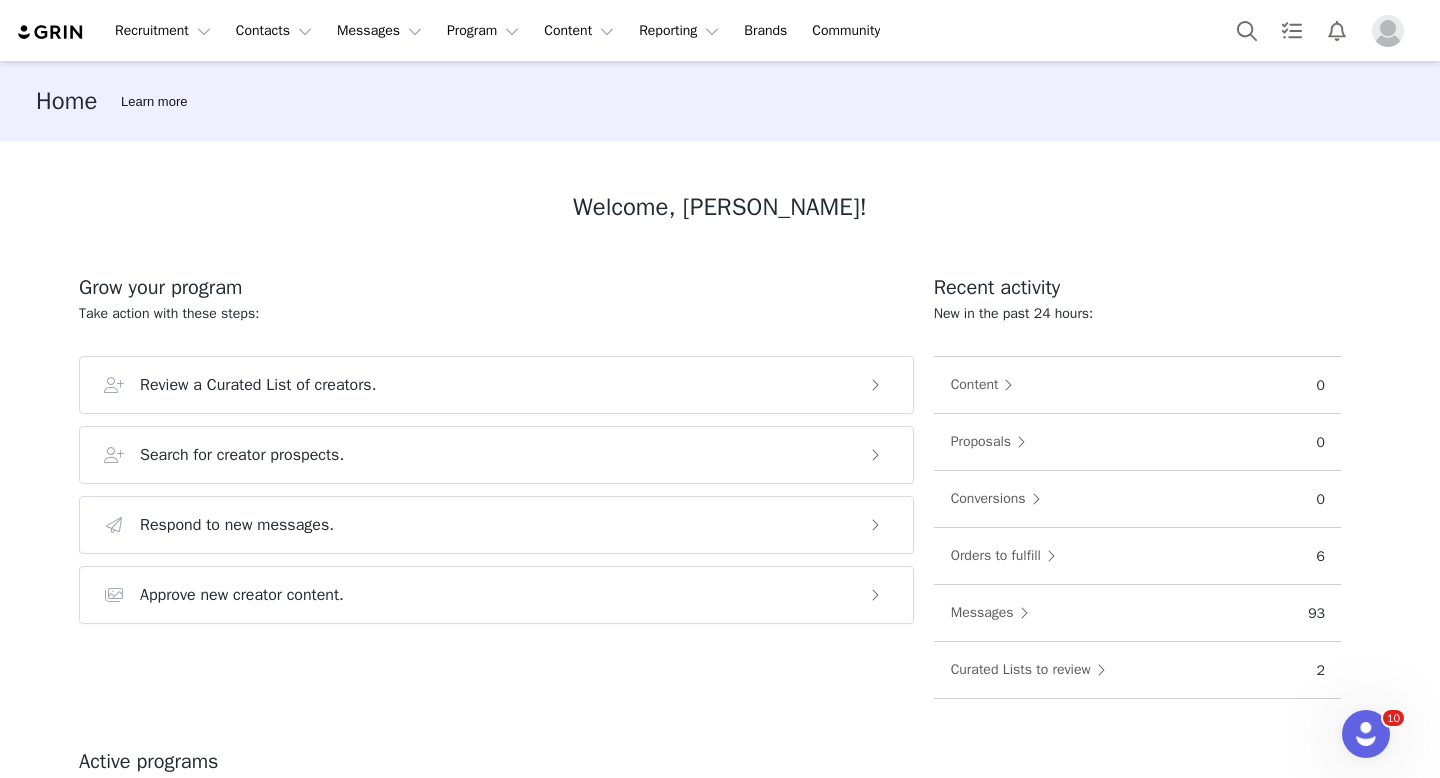click at bounding box center (1388, 31) 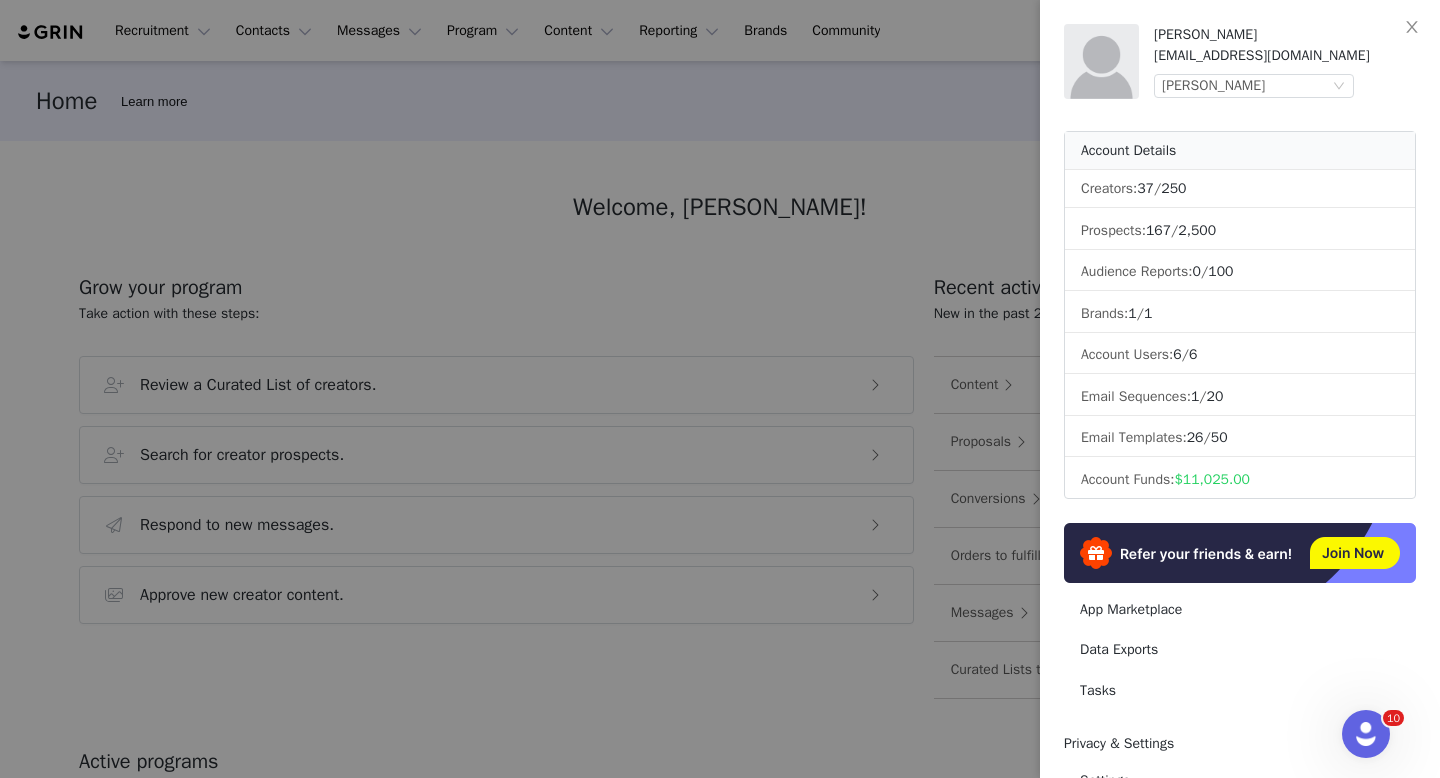 click at bounding box center [720, 389] 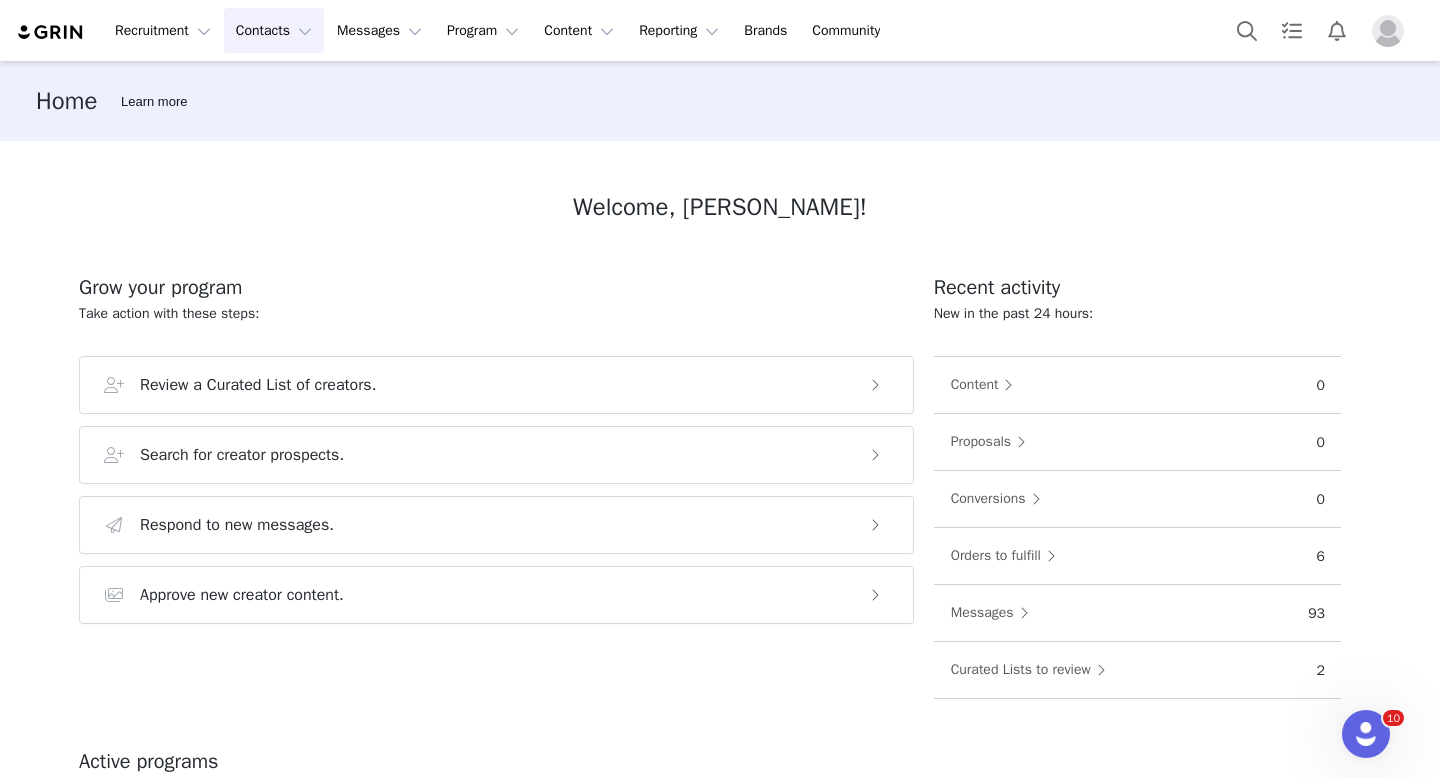 click on "Contacts Contacts" at bounding box center (274, 30) 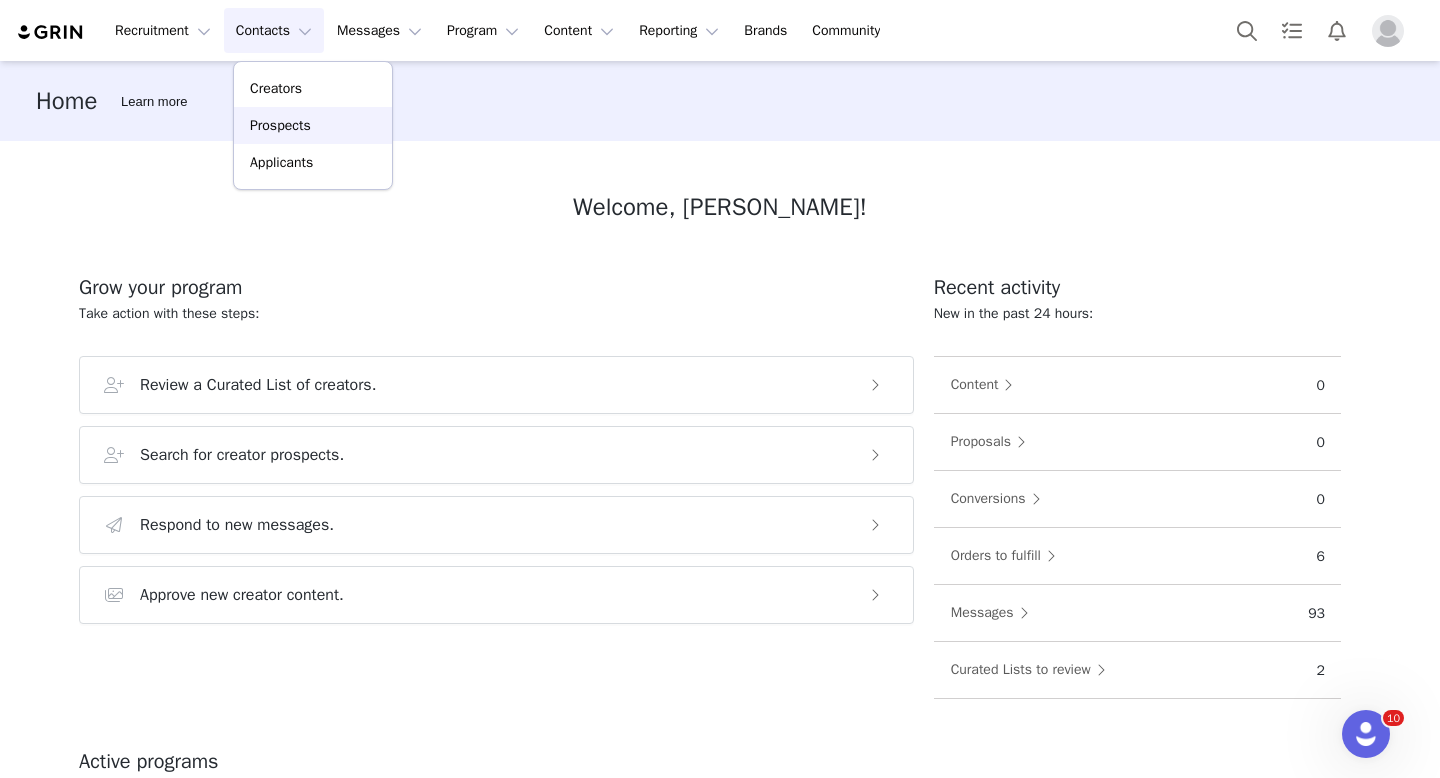 click on "Prospects" at bounding box center [313, 125] 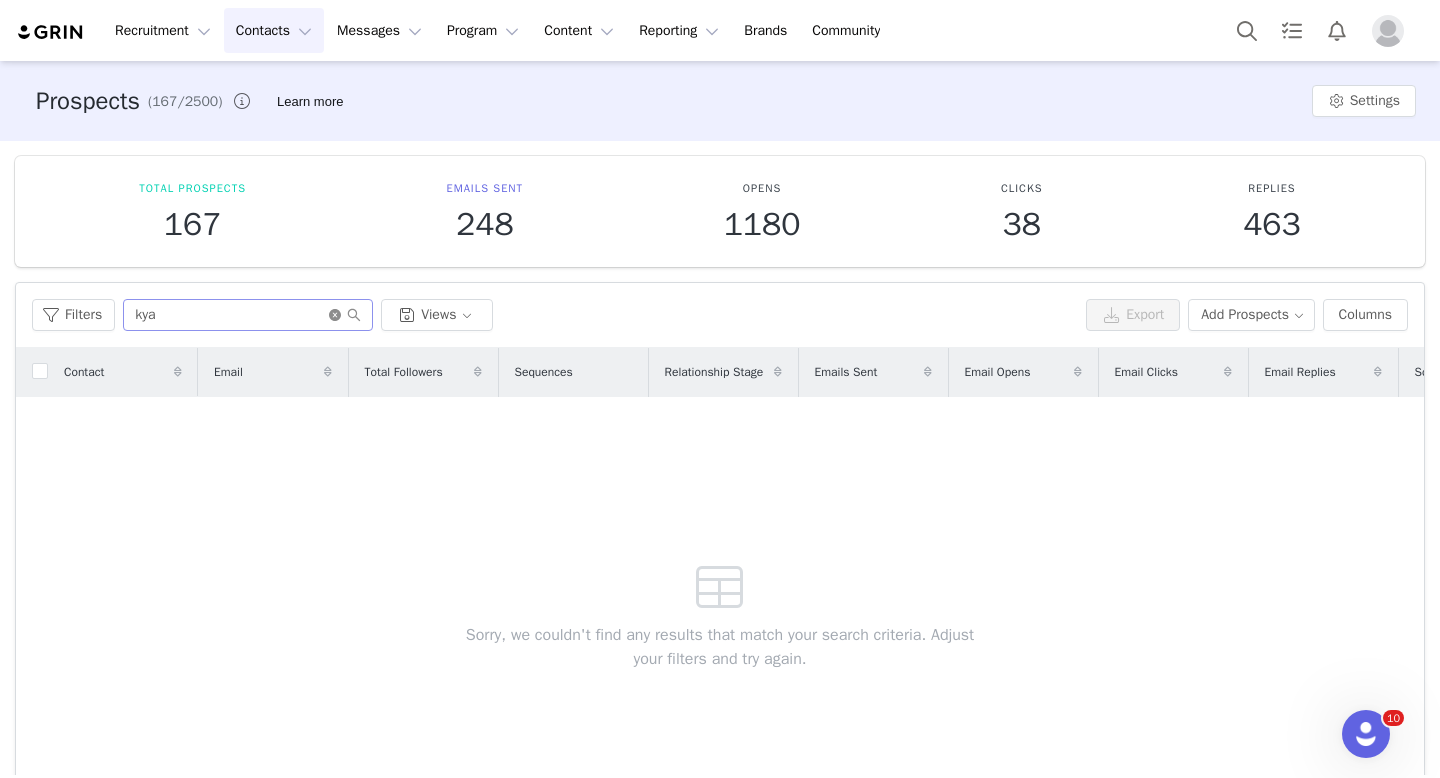 click 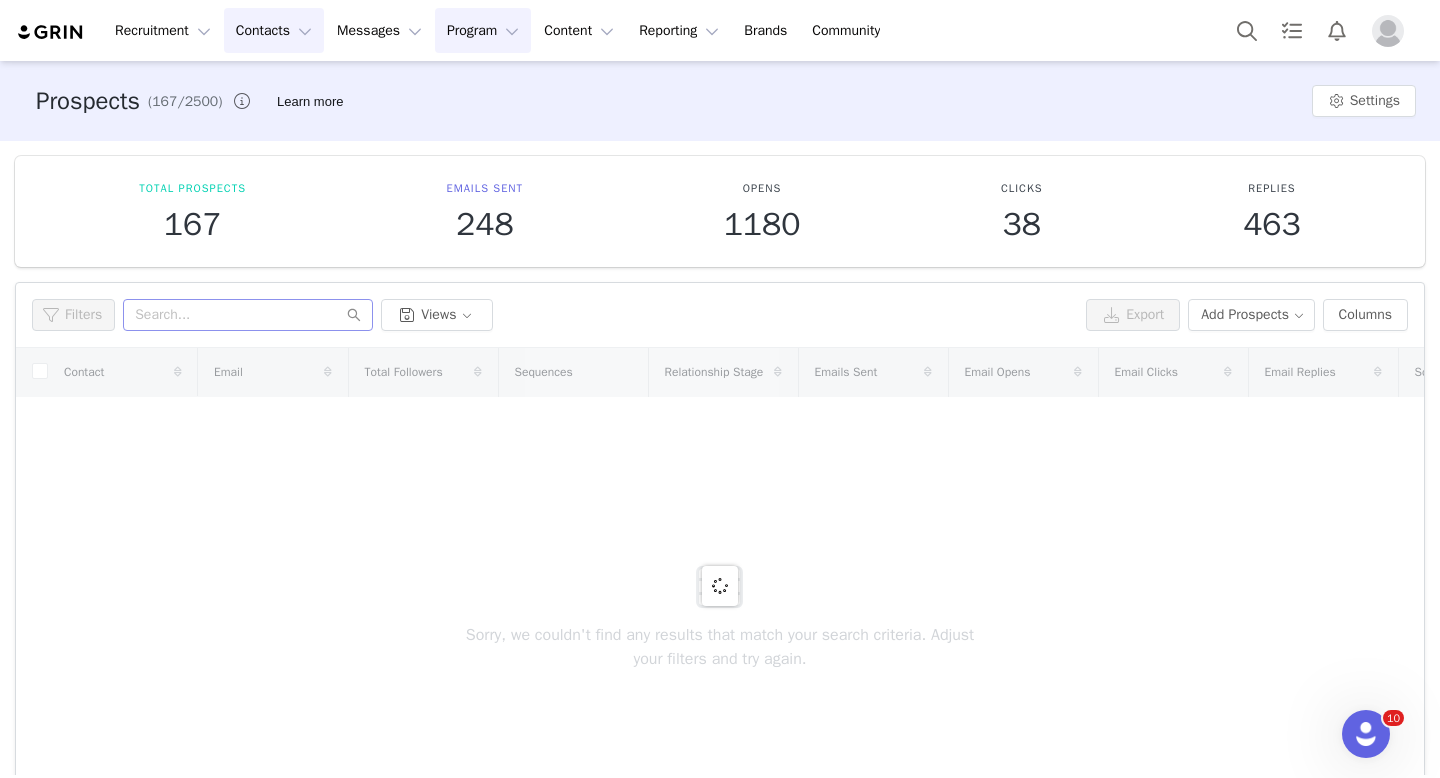 click on "Program Program" at bounding box center [483, 30] 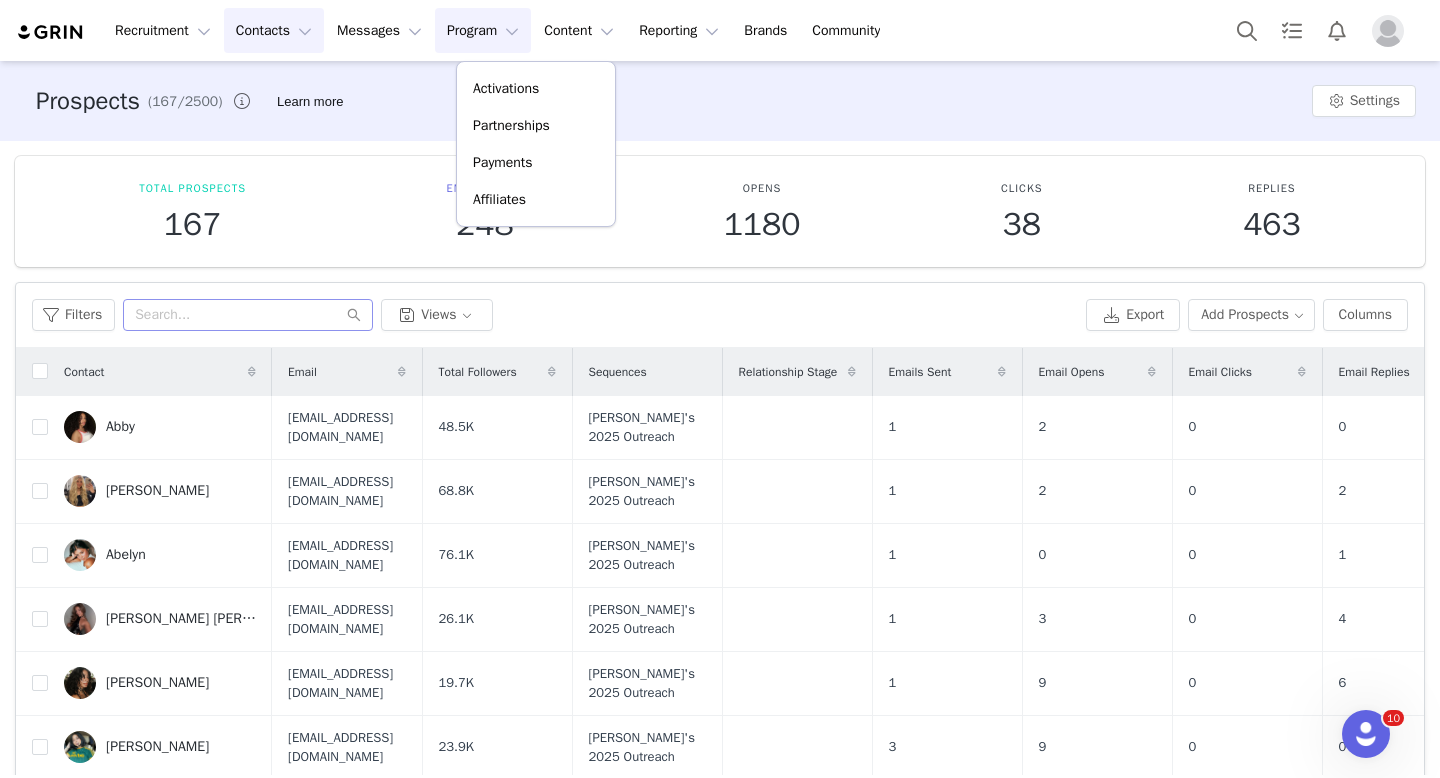 click on "Contacts Contacts" at bounding box center (274, 30) 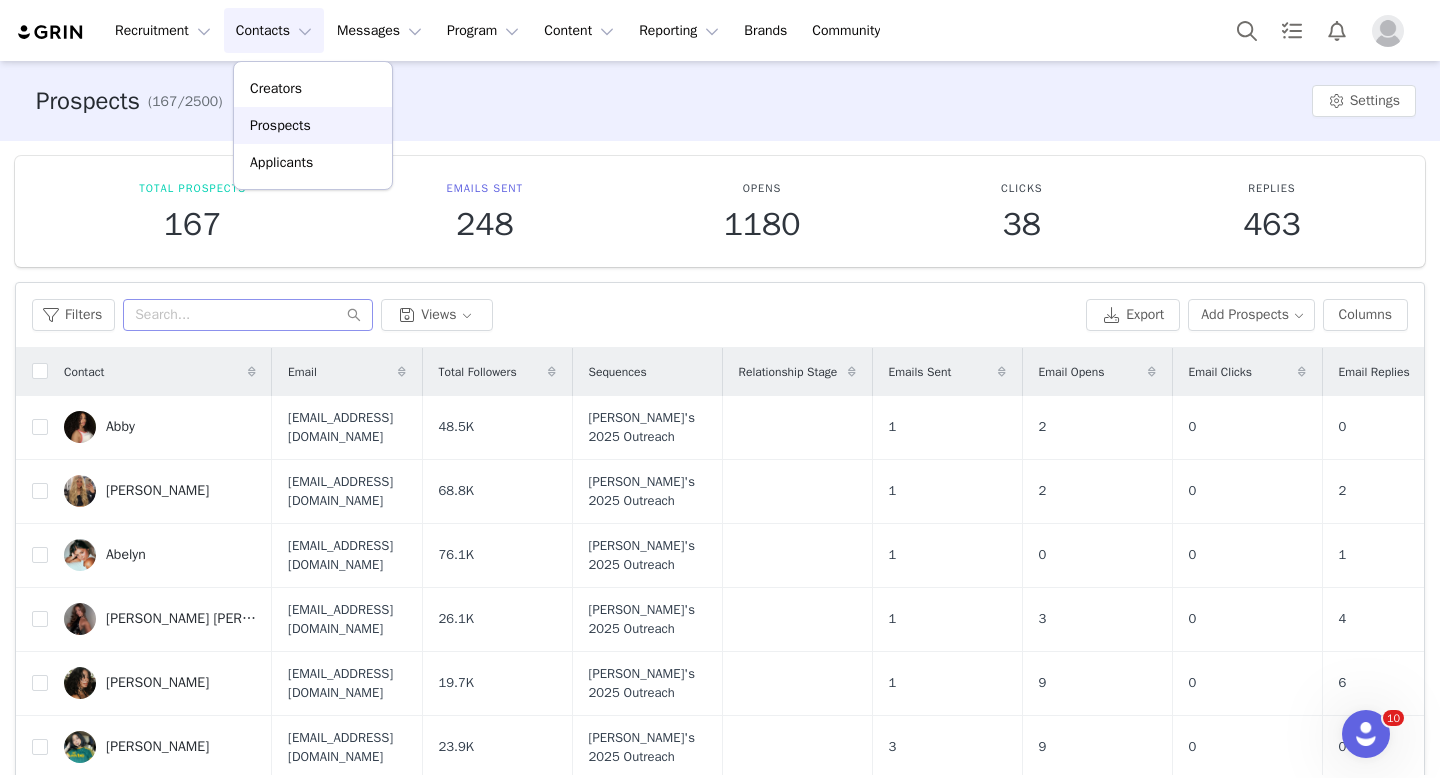 click on "Prospects" at bounding box center (280, 125) 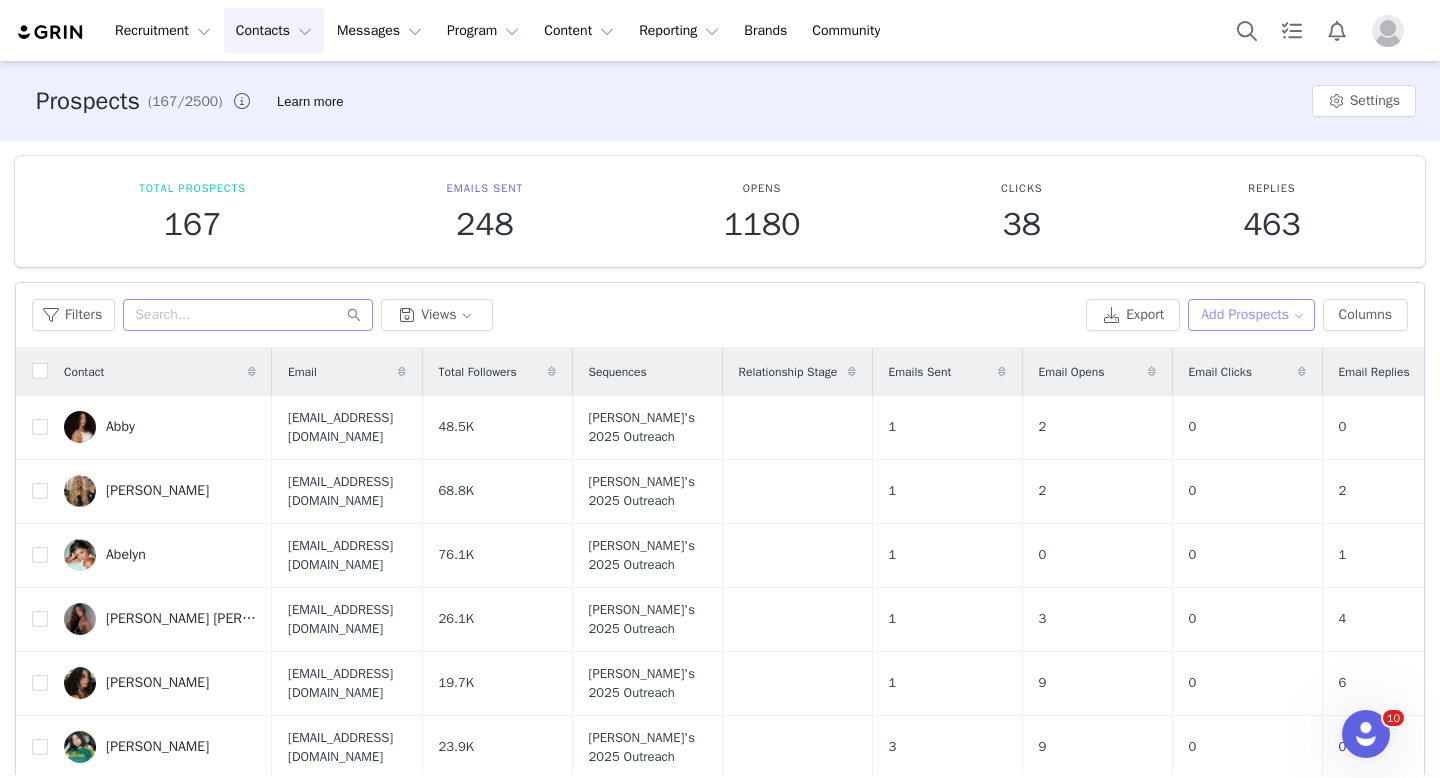 click on "Add Prospects" at bounding box center (1251, 315) 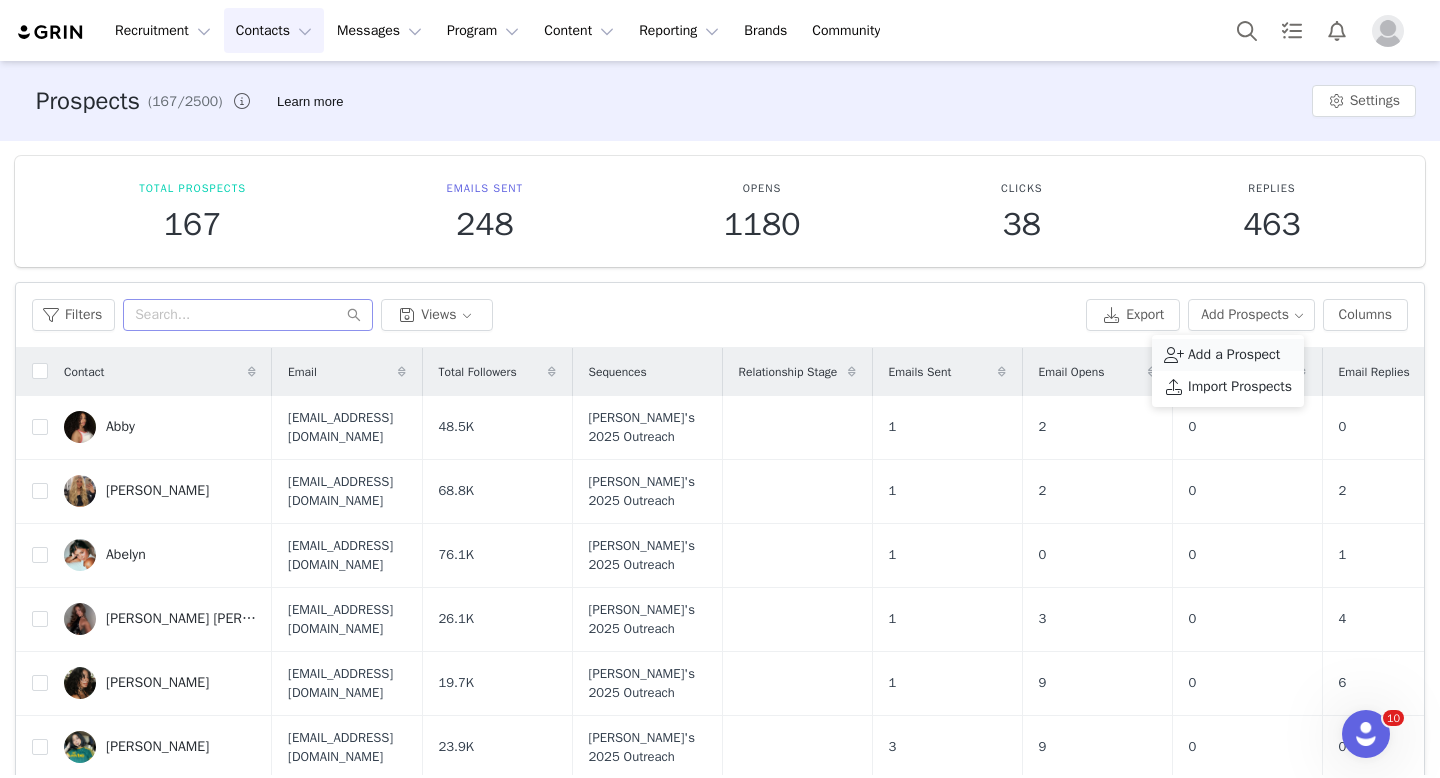 click on "Add a Prospect" at bounding box center [1234, 355] 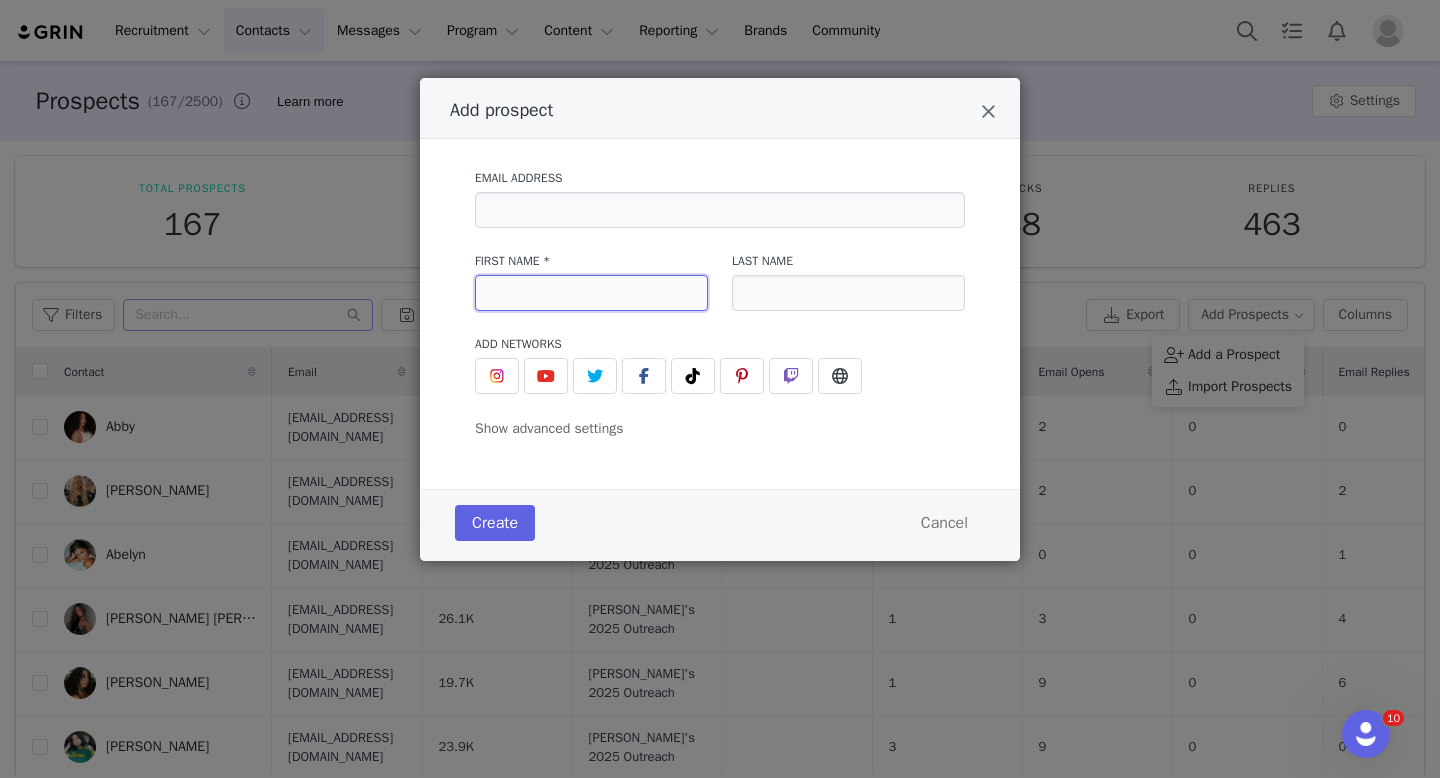 click at bounding box center [591, 293] 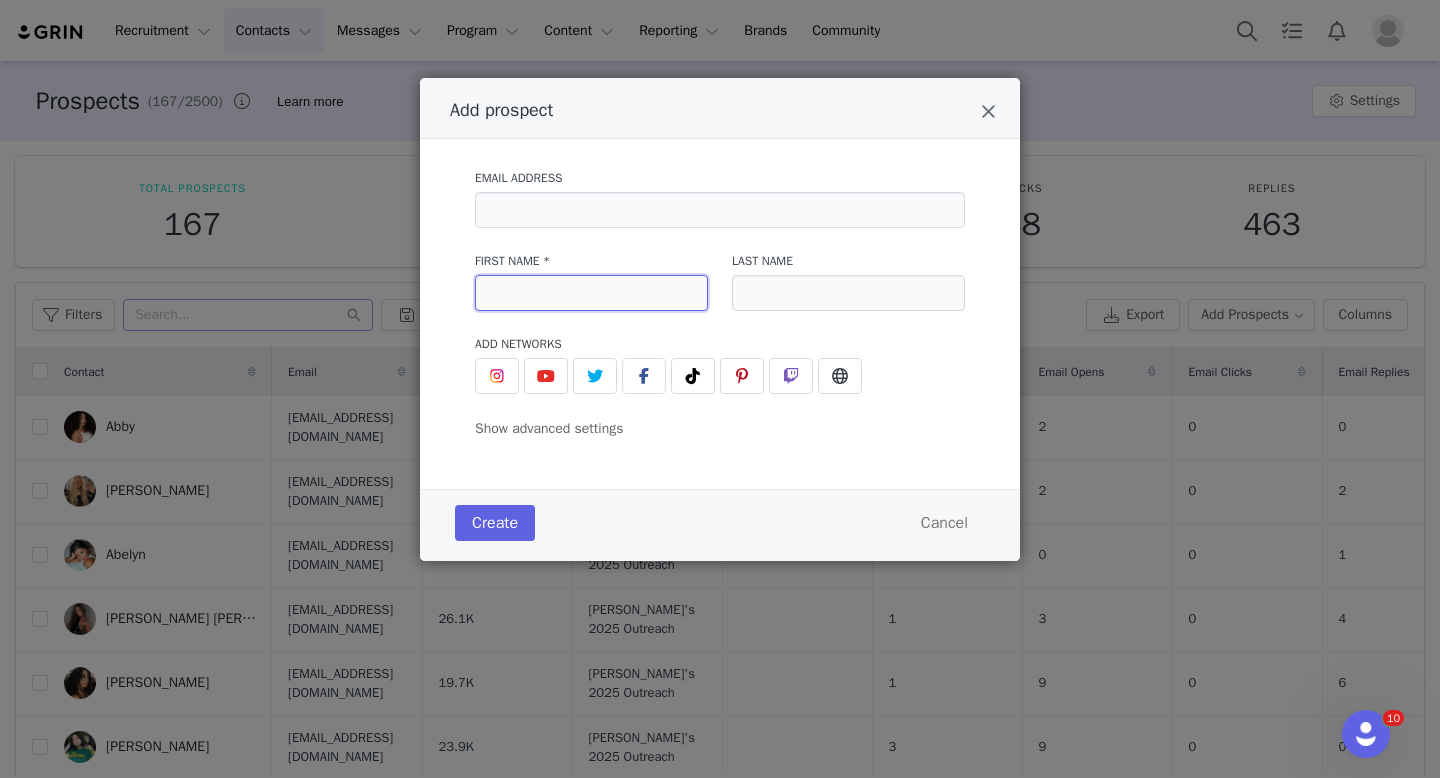 paste on "[PERSON_NAME]" 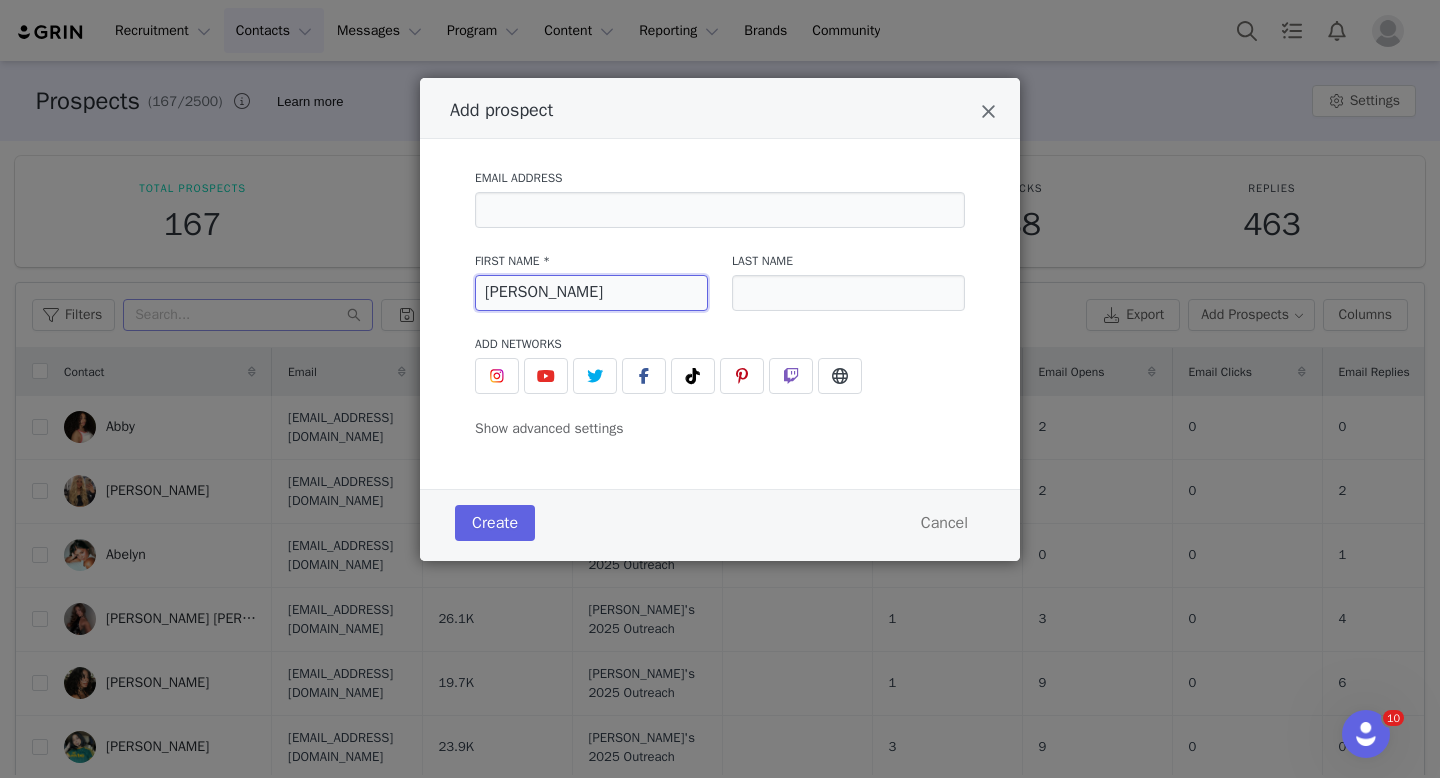 drag, startPoint x: 600, startPoint y: 290, endPoint x: 542, endPoint y: 291, distance: 58.00862 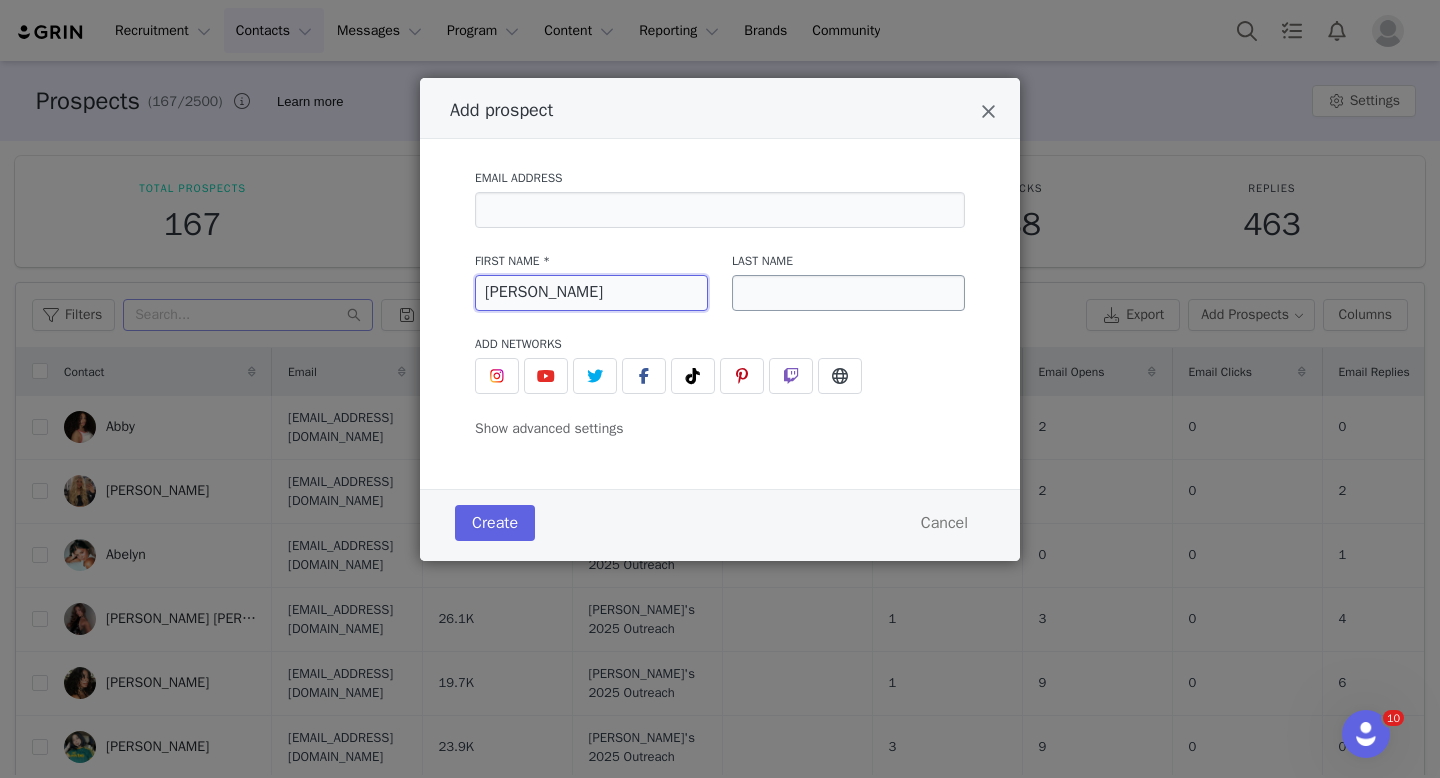 type on "[PERSON_NAME]" 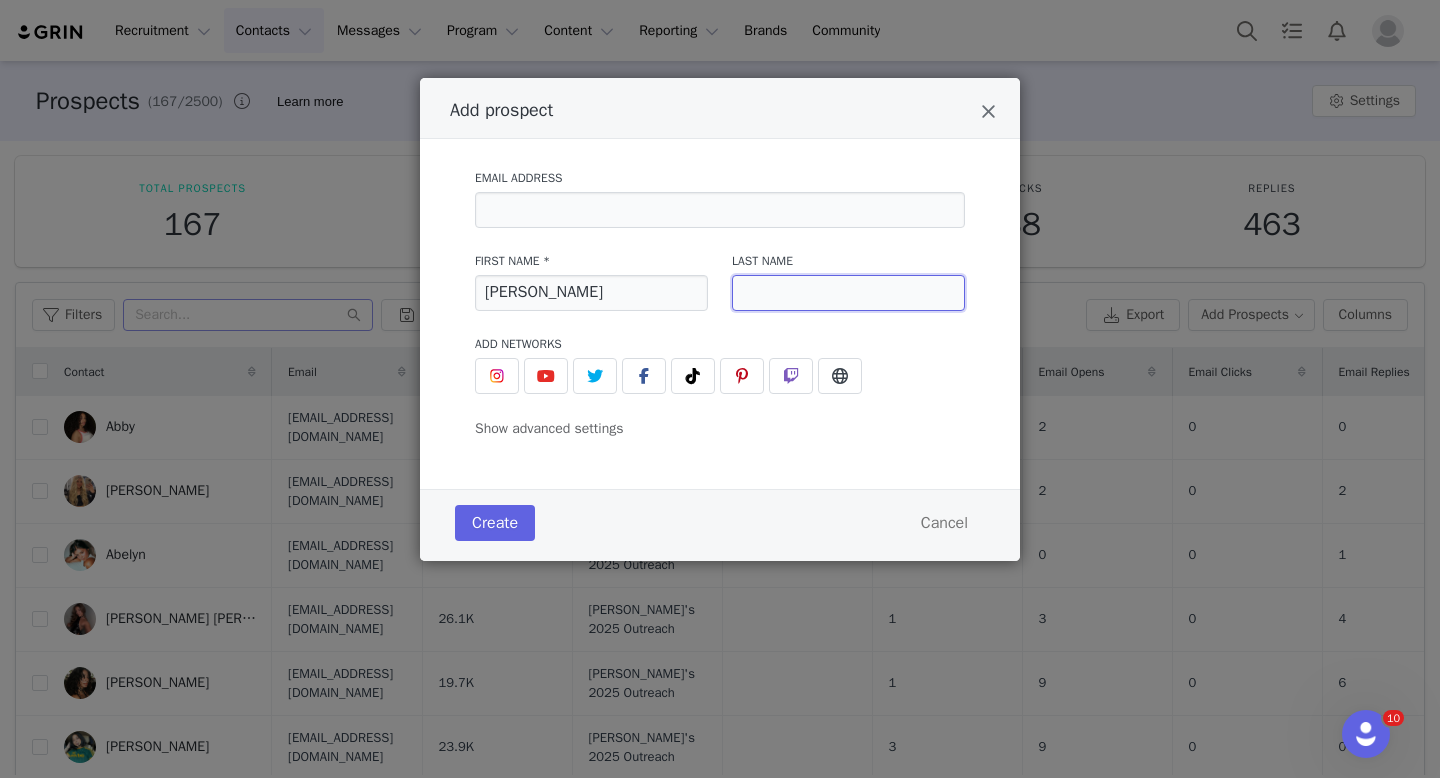 click at bounding box center [848, 293] 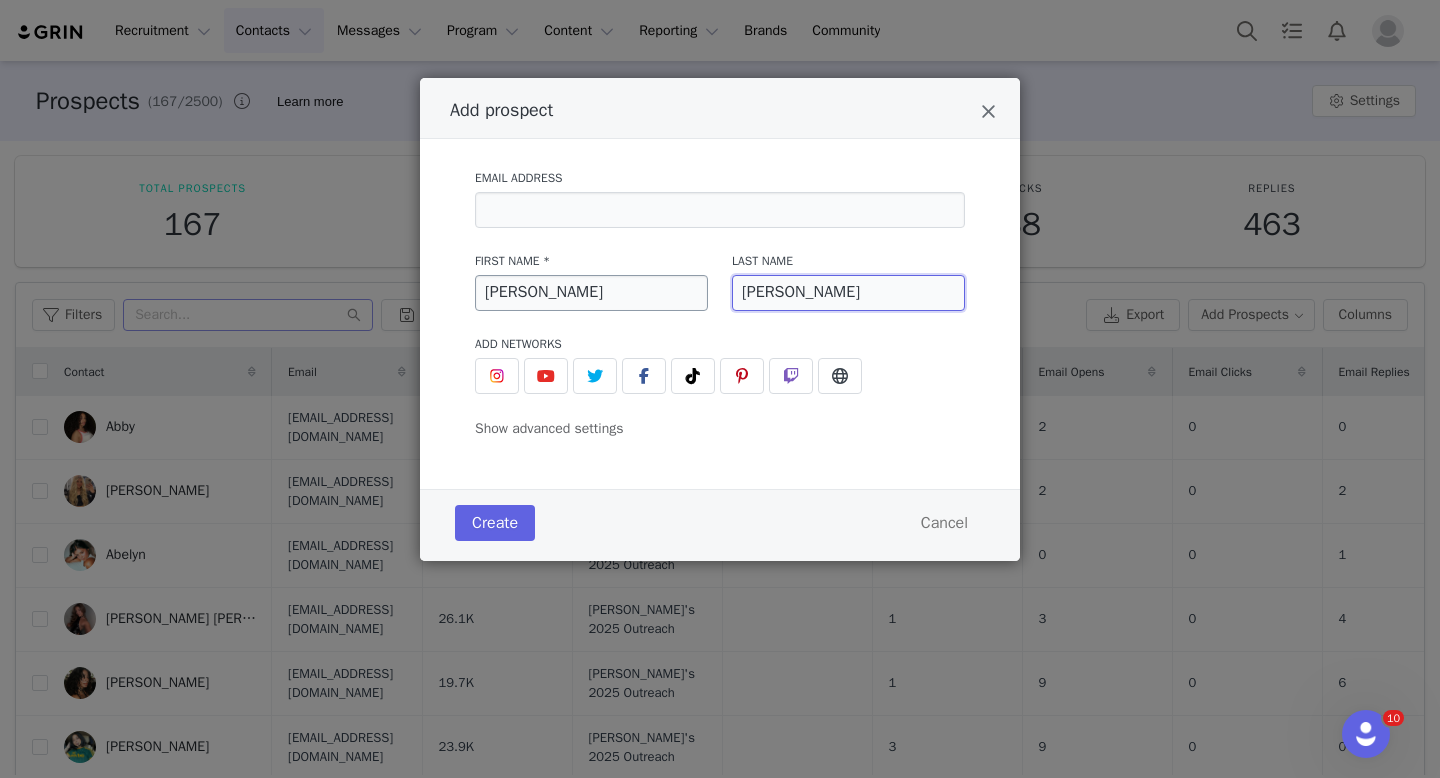 type on "[PERSON_NAME]" 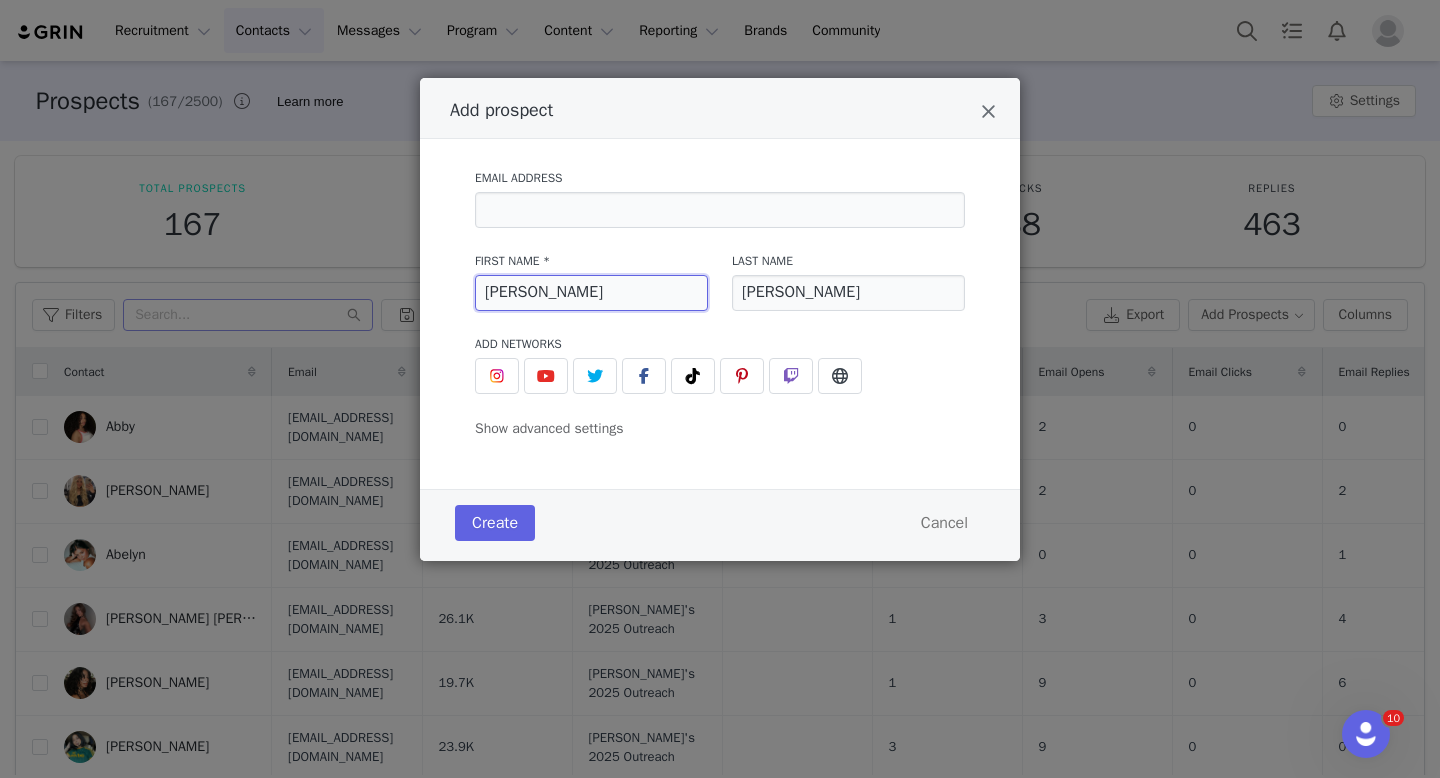 click on "[PERSON_NAME]" at bounding box center [591, 293] 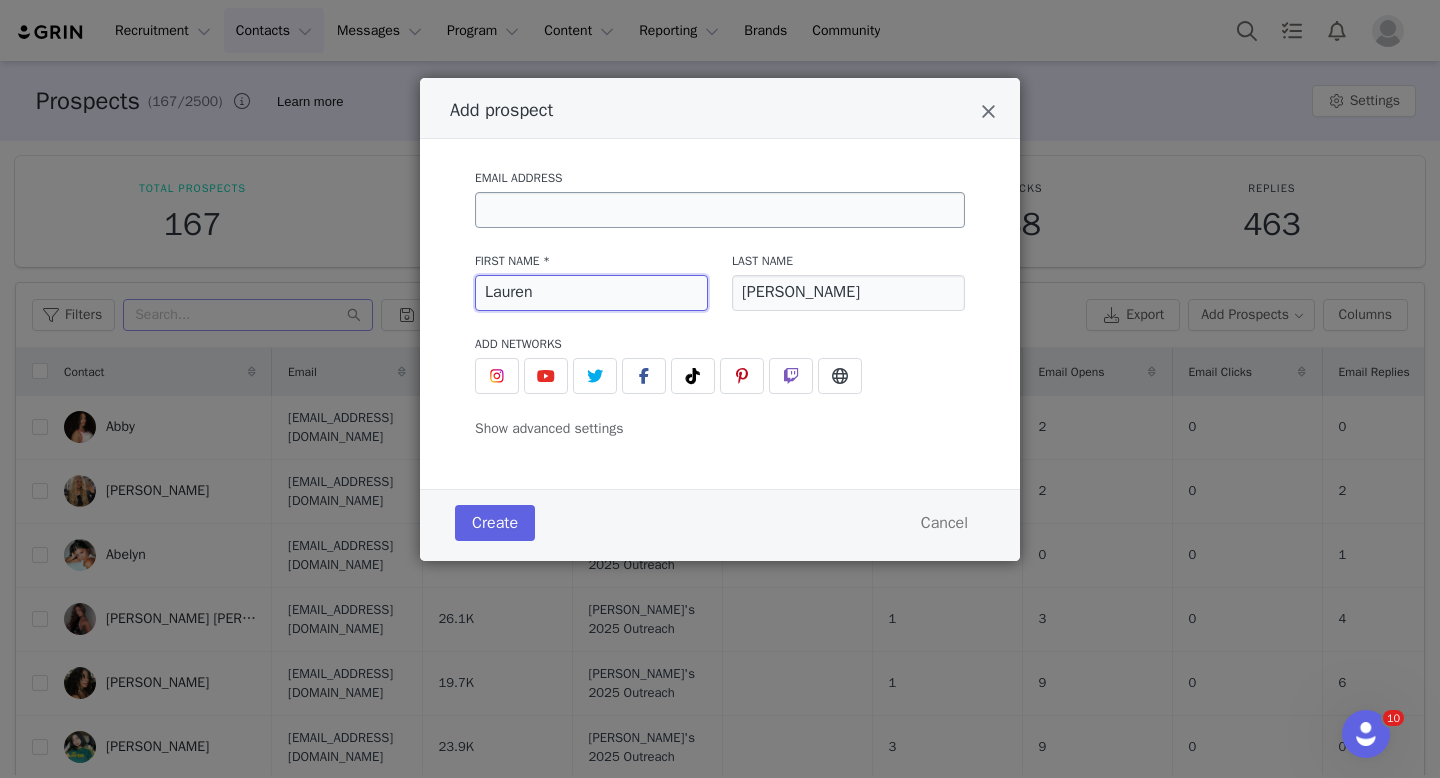 type on "Lauren" 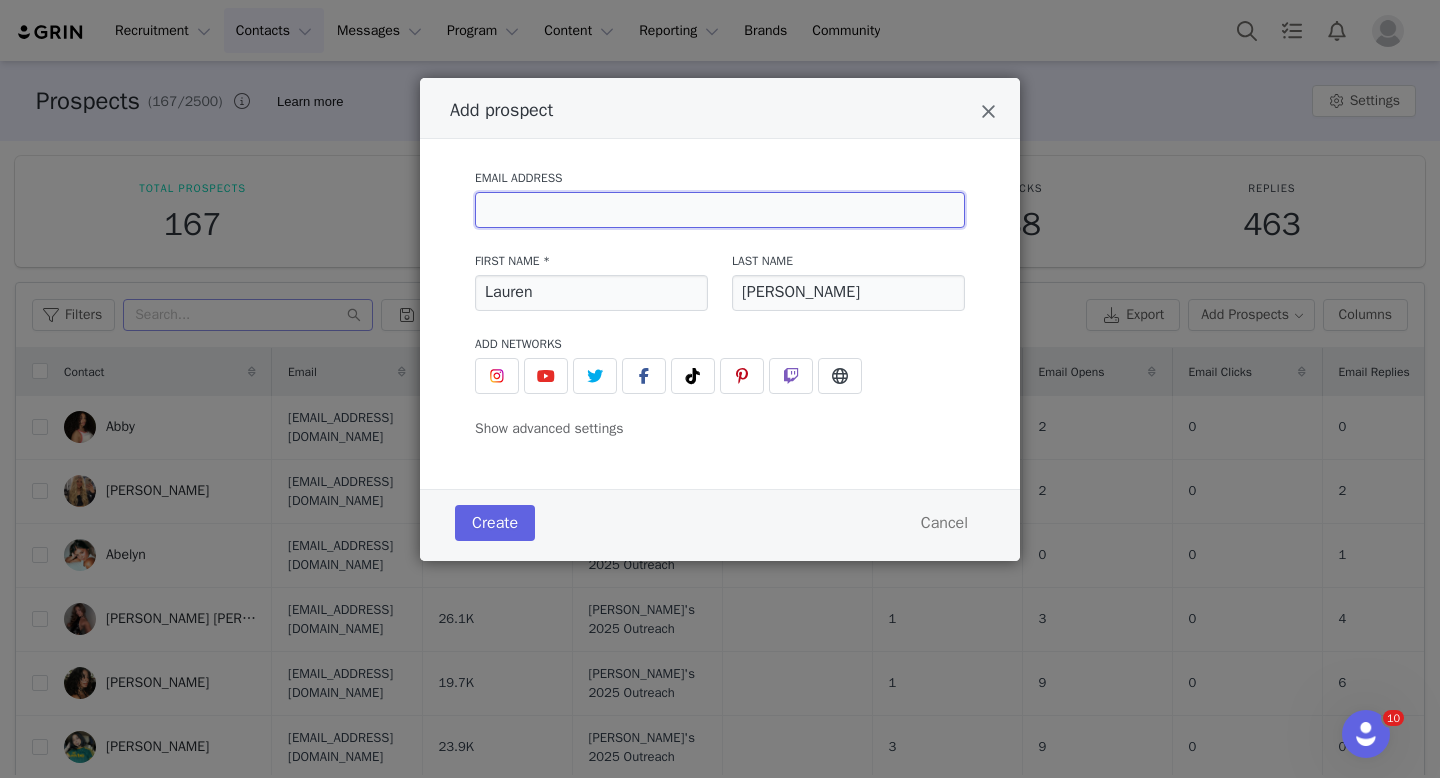 click at bounding box center [720, 210] 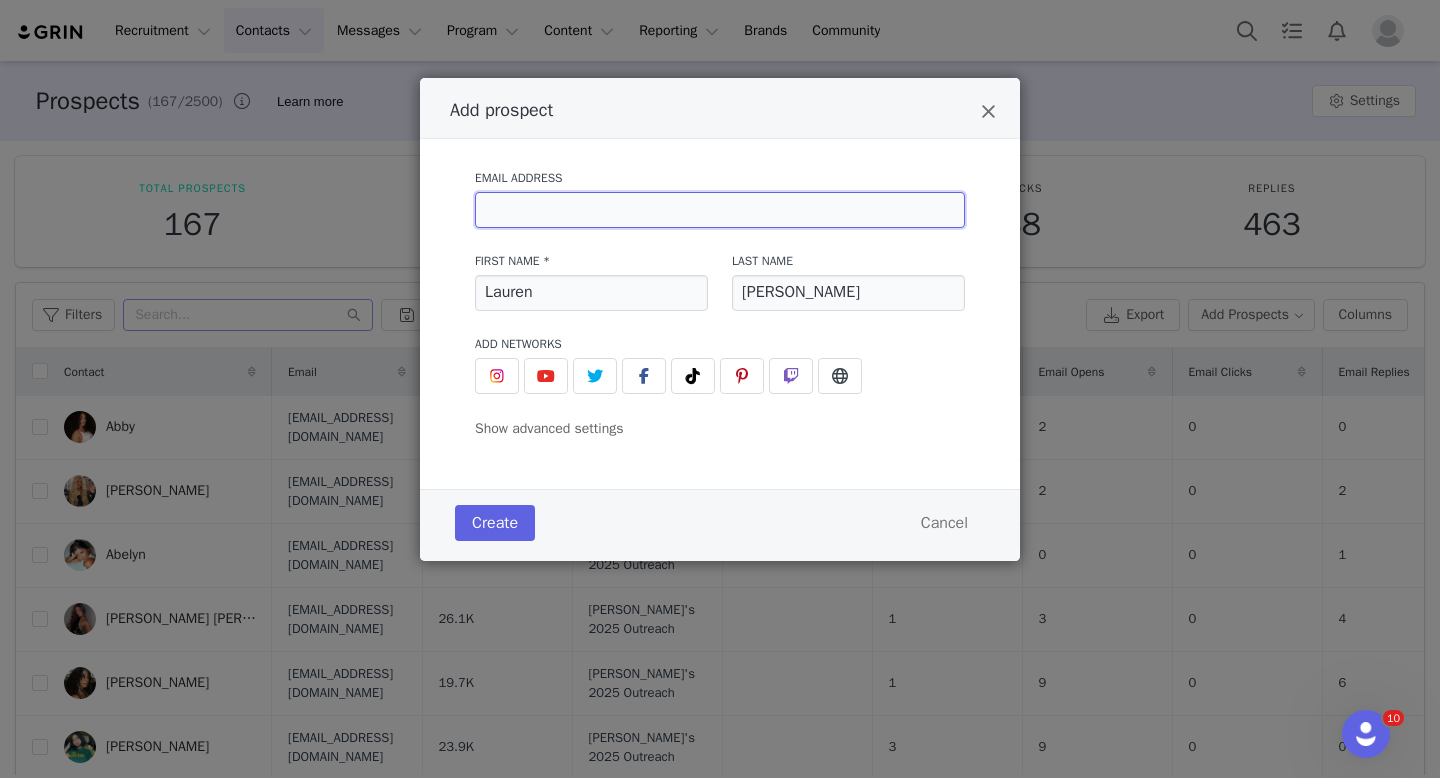paste on "[EMAIL_ADDRESS][DOMAIN_NAME]" 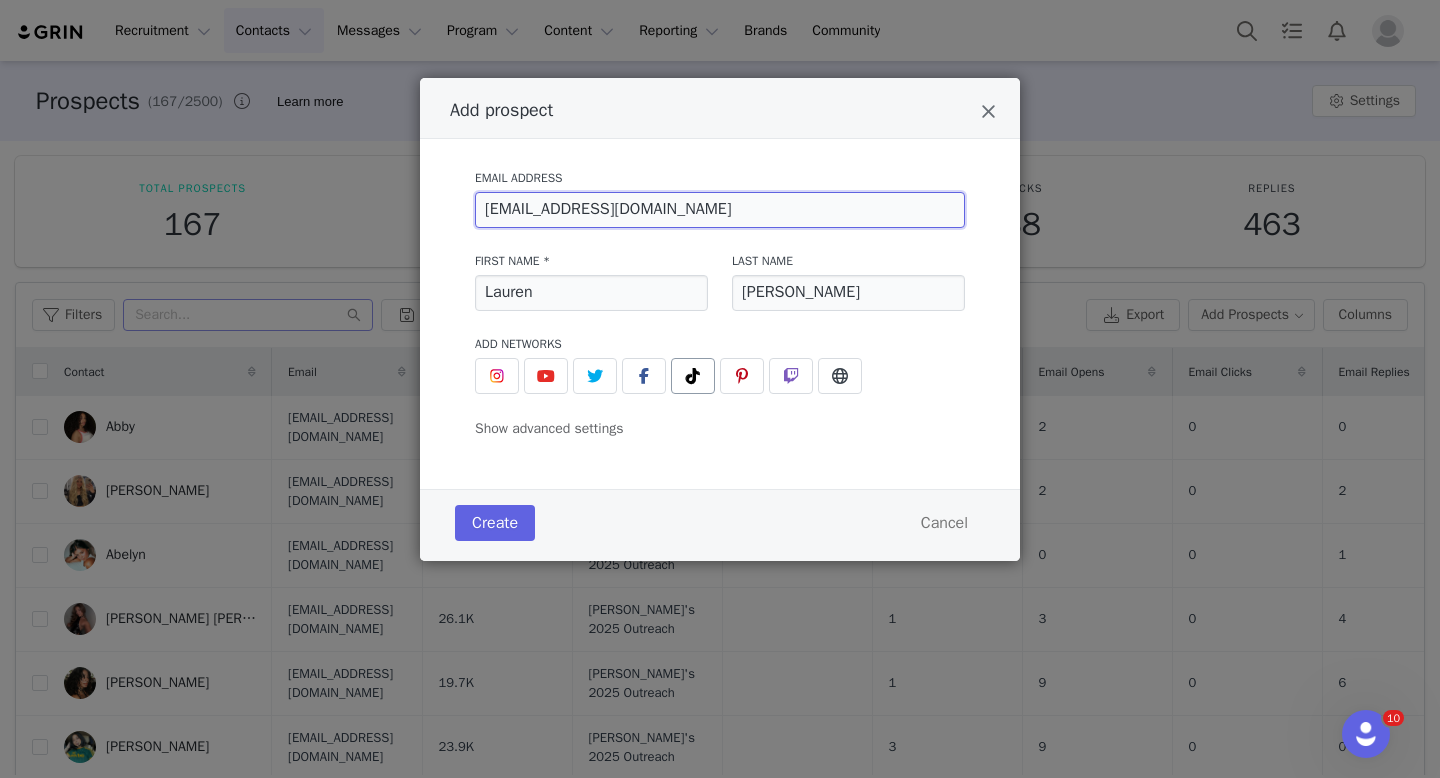 type on "[EMAIL_ADDRESS][DOMAIN_NAME]" 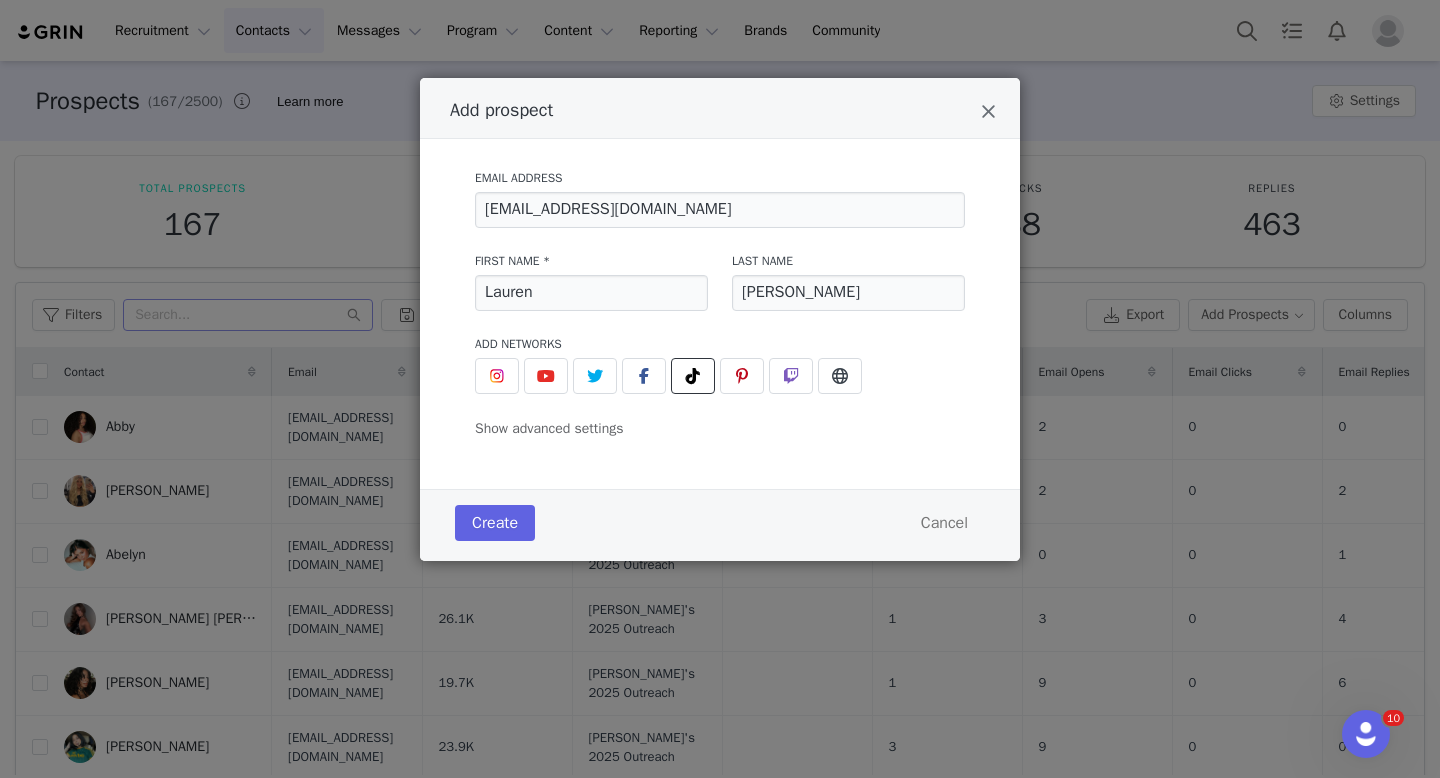 click at bounding box center [693, 376] 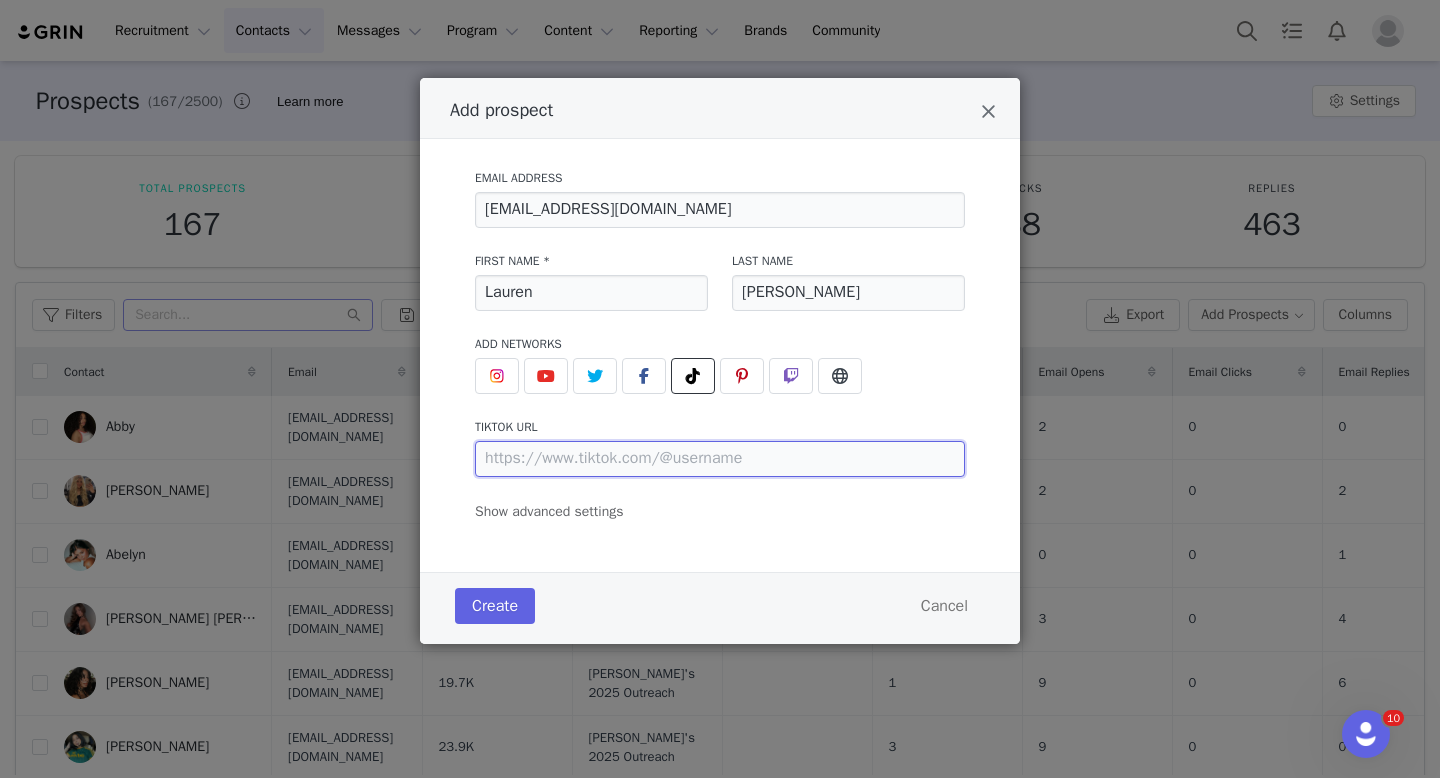 click at bounding box center [720, 459] 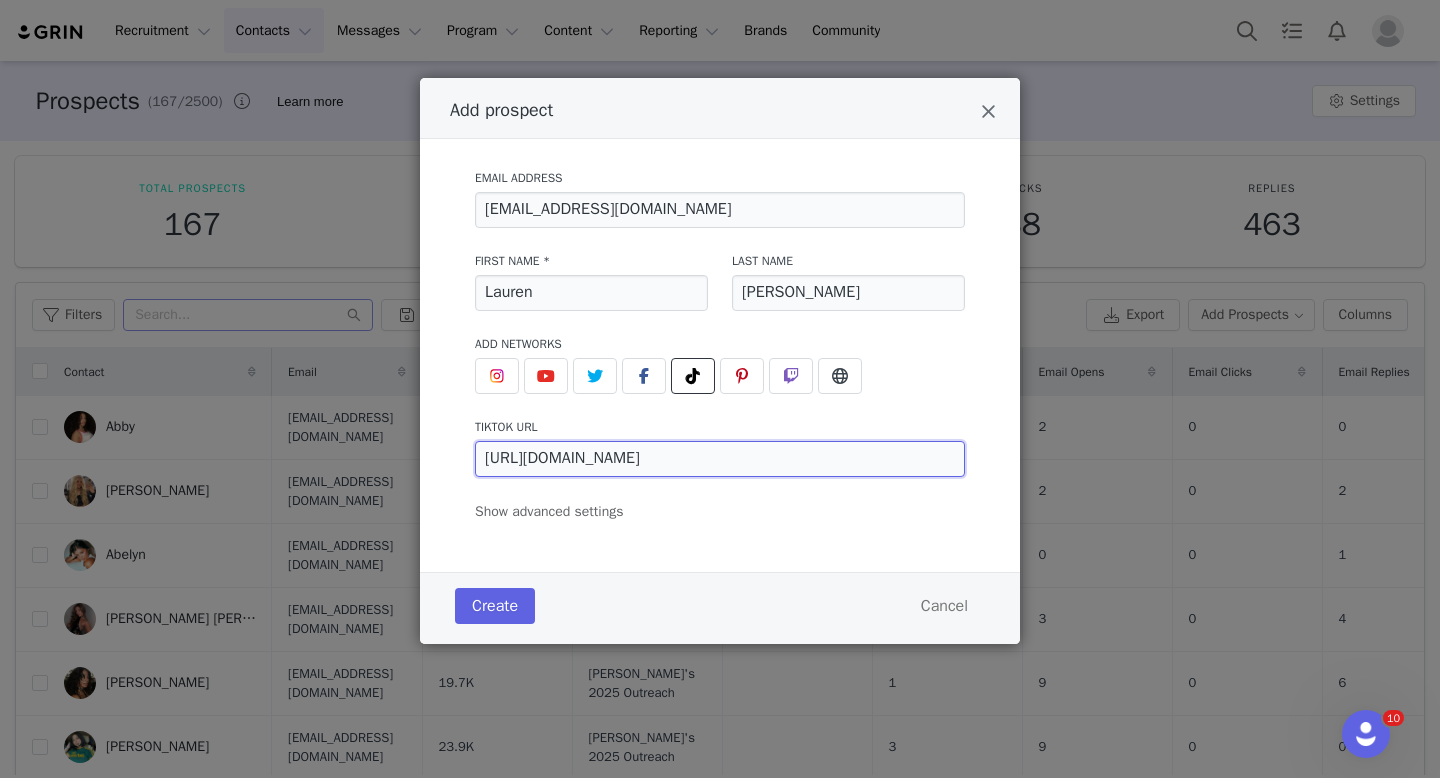 scroll, scrollTop: 0, scrollLeft: 0, axis: both 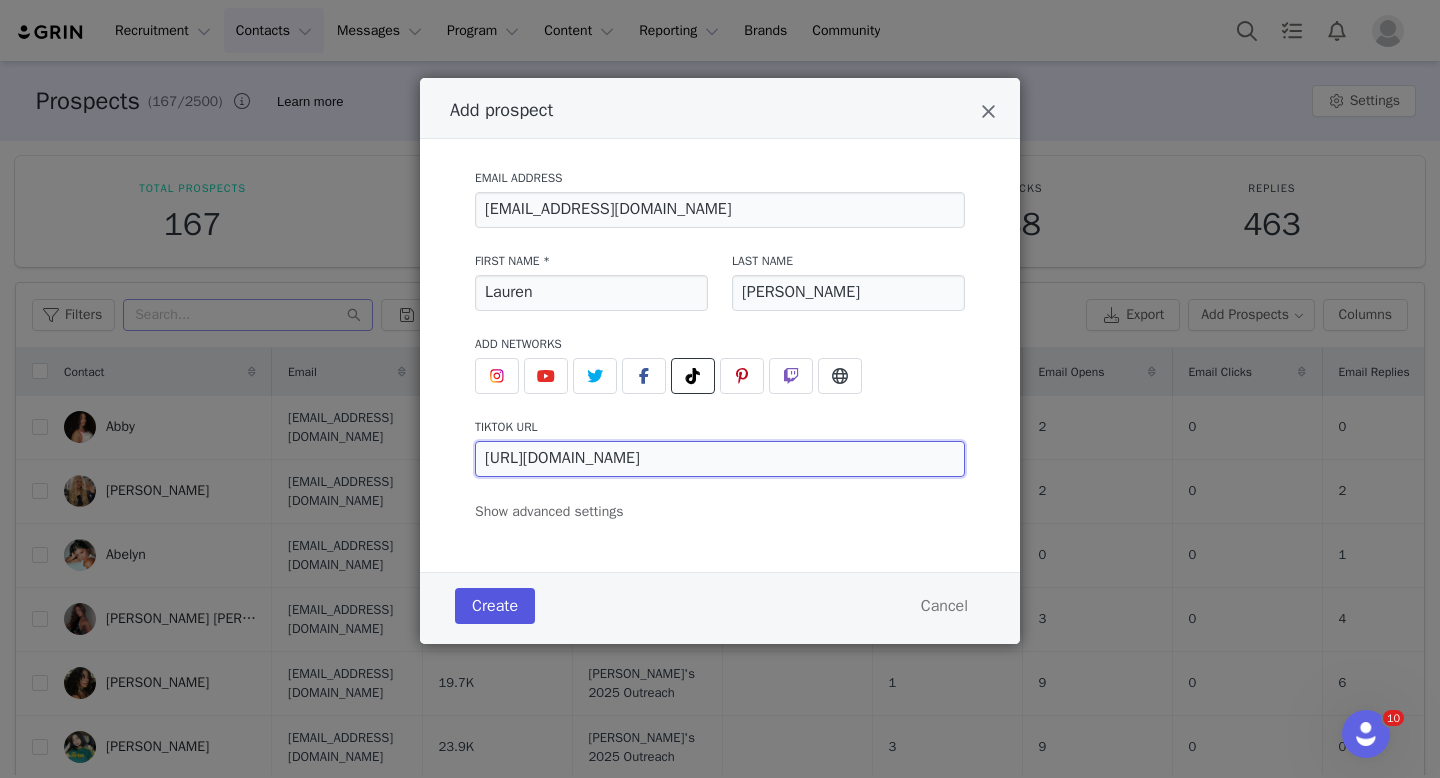 type on "[URL][DOMAIN_NAME]" 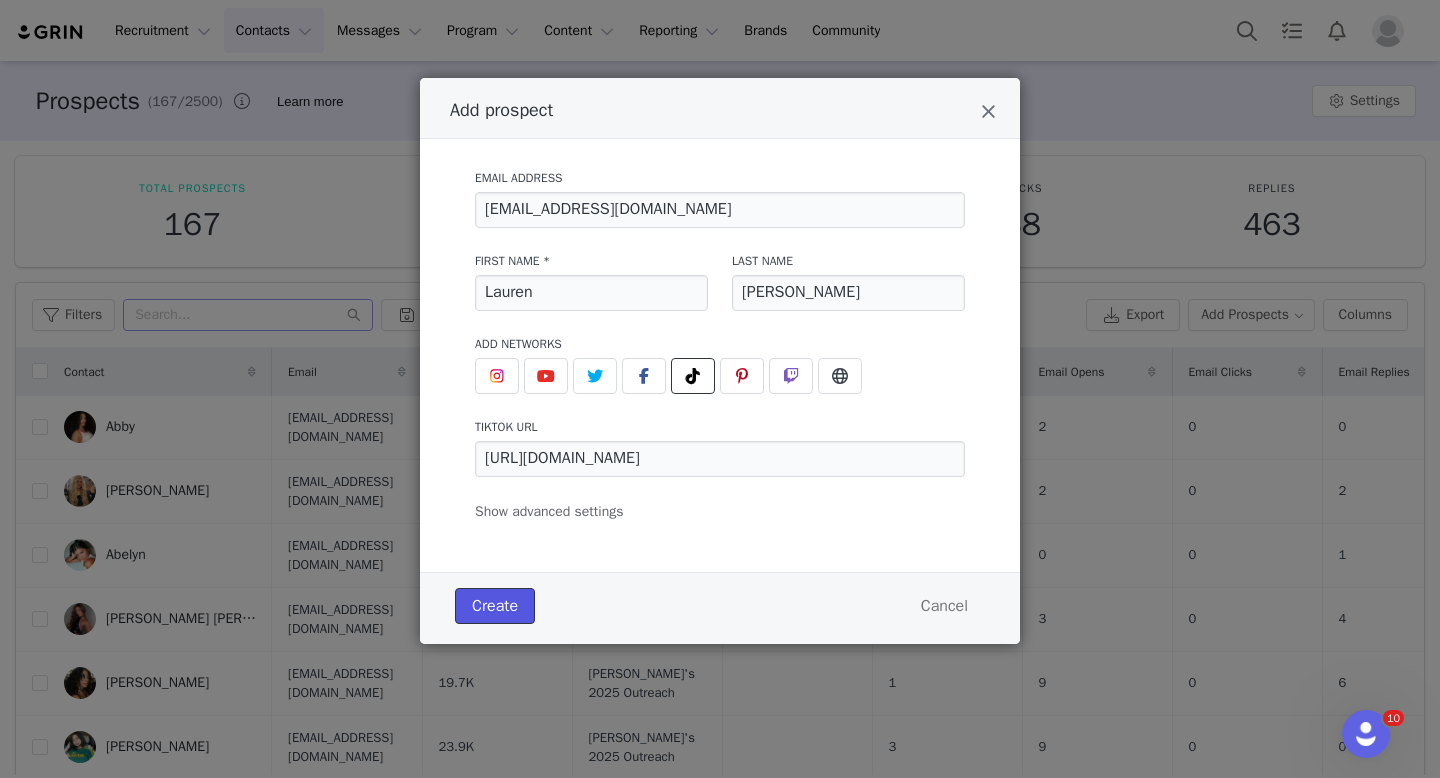 click on "Create" at bounding box center [495, 606] 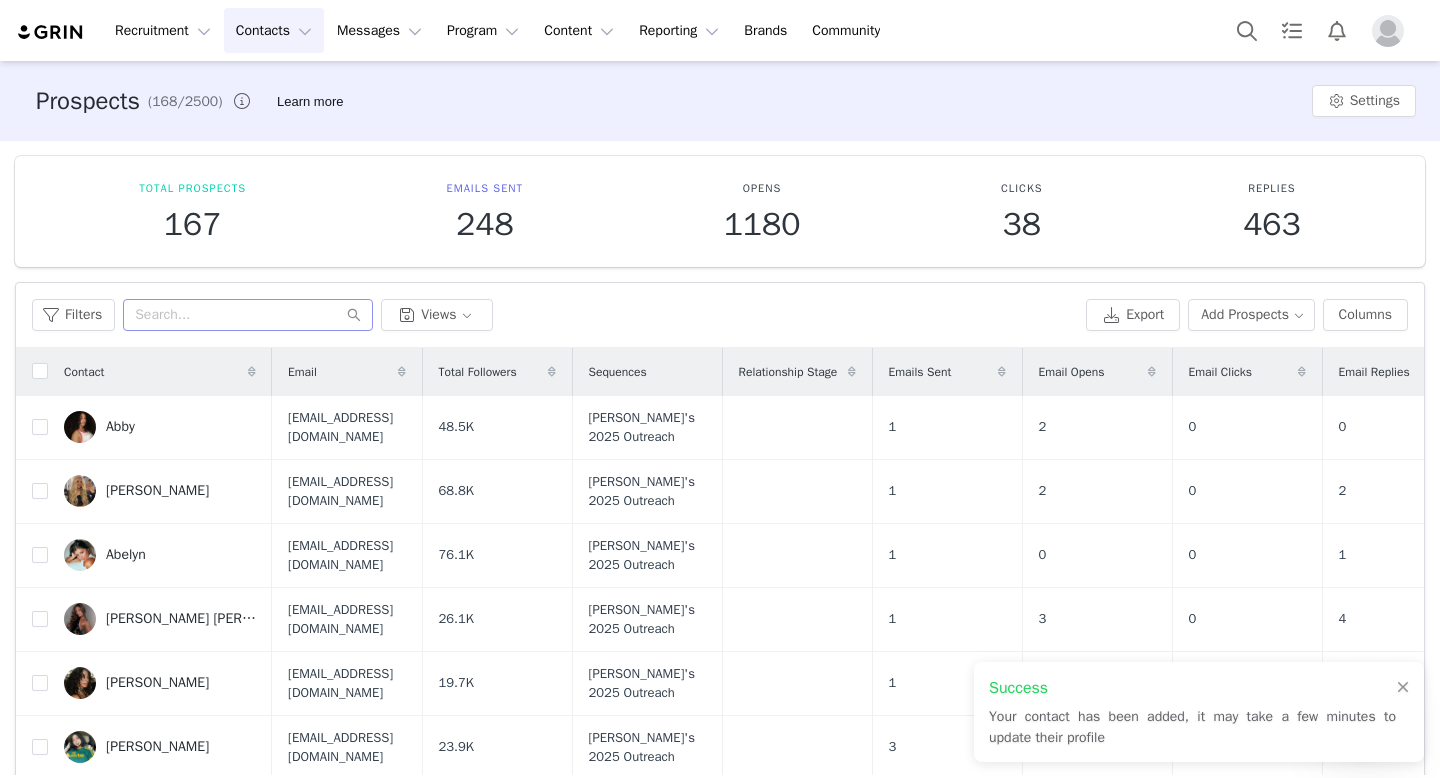 click at bounding box center (720, 389) 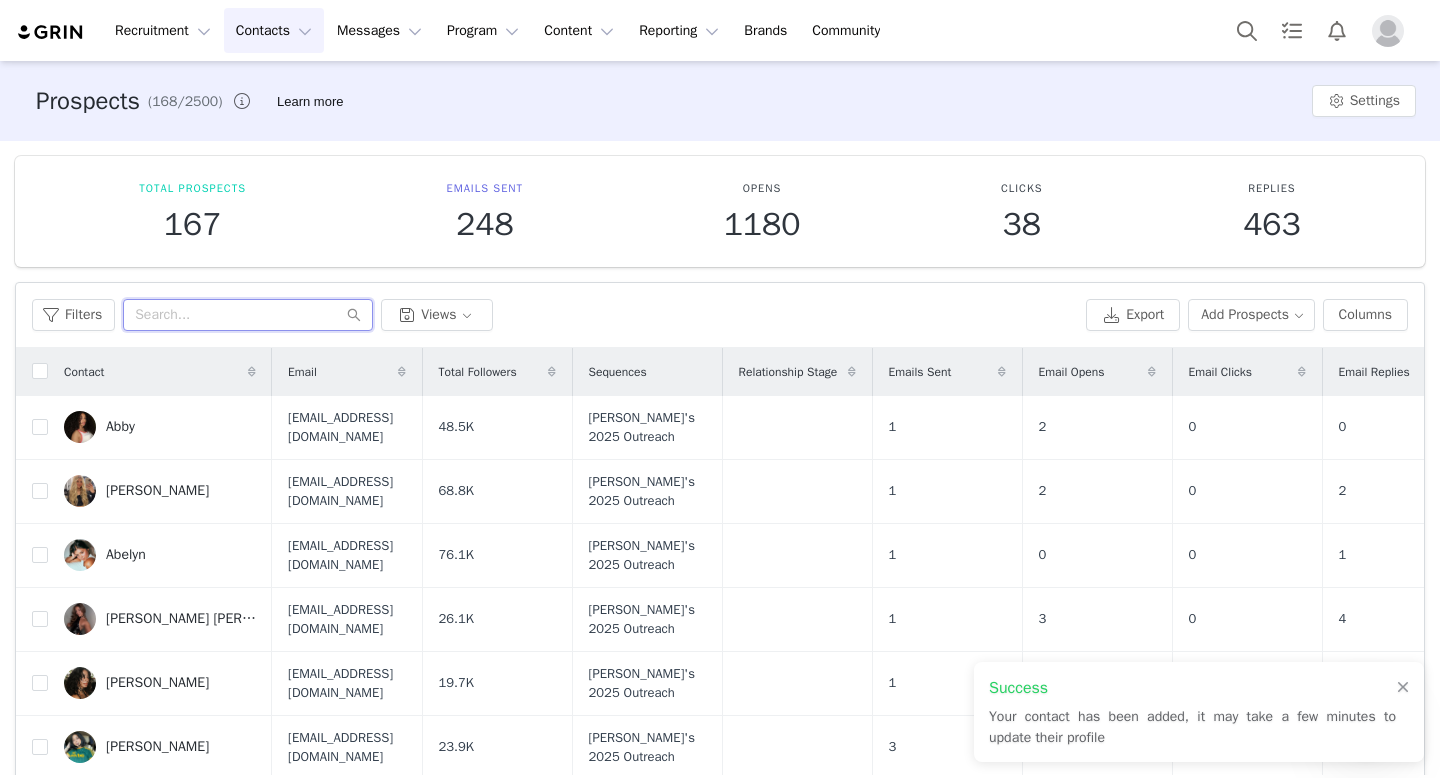 click at bounding box center (248, 315) 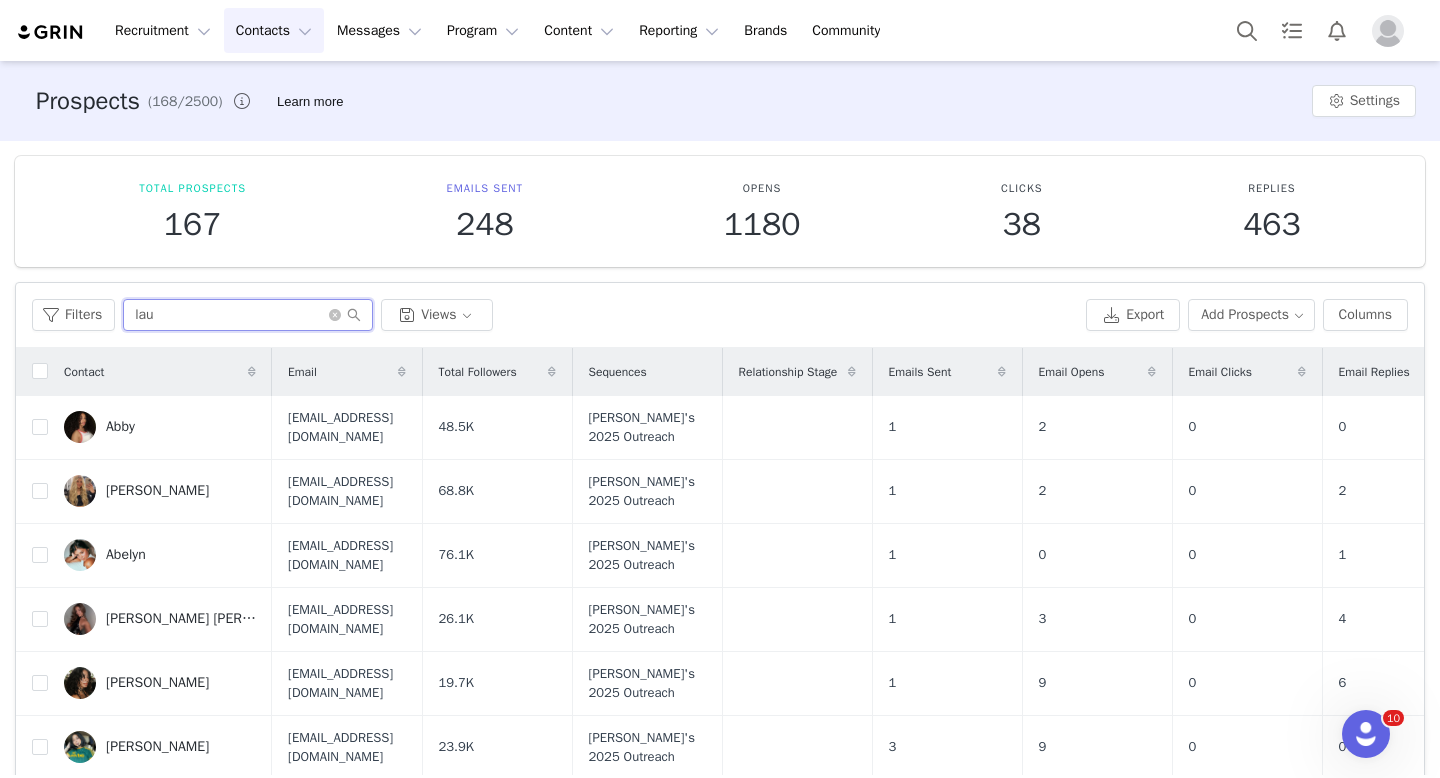 type on "laur" 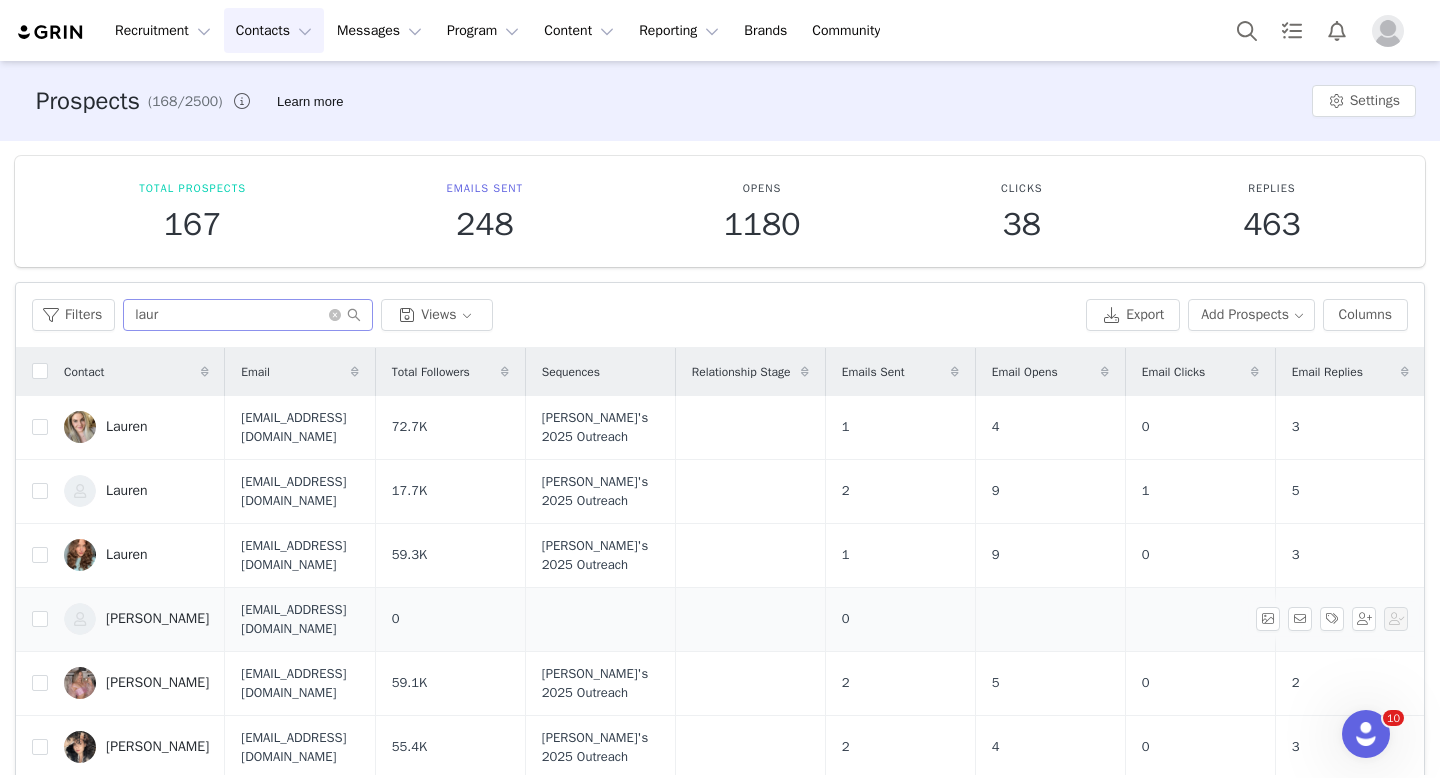click on "[PERSON_NAME]" at bounding box center (136, 619) 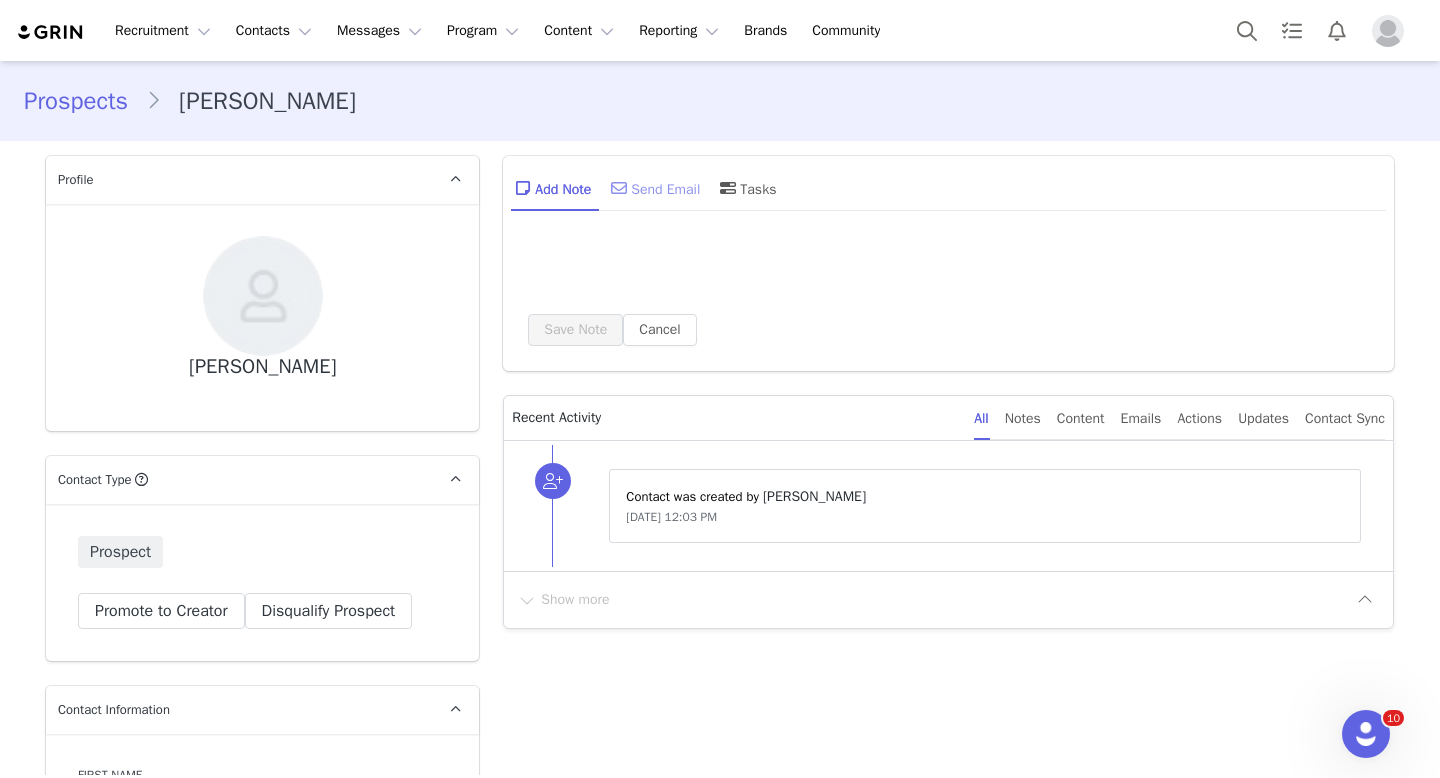 click on "Send Email" at bounding box center (653, 188) 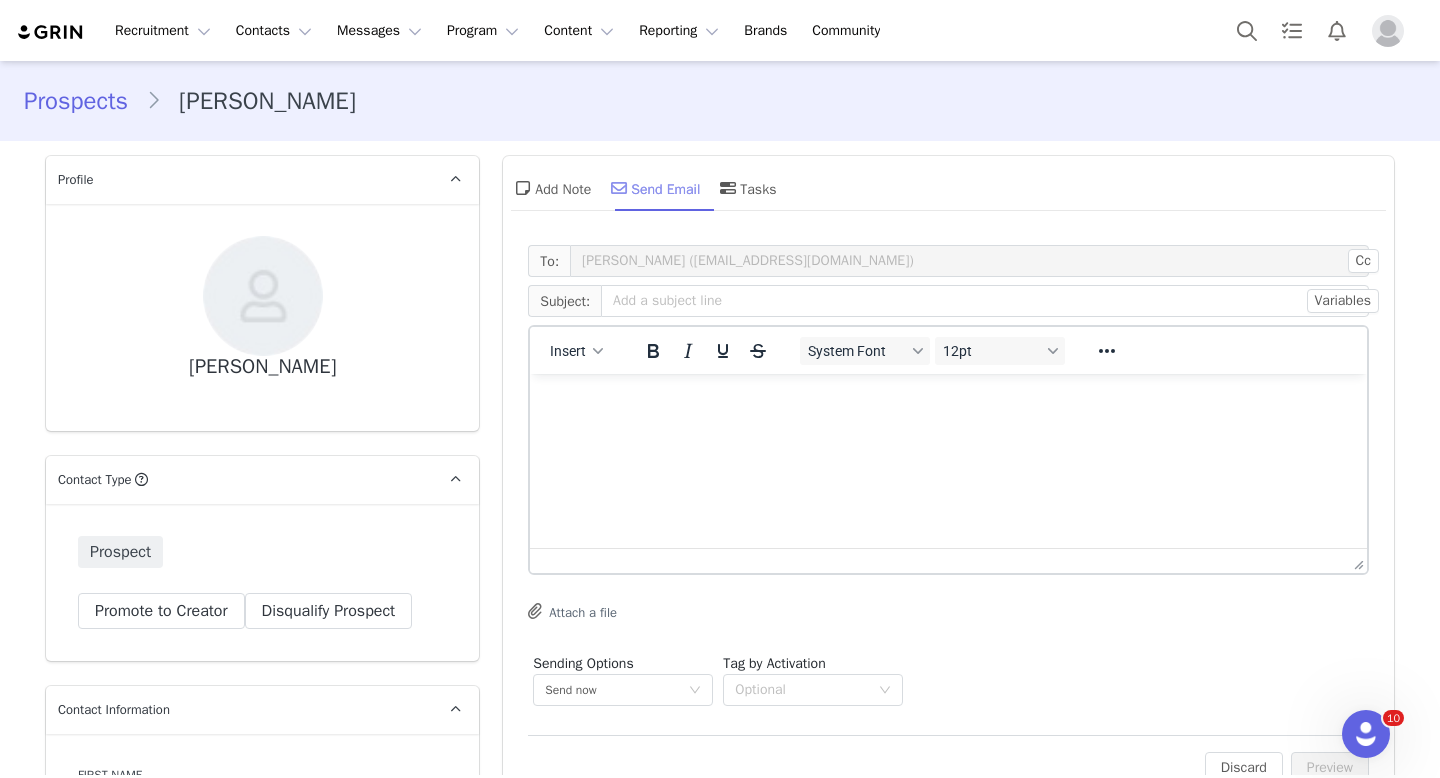scroll, scrollTop: 0, scrollLeft: 0, axis: both 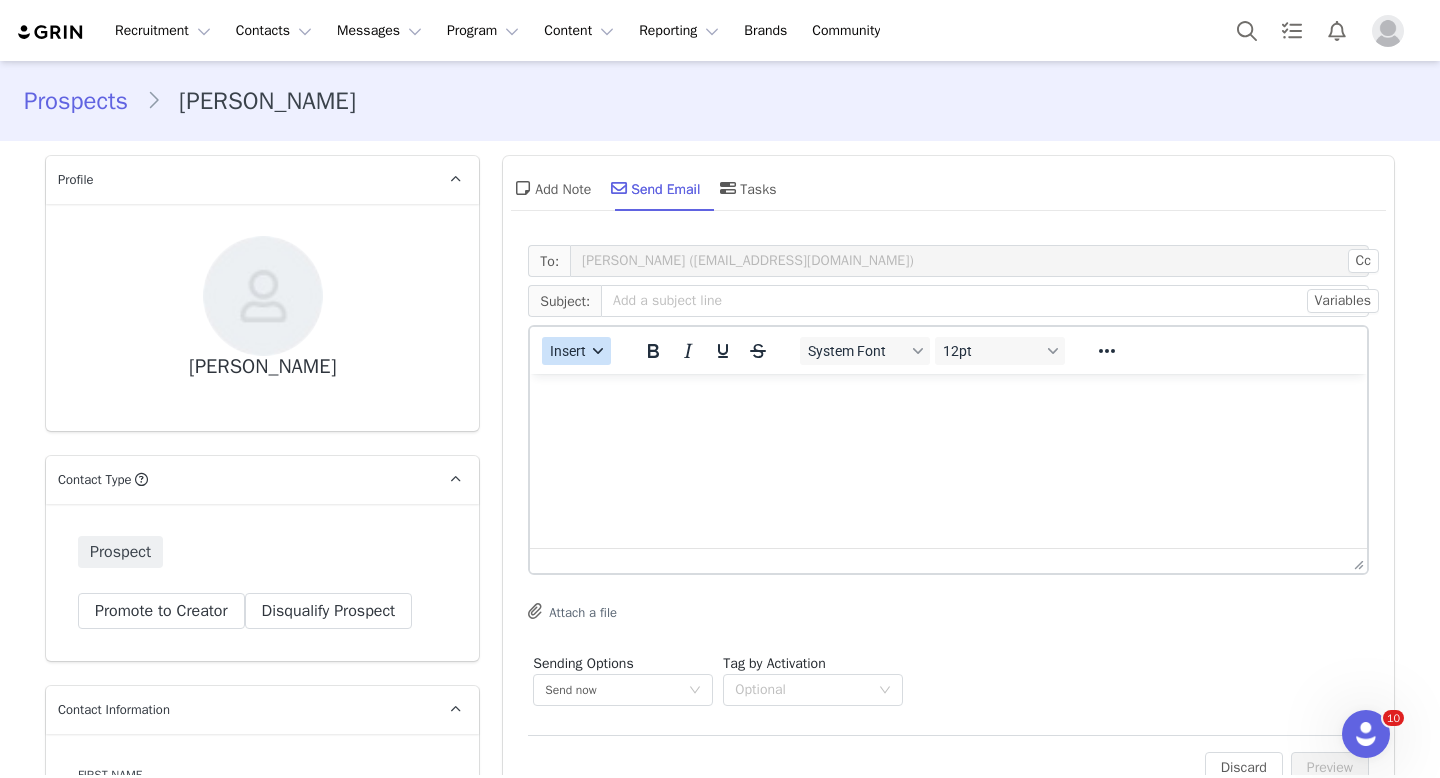 type on "[URL][DOMAIN_NAME]" 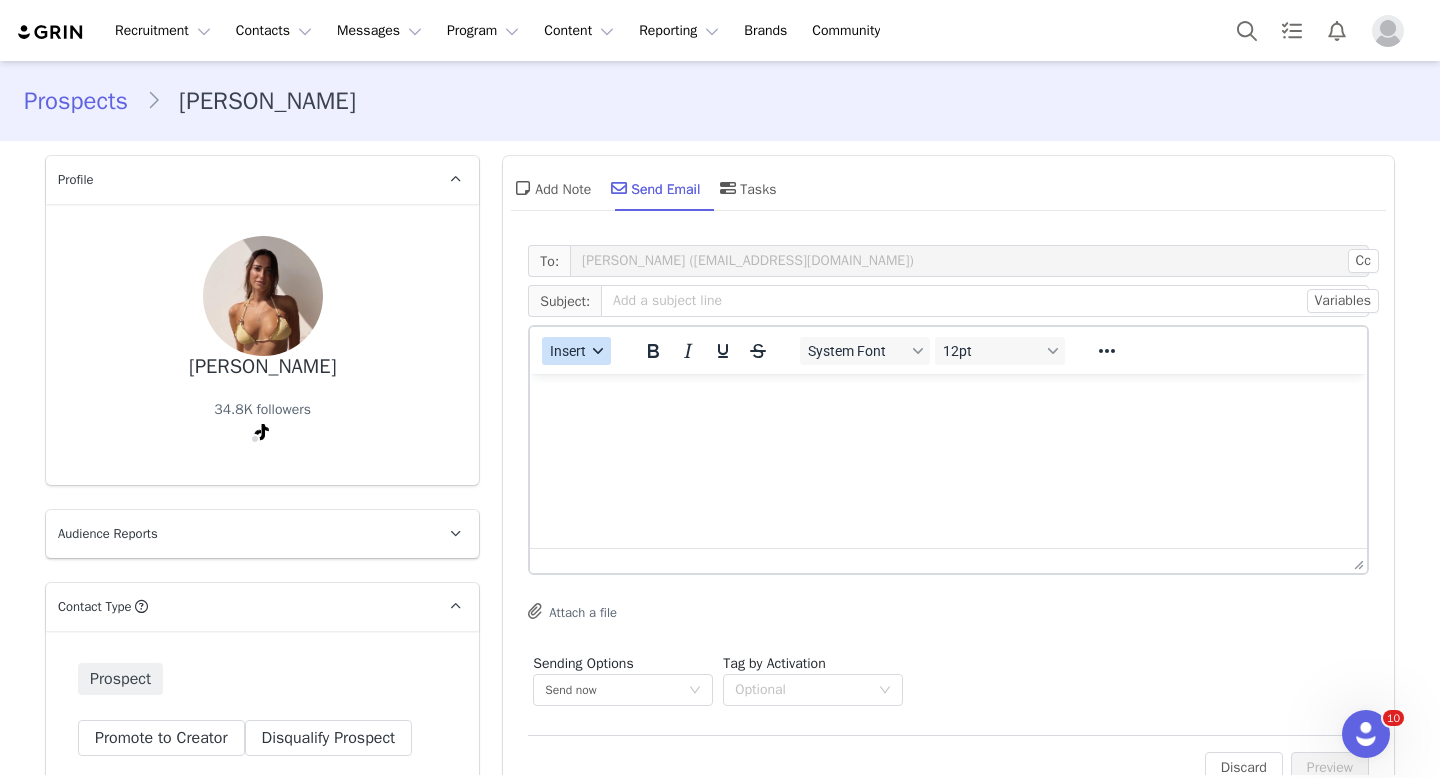 click on "Insert" at bounding box center [576, 351] 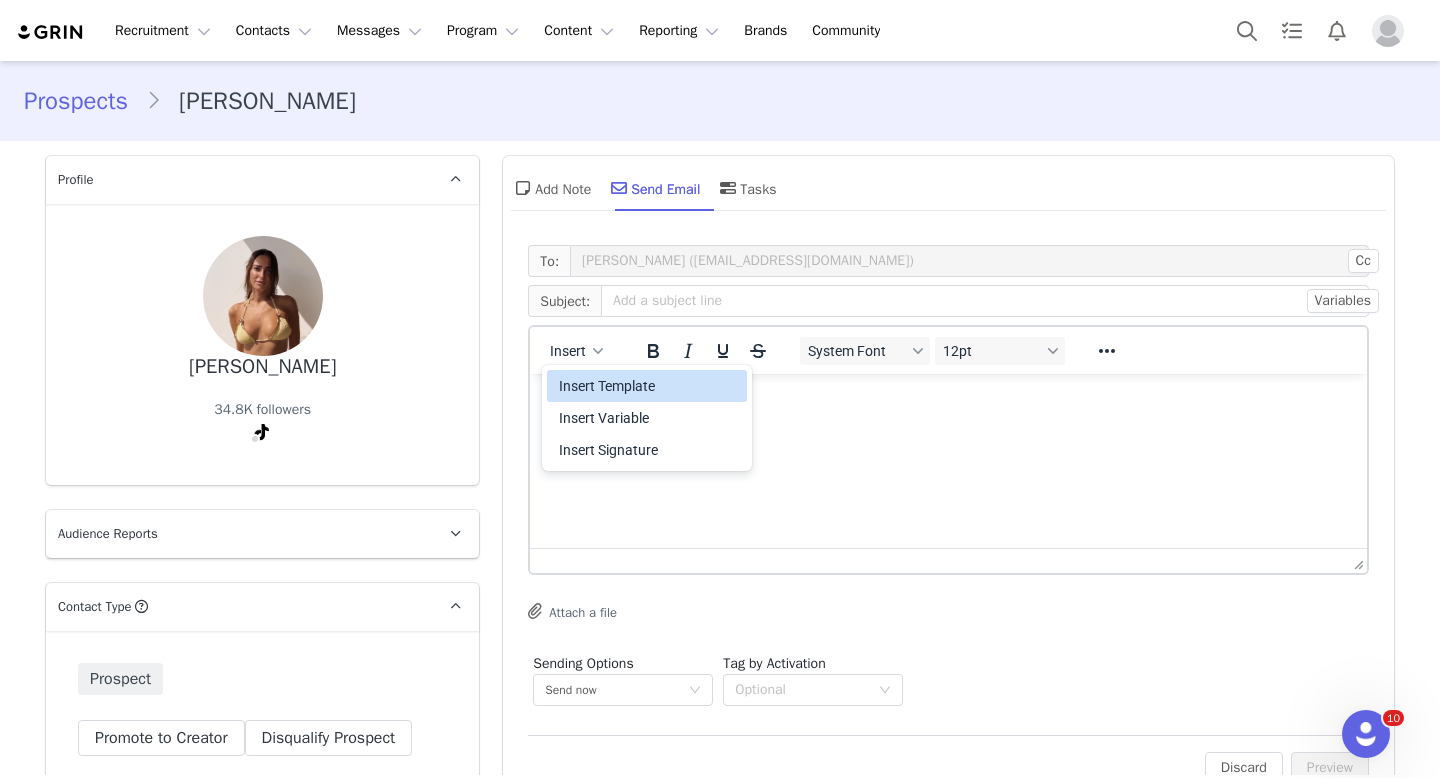 click on "Insert Template" at bounding box center [649, 386] 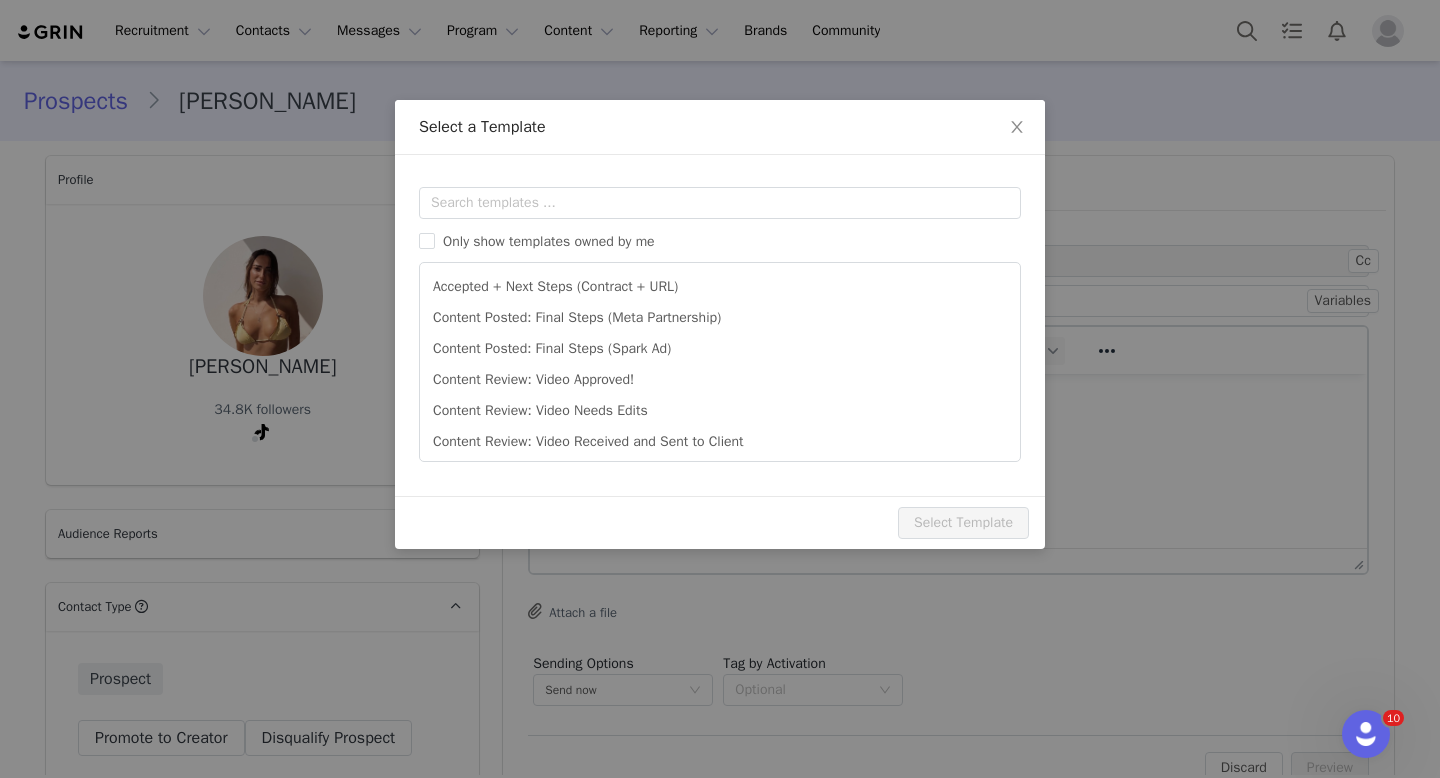 scroll, scrollTop: 0, scrollLeft: 0, axis: both 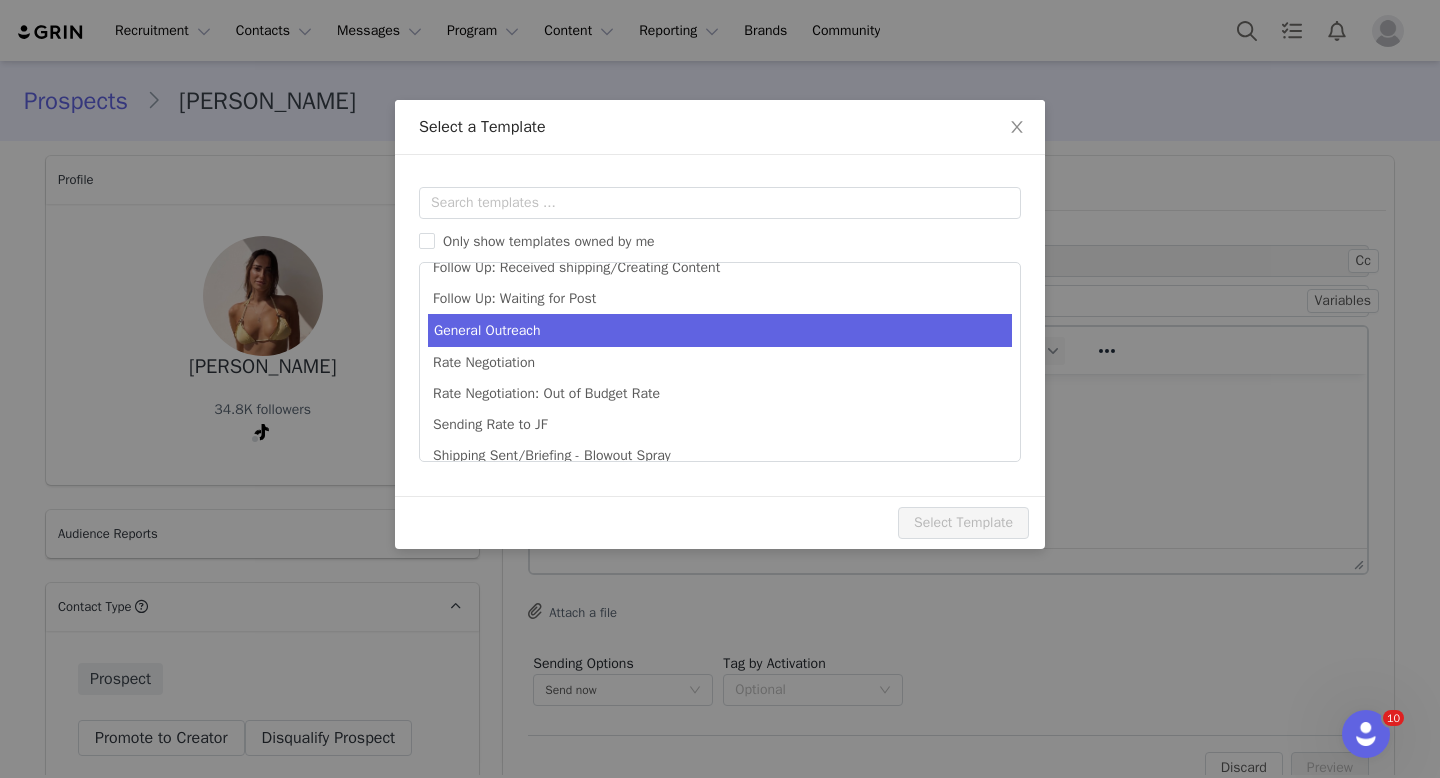 click on "General Outreach" at bounding box center [720, 330] 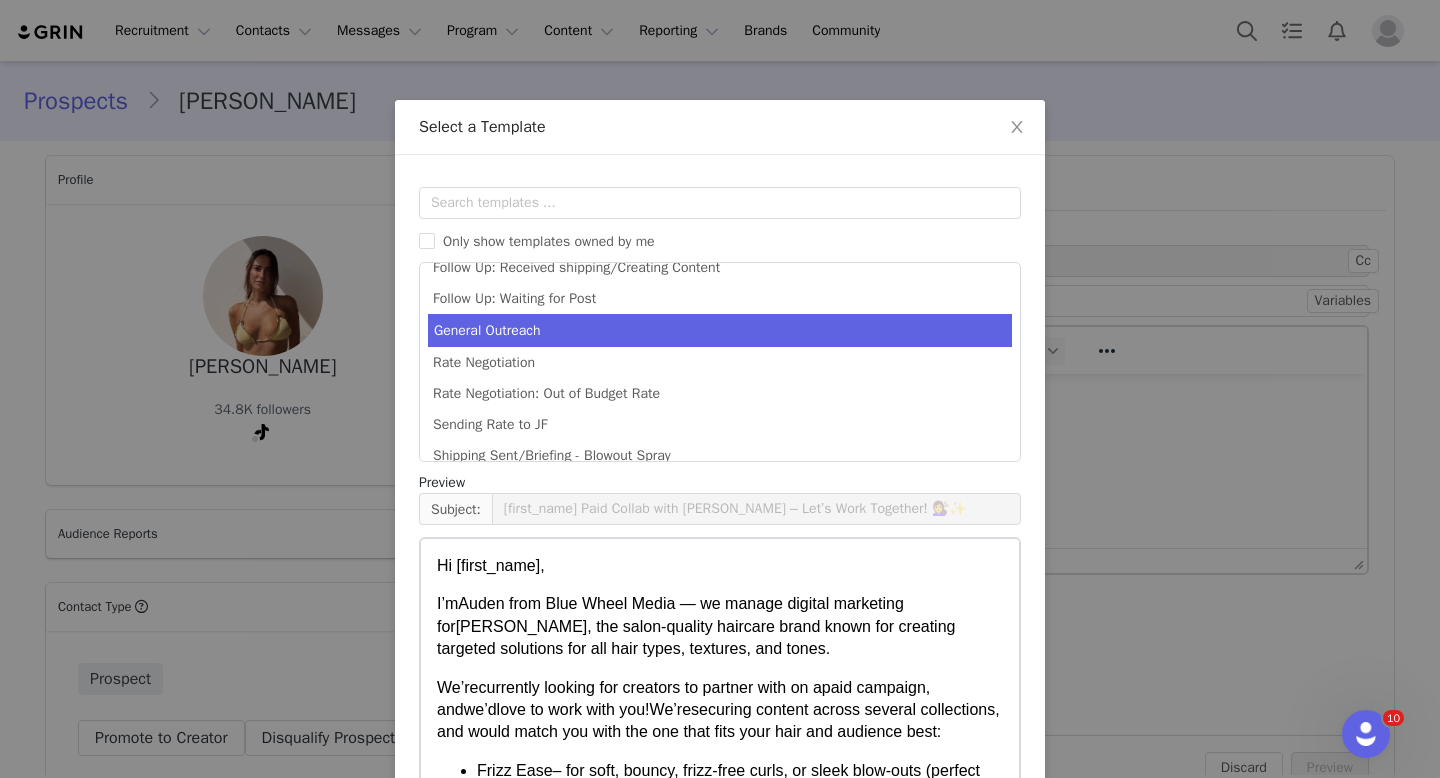 scroll, scrollTop: 110, scrollLeft: 0, axis: vertical 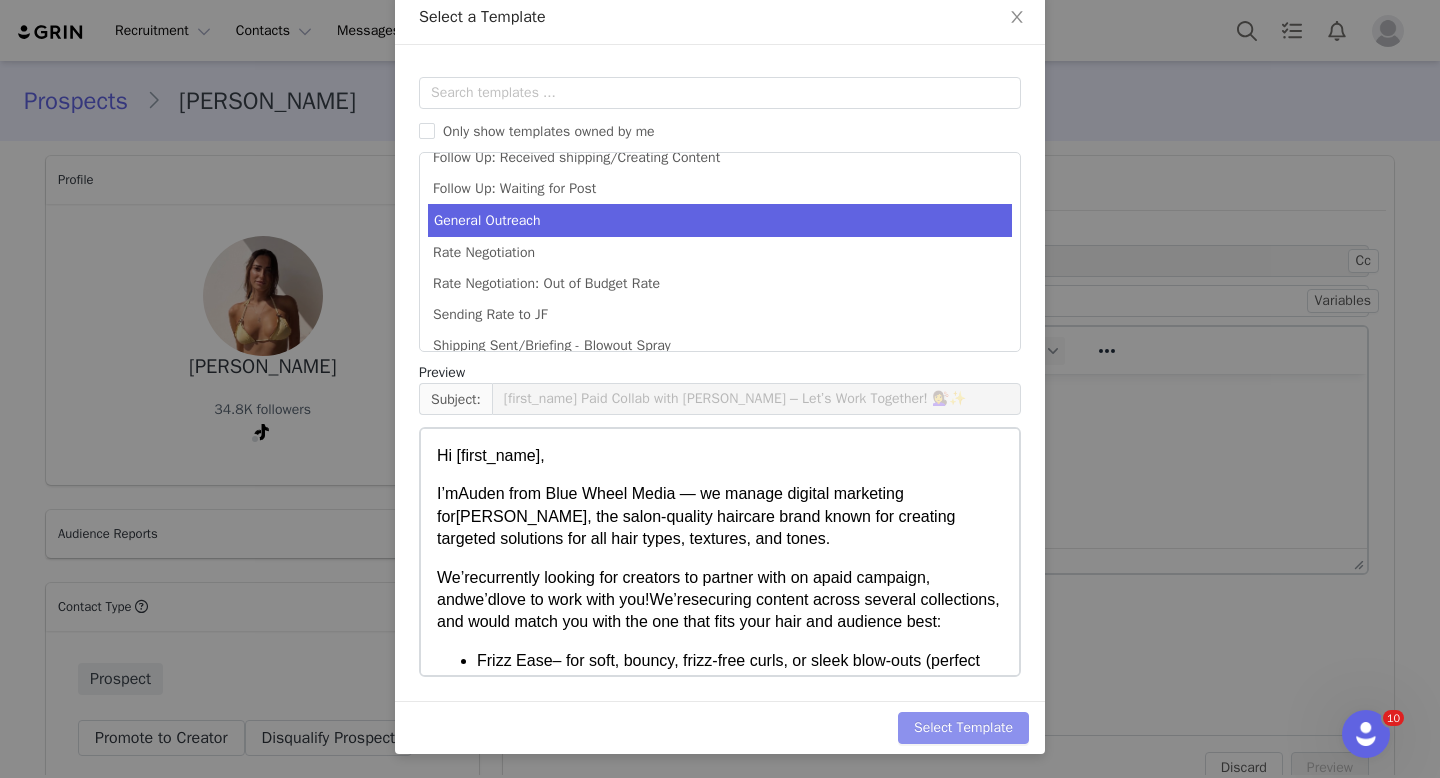 click on "Select Template" at bounding box center (963, 728) 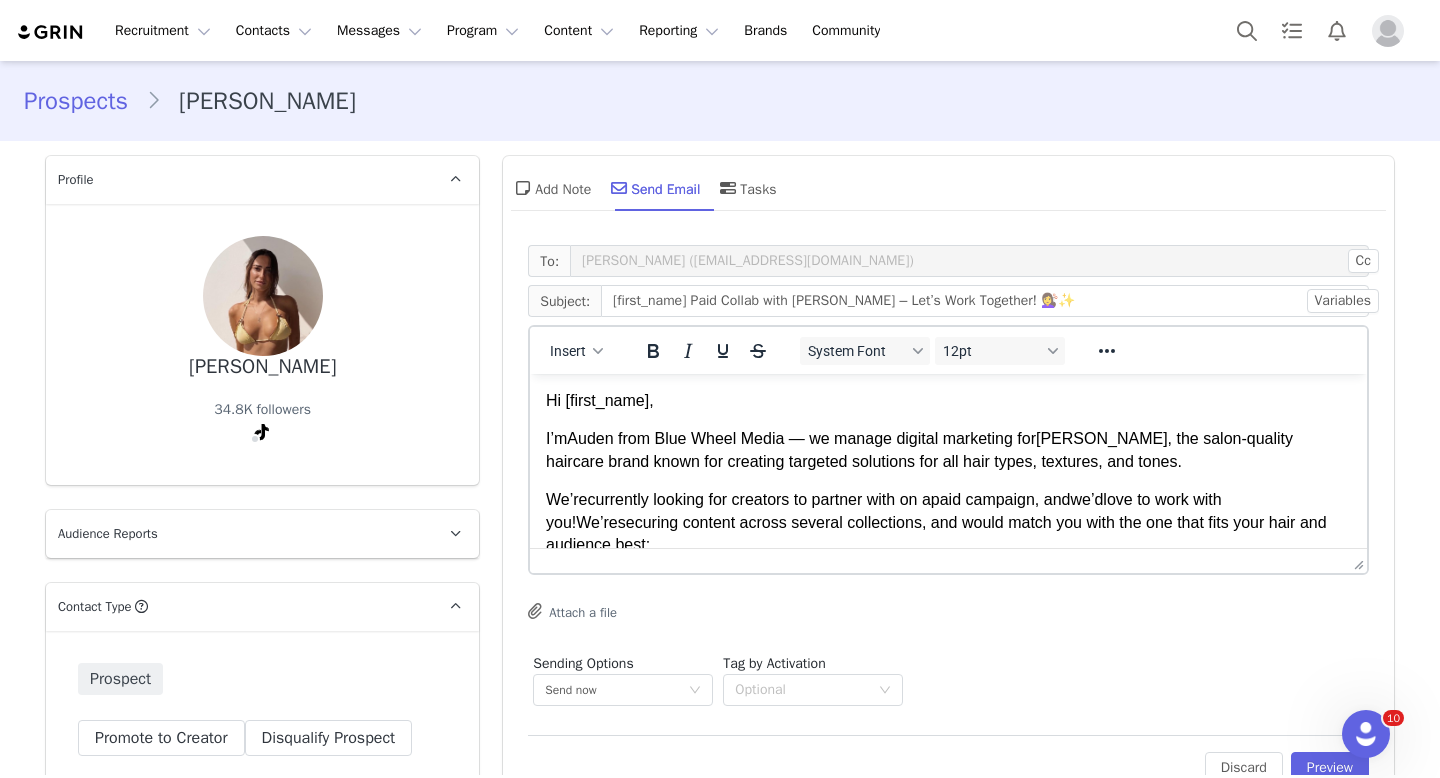 scroll, scrollTop: 0, scrollLeft: 0, axis: both 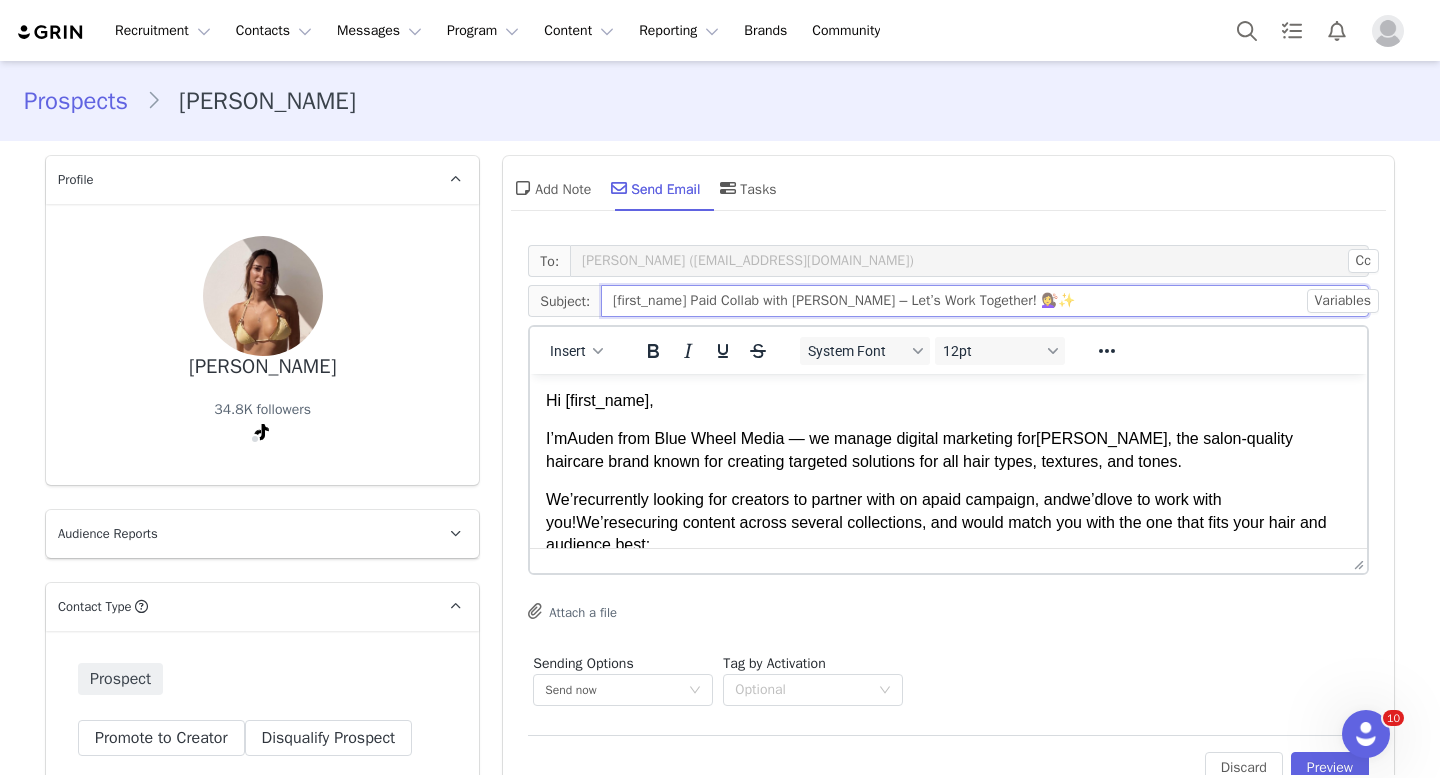 click on "[first_name] Paid Collab with [PERSON_NAME] – Let’s Work Together! 💇‍♀️✨" at bounding box center [985, 301] 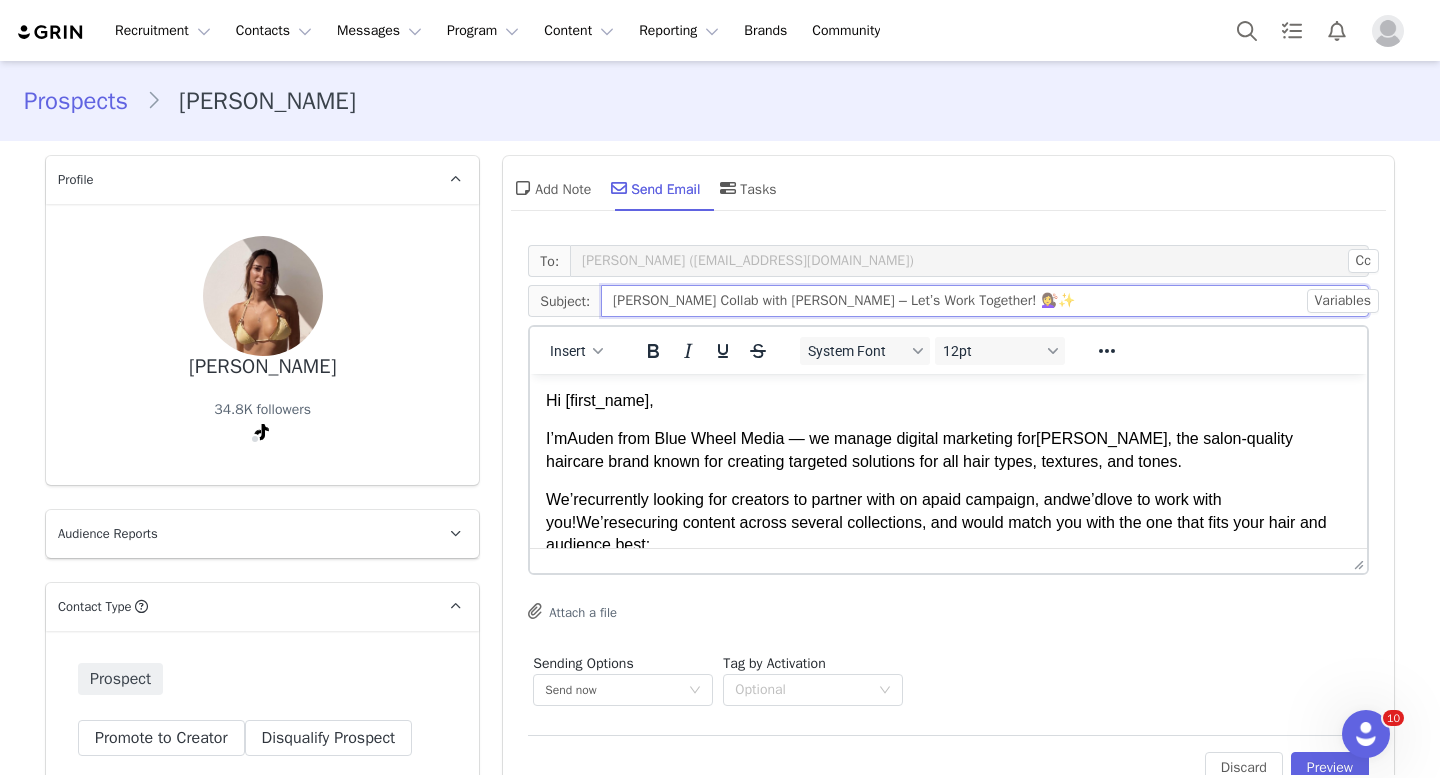 type on "[PERSON_NAME] Collab with [PERSON_NAME] – Let’s Work Together! 💇‍♀️✨" 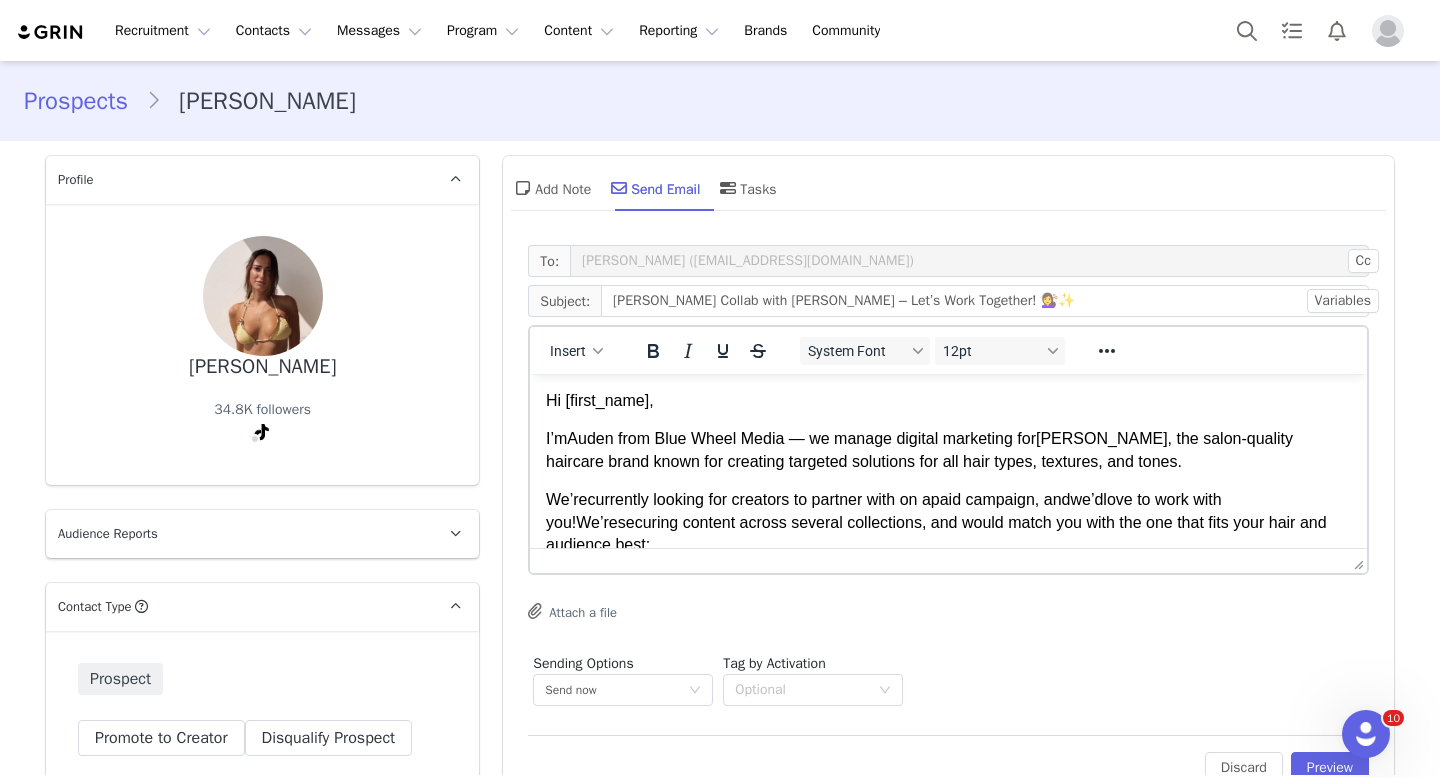 click on "Hi [first_name]," at bounding box center (600, 400) 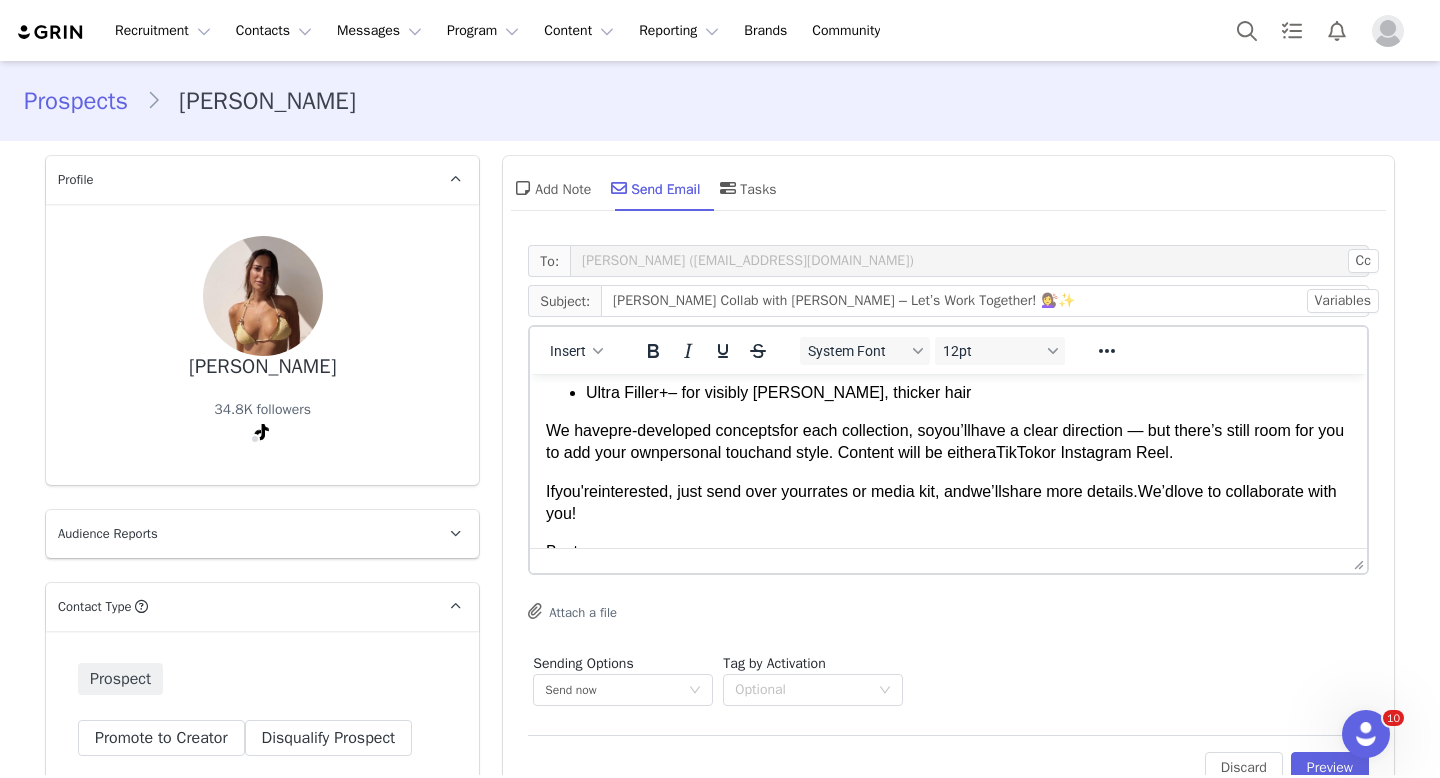 scroll, scrollTop: 0, scrollLeft: 0, axis: both 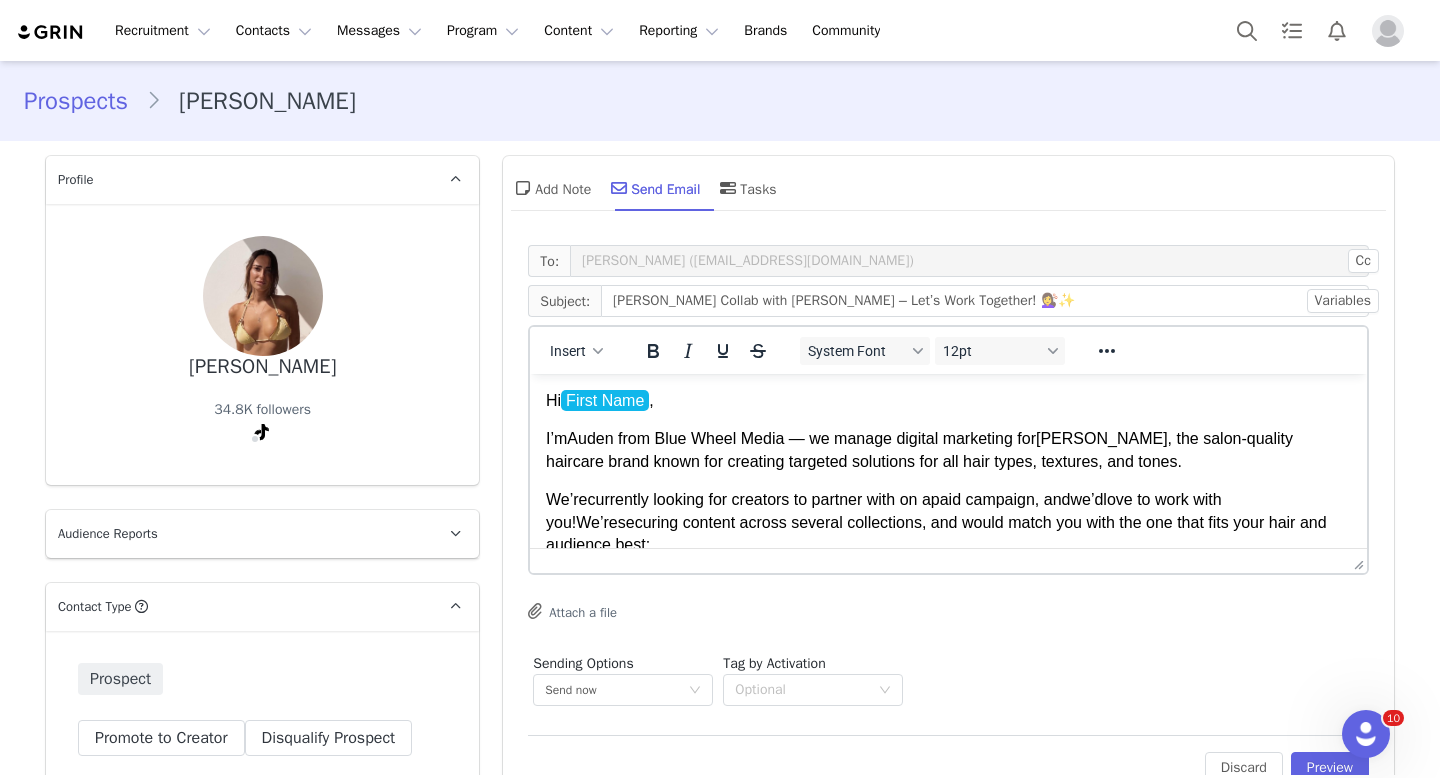 click on "Hi  First Name ," at bounding box center (948, 401) 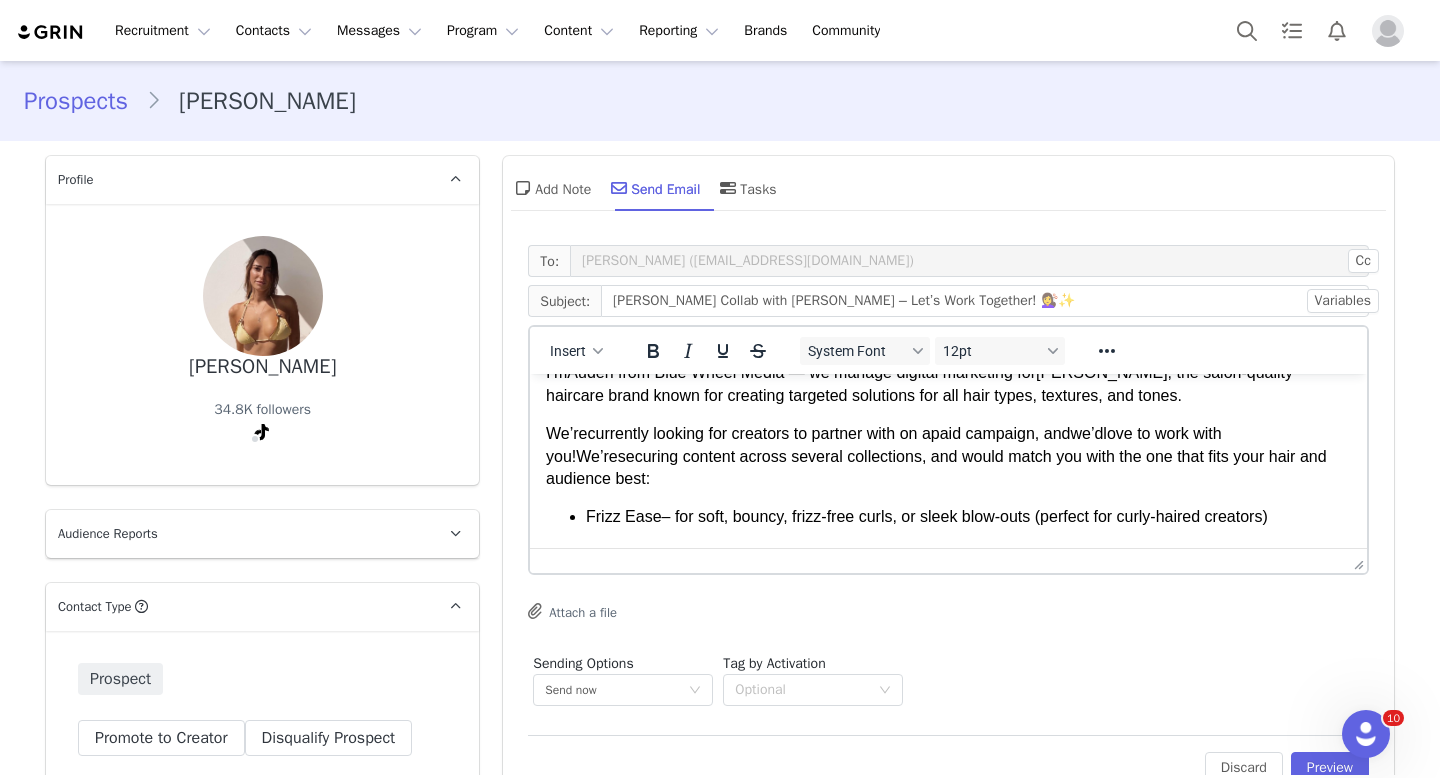 scroll, scrollTop: 70, scrollLeft: 0, axis: vertical 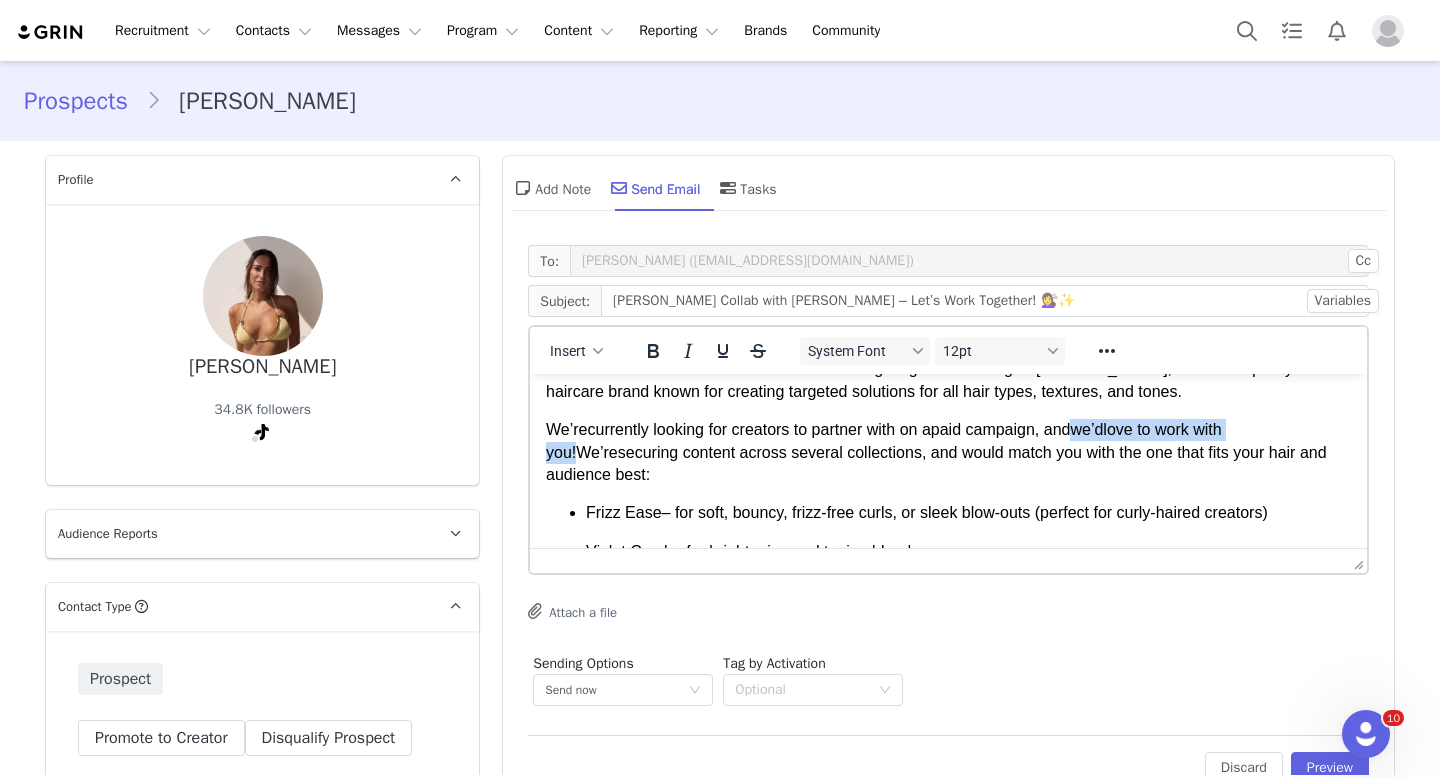 drag, startPoint x: 1288, startPoint y: 429, endPoint x: 1096, endPoint y: 430, distance: 192.00261 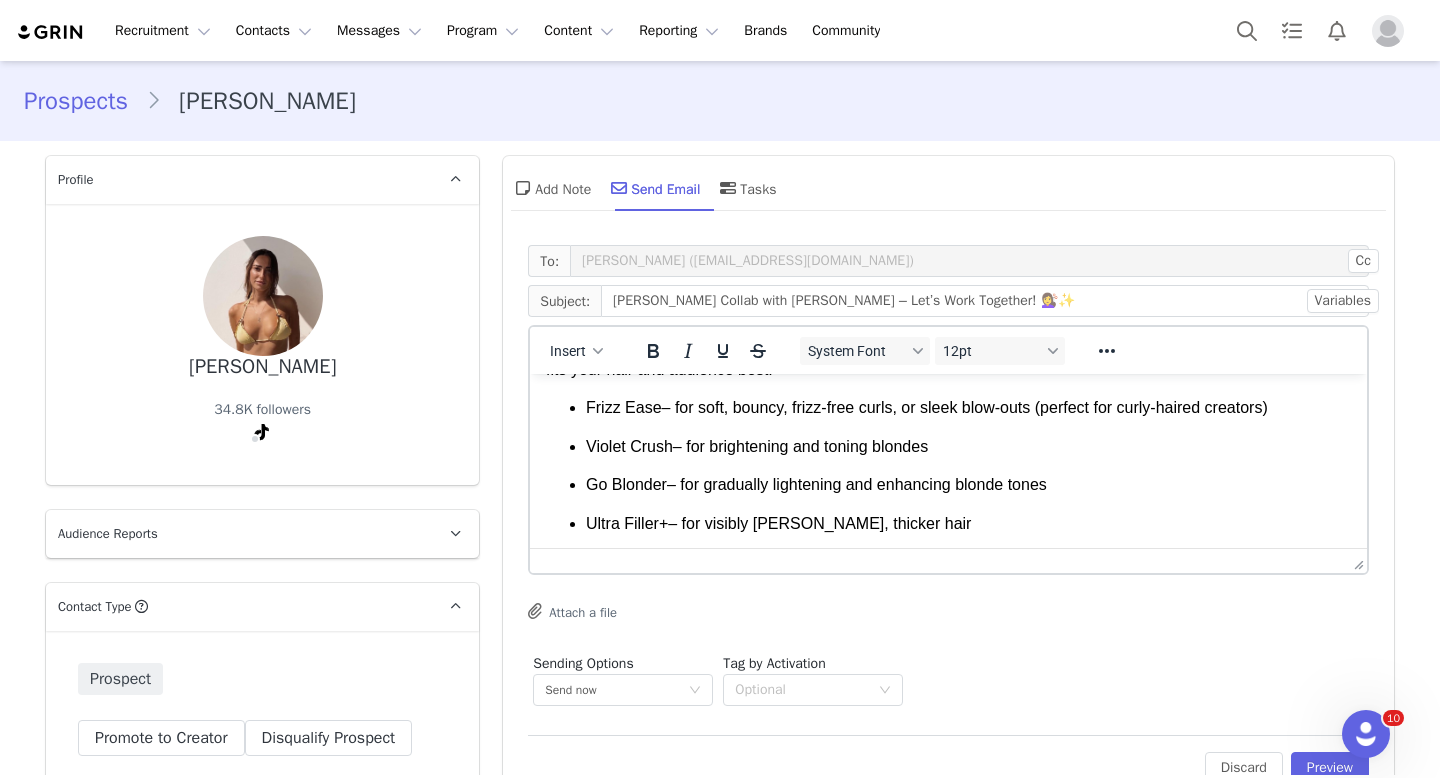 scroll, scrollTop: 187, scrollLeft: 0, axis: vertical 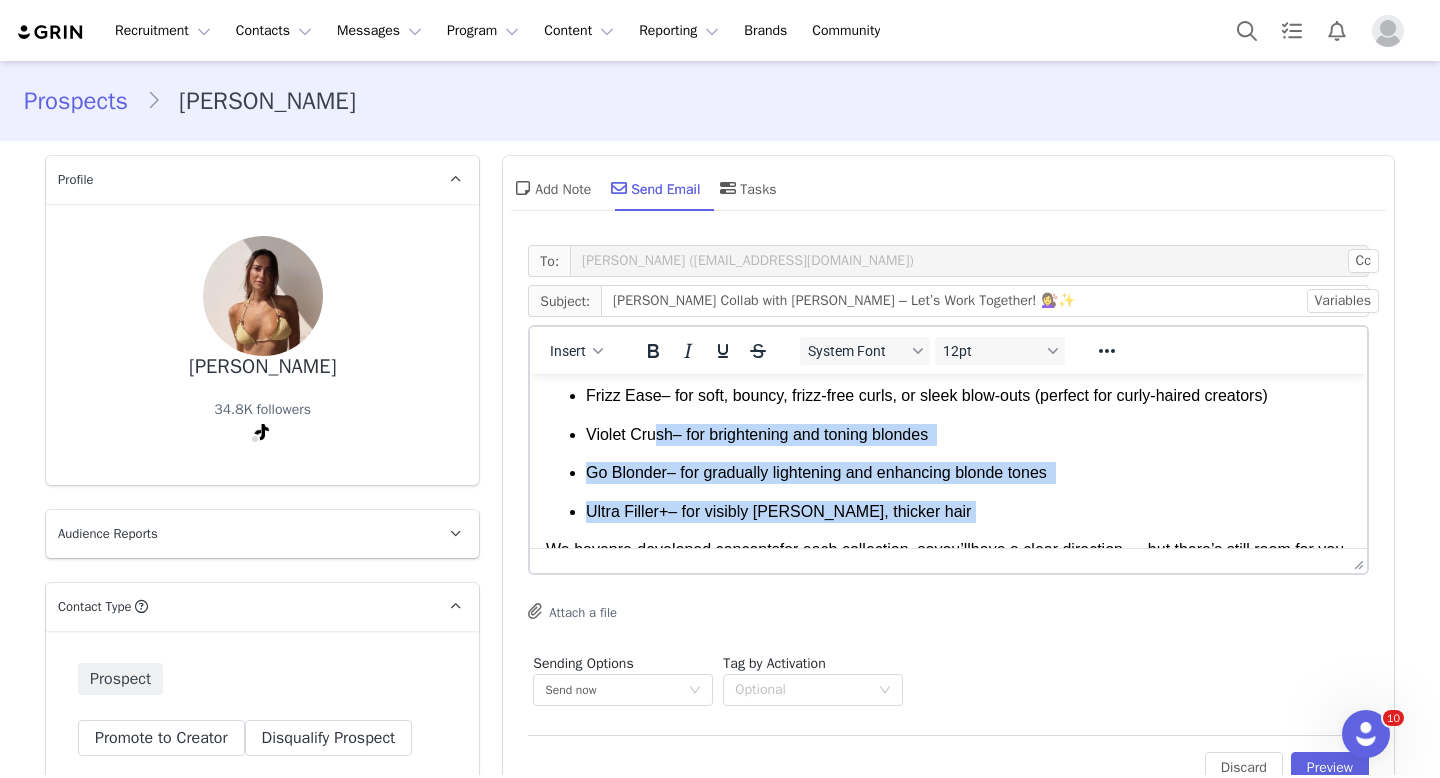 drag, startPoint x: 901, startPoint y: 507, endPoint x: 659, endPoint y: 432, distance: 253.35548 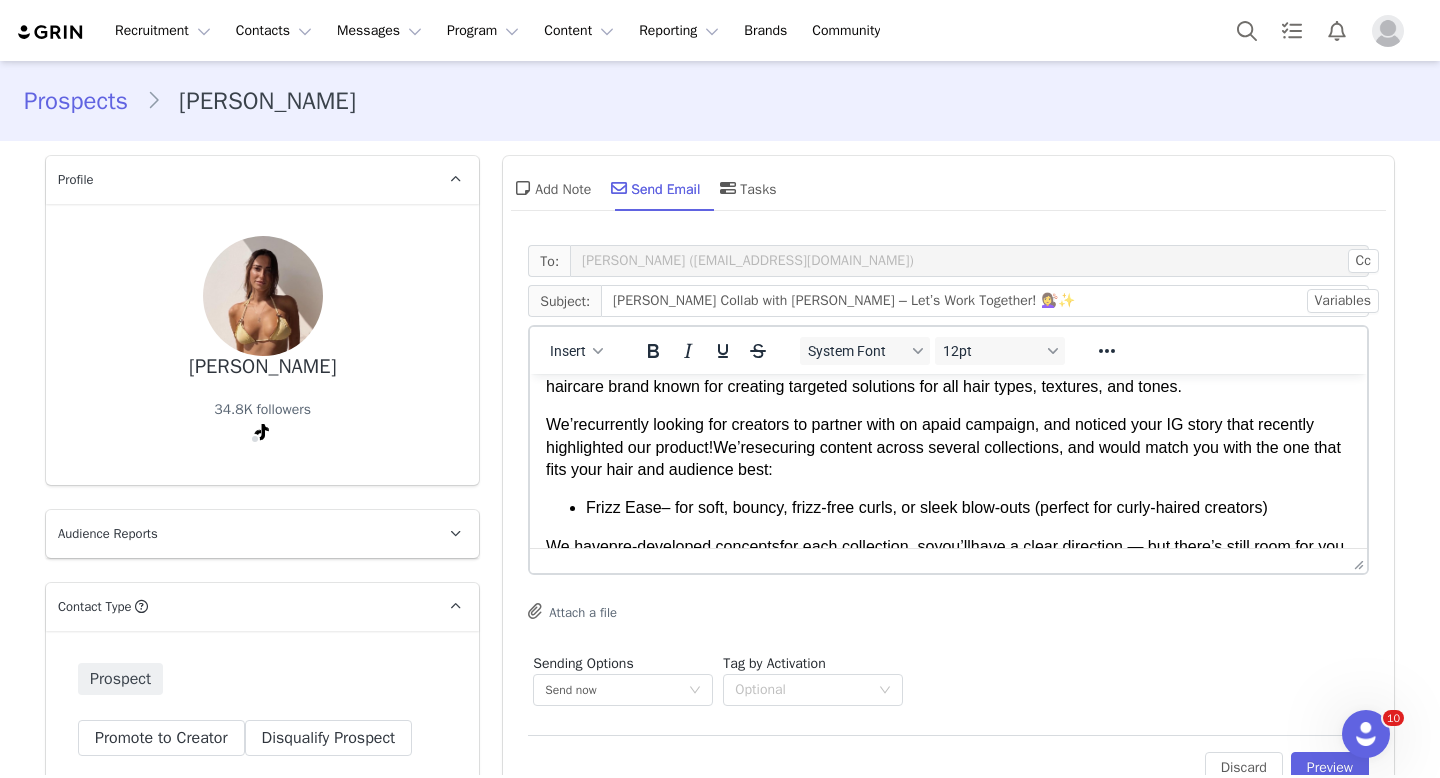 scroll, scrollTop: 74, scrollLeft: 0, axis: vertical 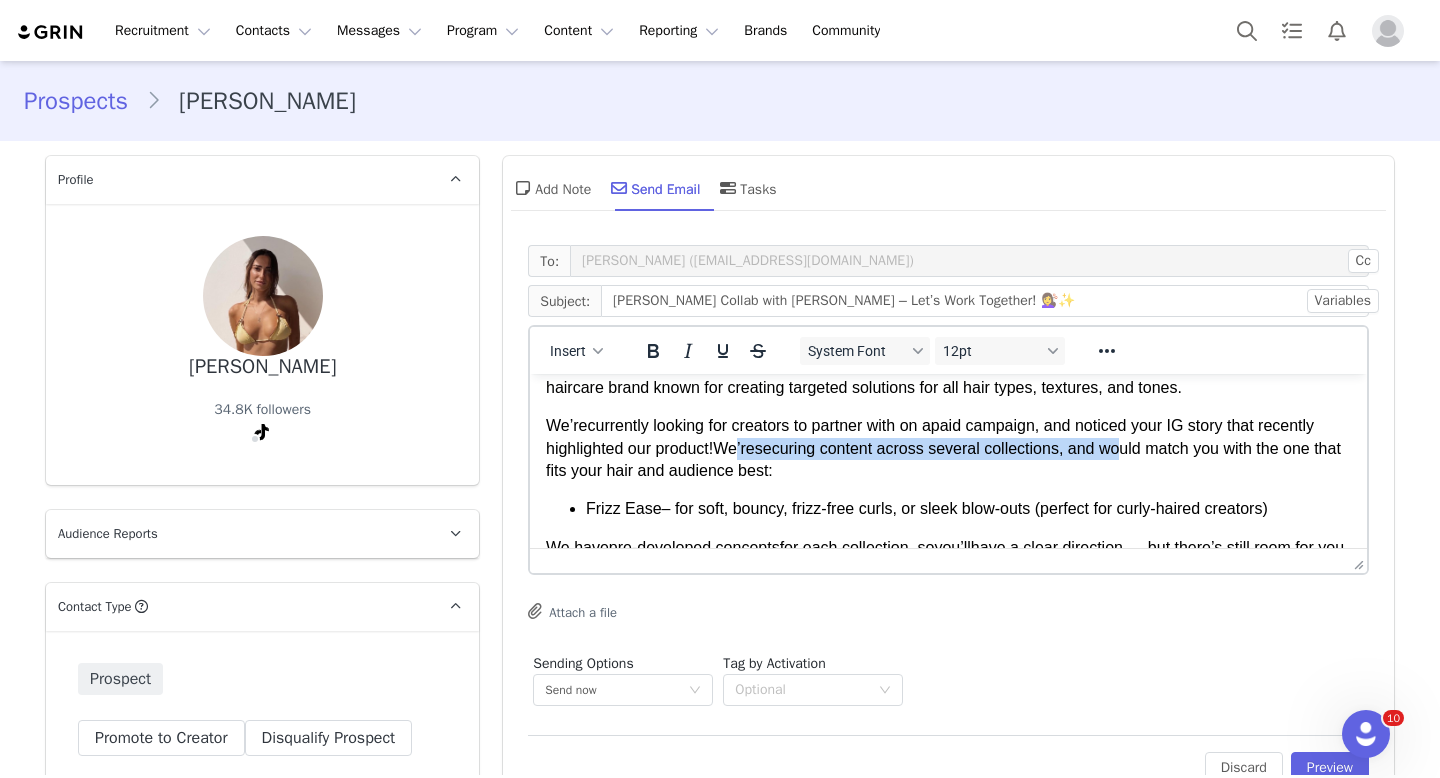drag, startPoint x: 1132, startPoint y: 450, endPoint x: 747, endPoint y: 455, distance: 385.03247 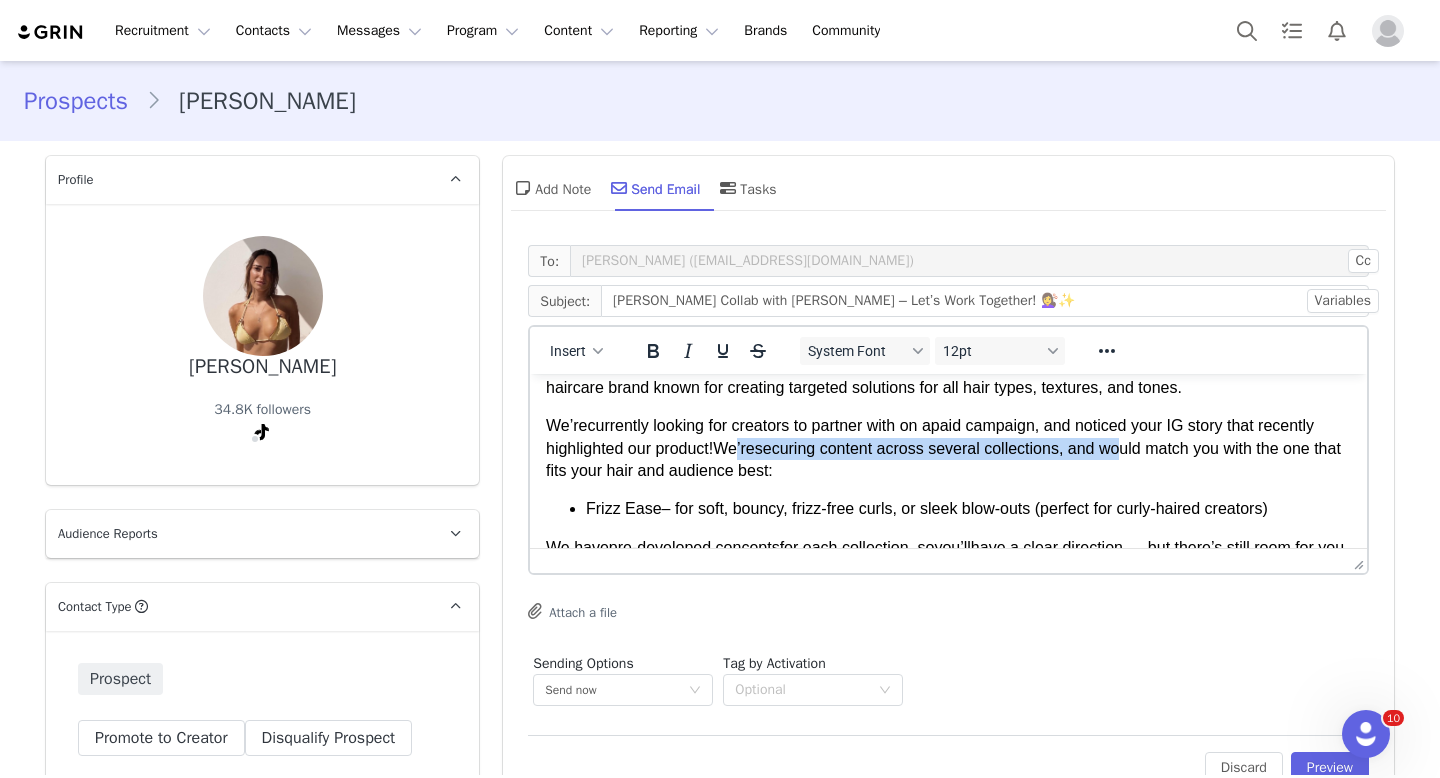 click on ", and noticed your IG story that recently highlighted our product !  We’re  securing content across several collections, and would match you with the one that fits your hair and audience best:" at bounding box center [943, 448] 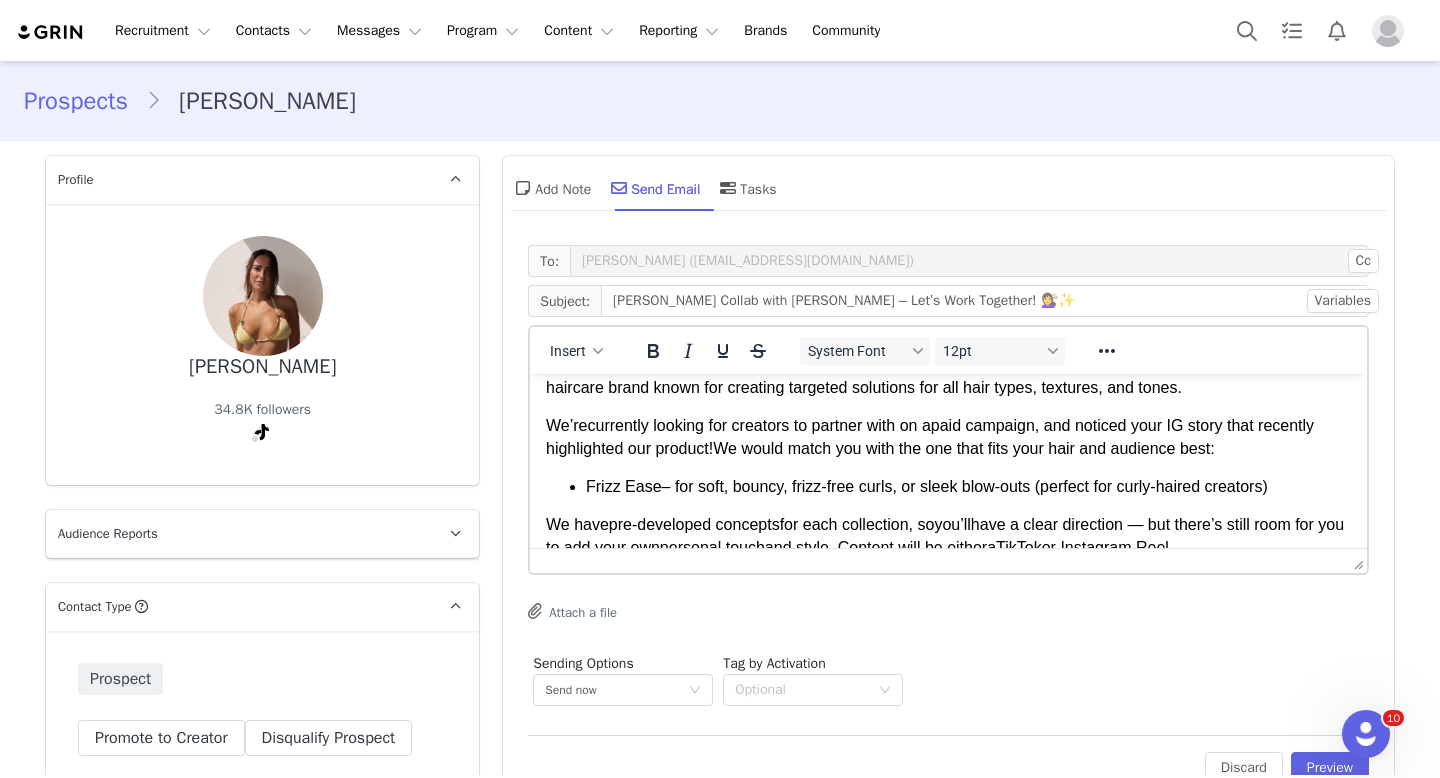 click on "ould match you with the one that fits your hair and audience best:" at bounding box center (984, 448) 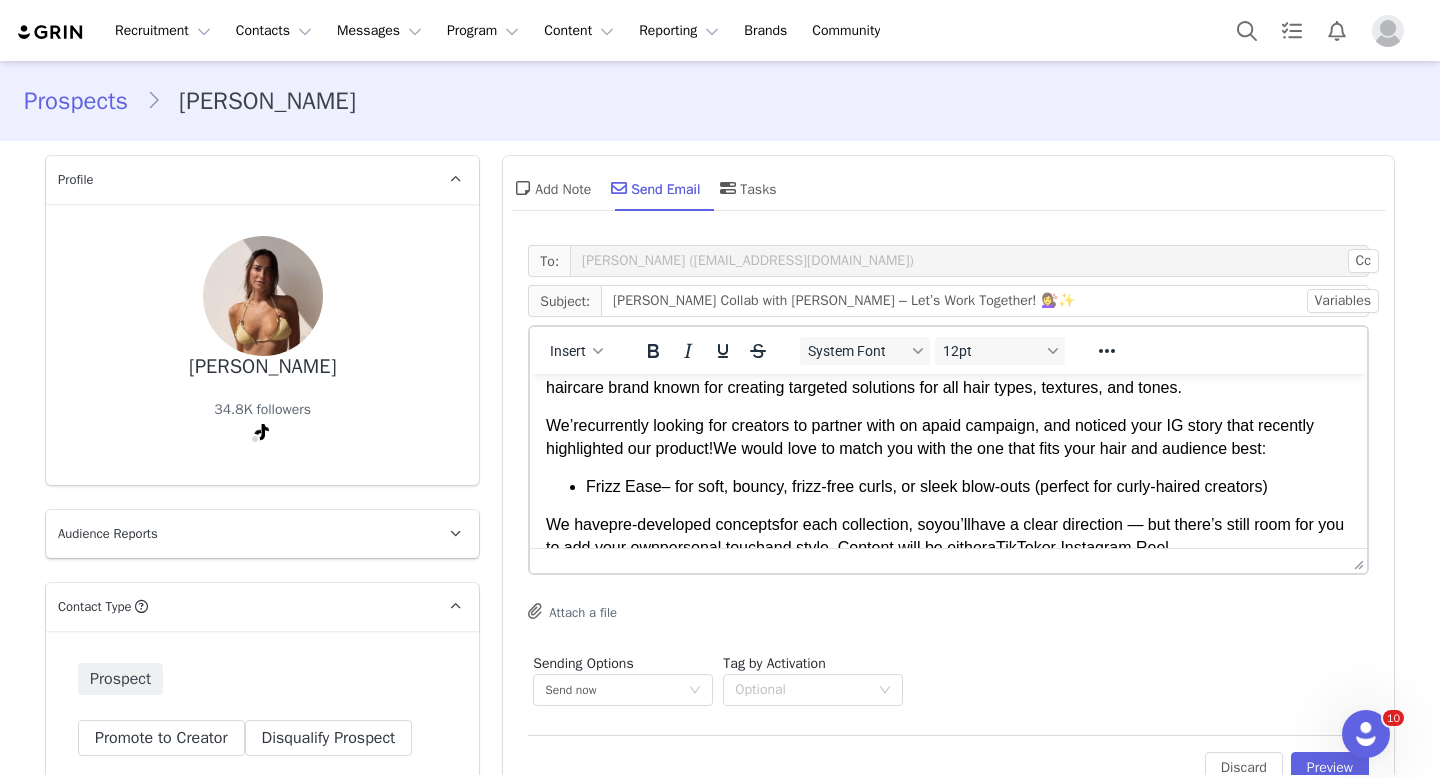 click on "ould love to match you with the one that fits your hair and audience best:" at bounding box center (1009, 448) 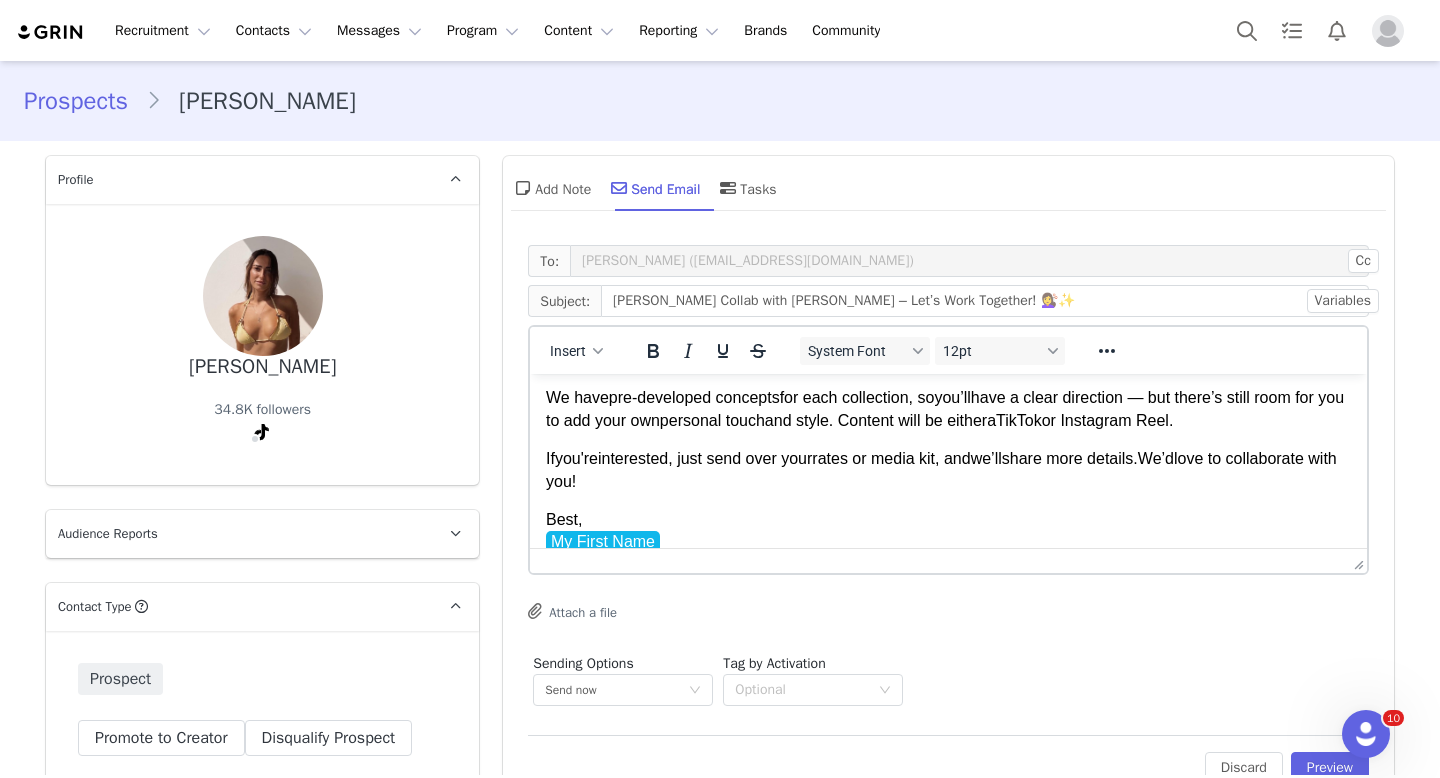 scroll, scrollTop: 203, scrollLeft: 0, axis: vertical 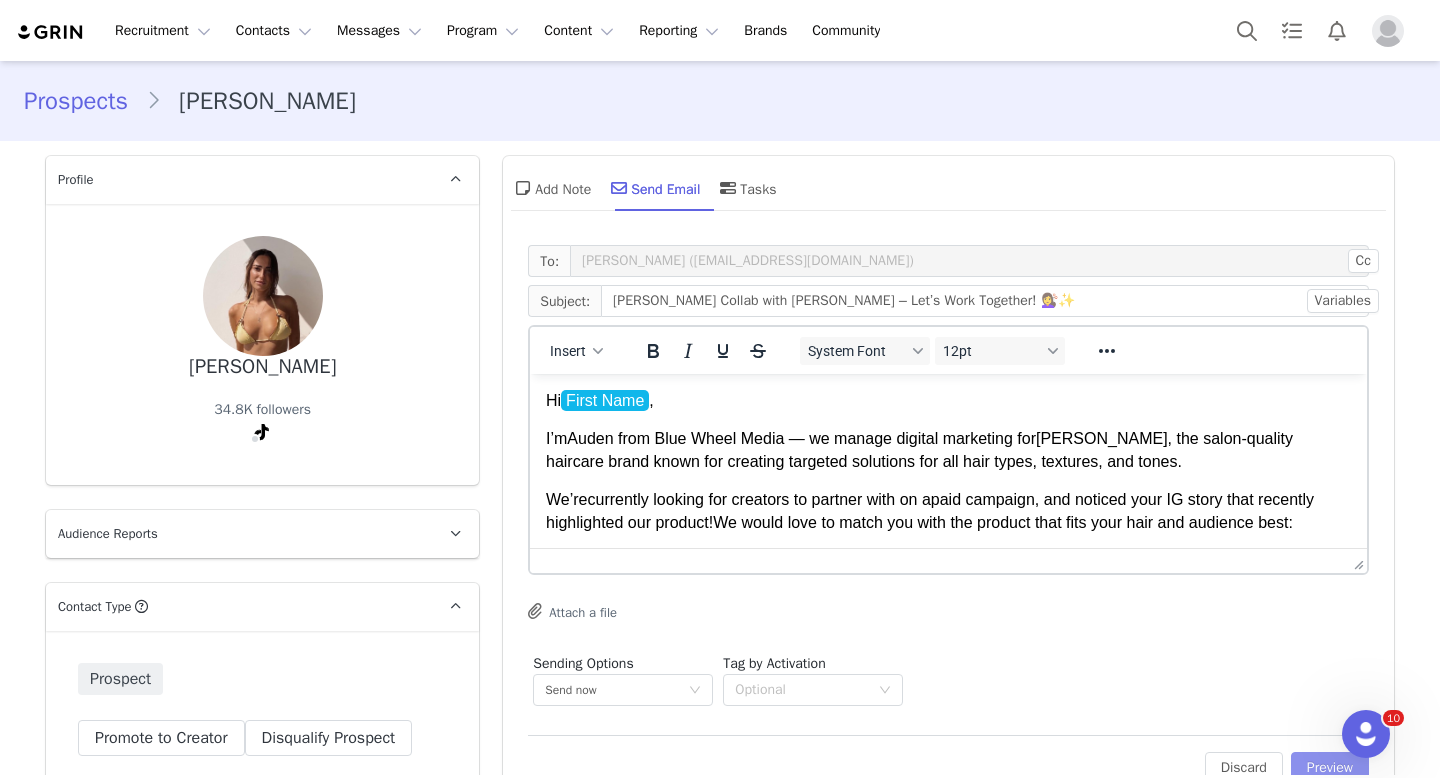 click on "Preview" at bounding box center [1330, 768] 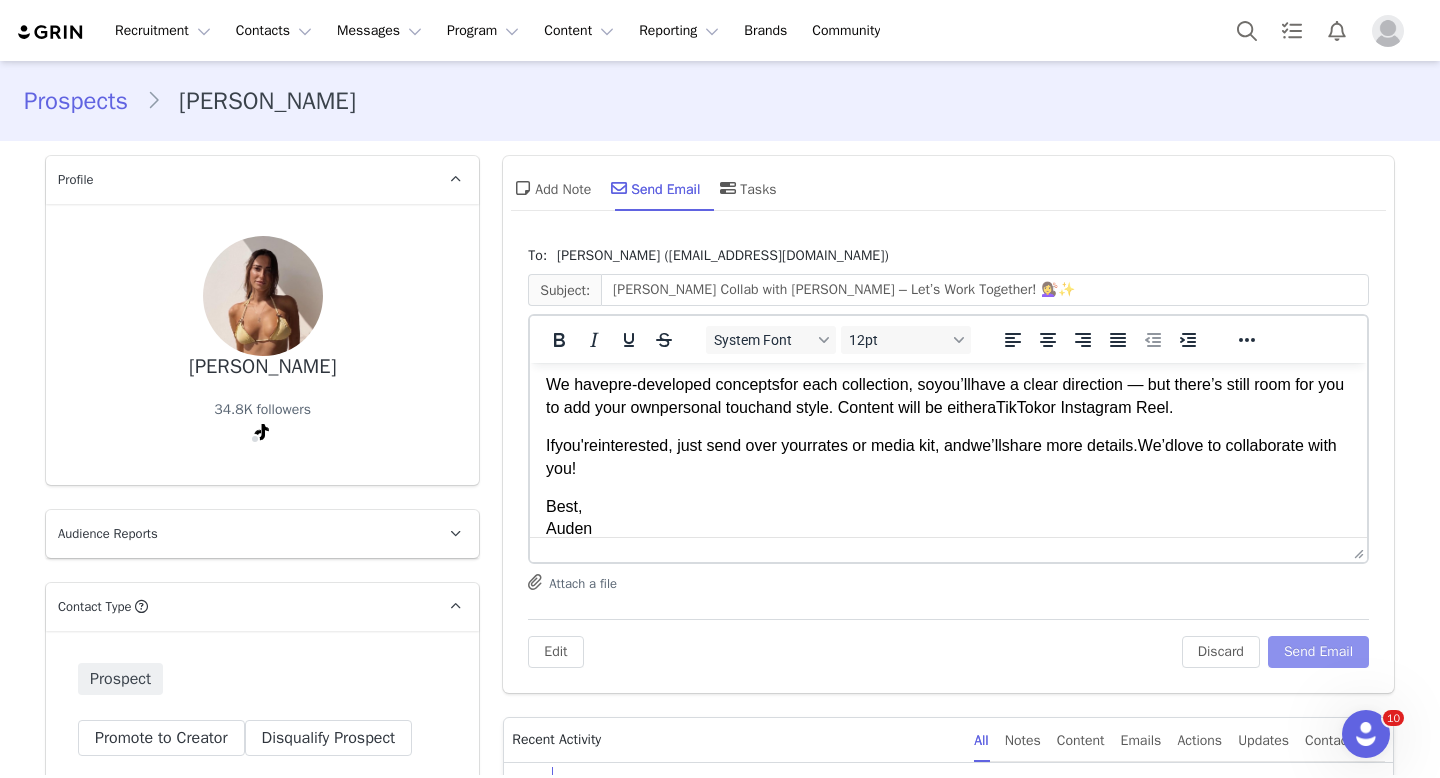 scroll, scrollTop: 223, scrollLeft: 0, axis: vertical 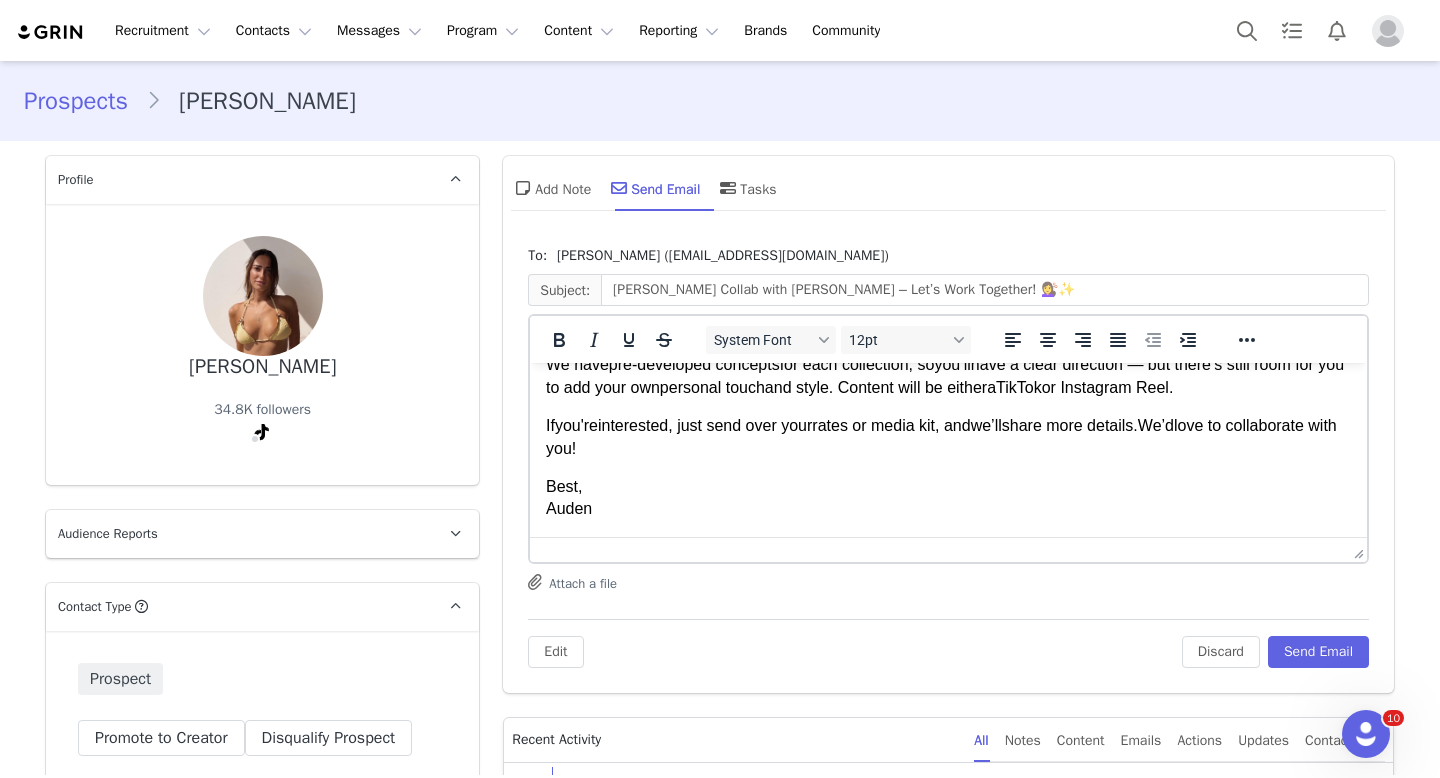 click on "Best,   Auden" at bounding box center [948, 498] 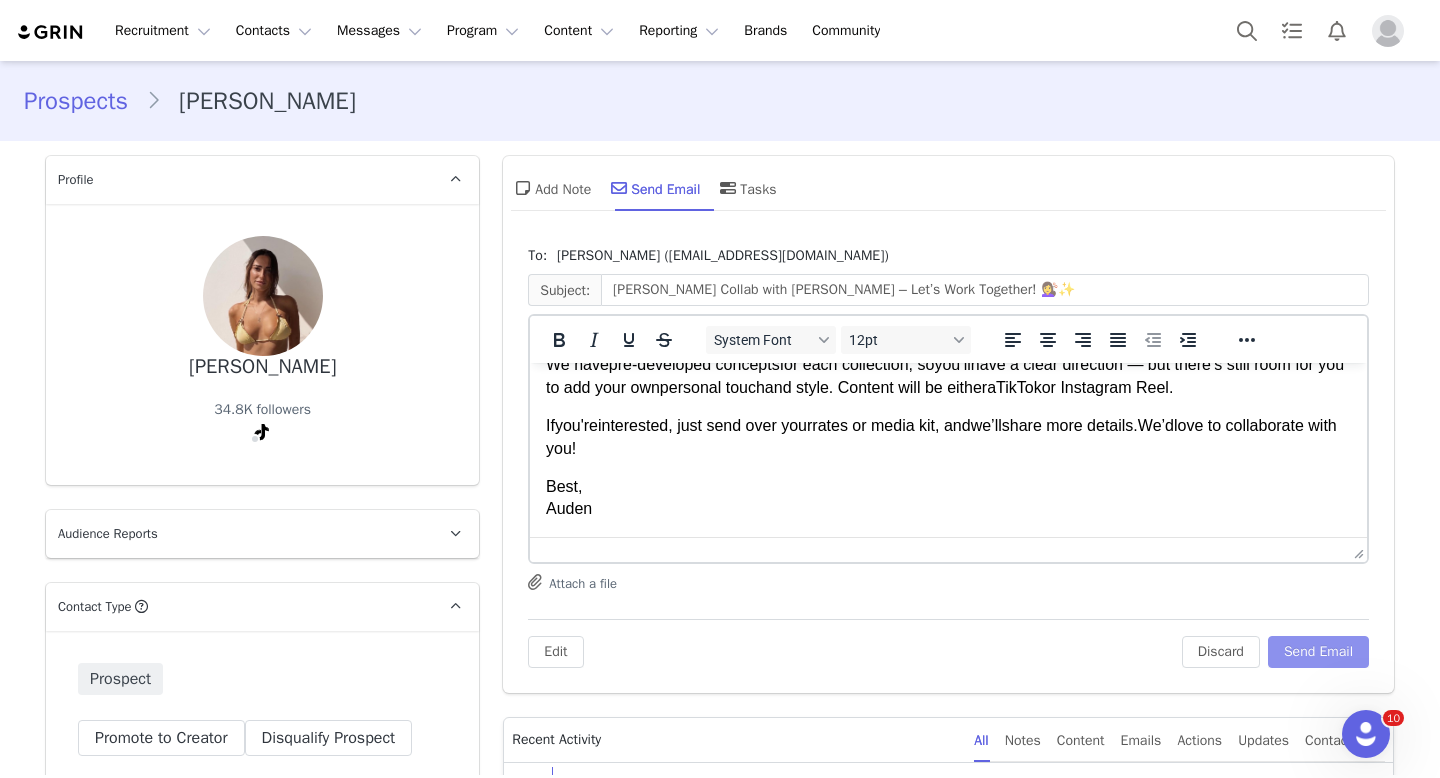 click on "Send Email" at bounding box center [1318, 652] 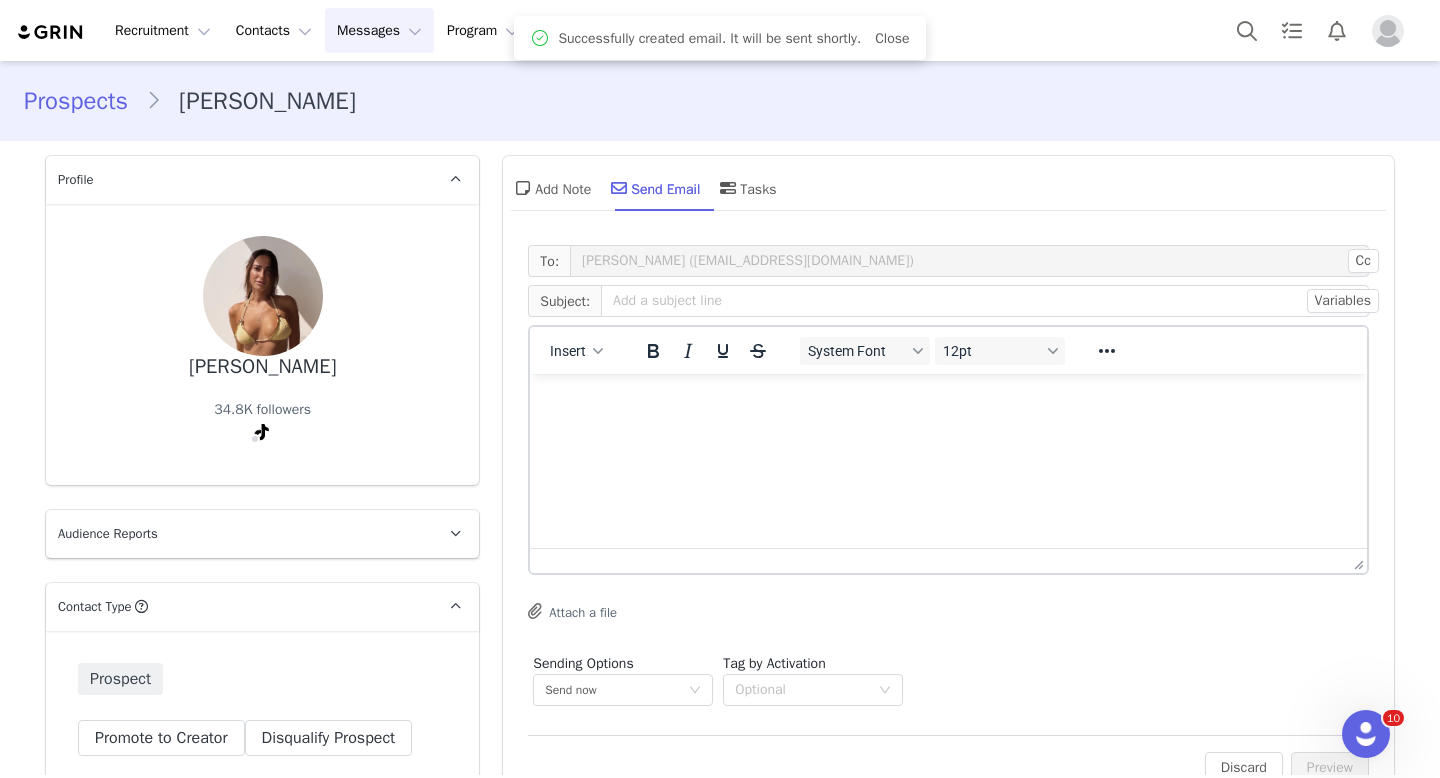 scroll, scrollTop: 0, scrollLeft: 0, axis: both 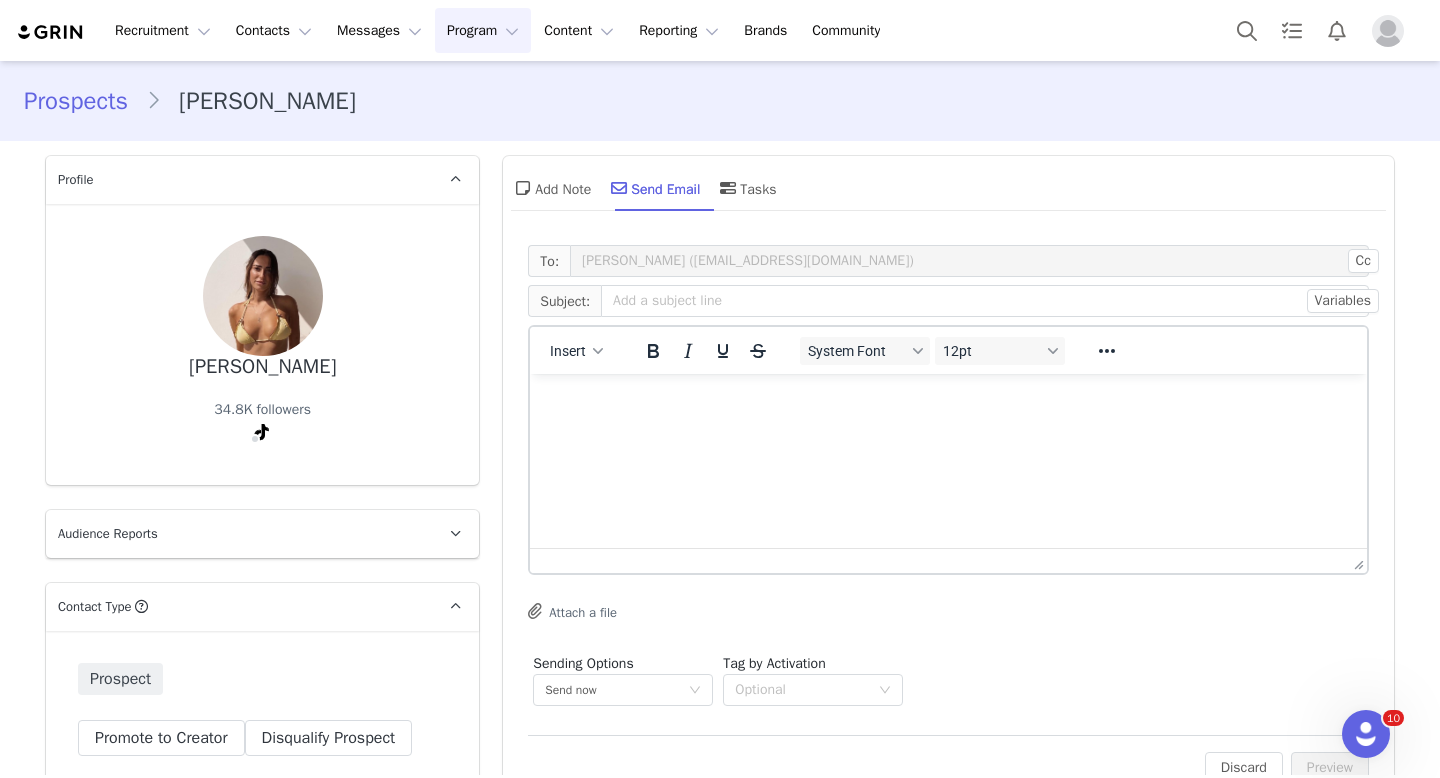 click on "Program Program" at bounding box center [483, 30] 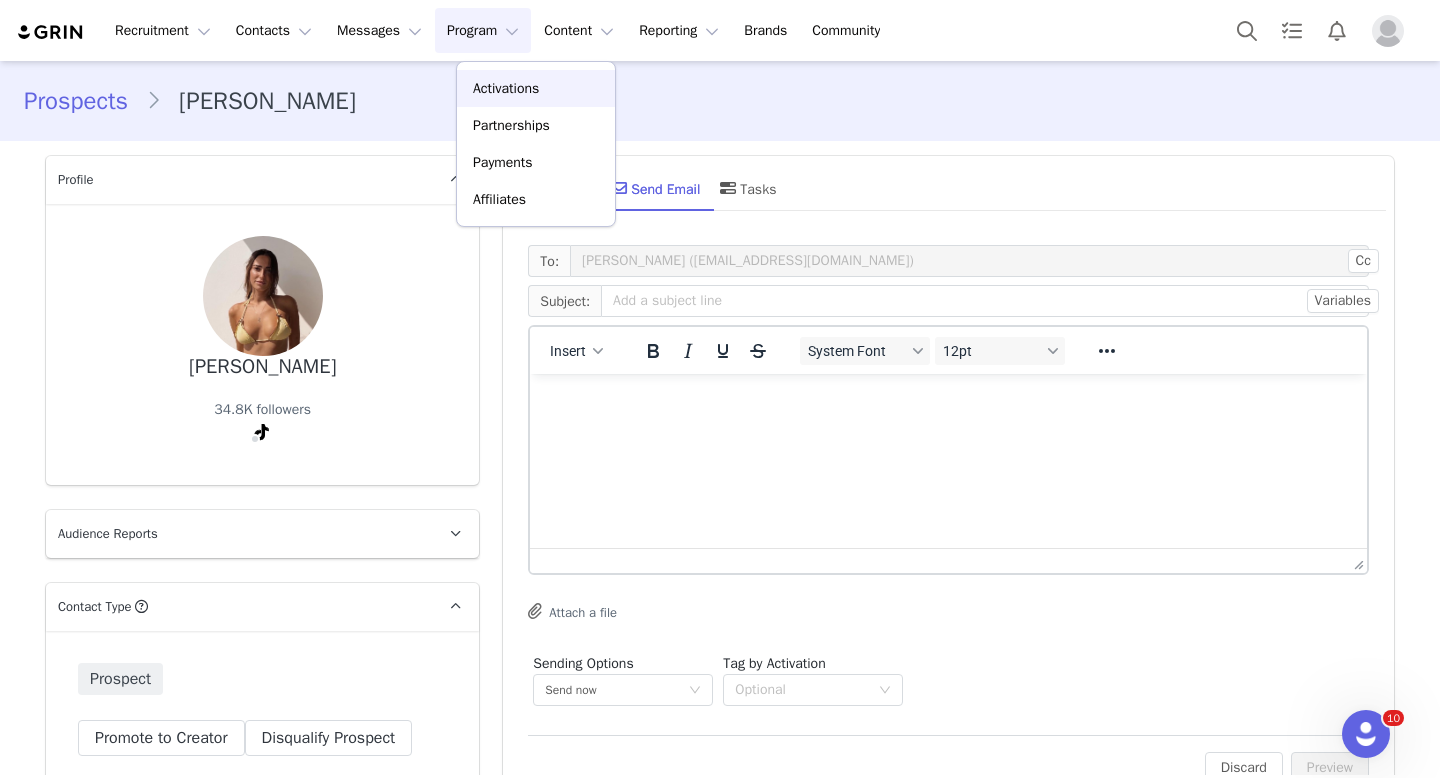 click on "Activations" at bounding box center (506, 88) 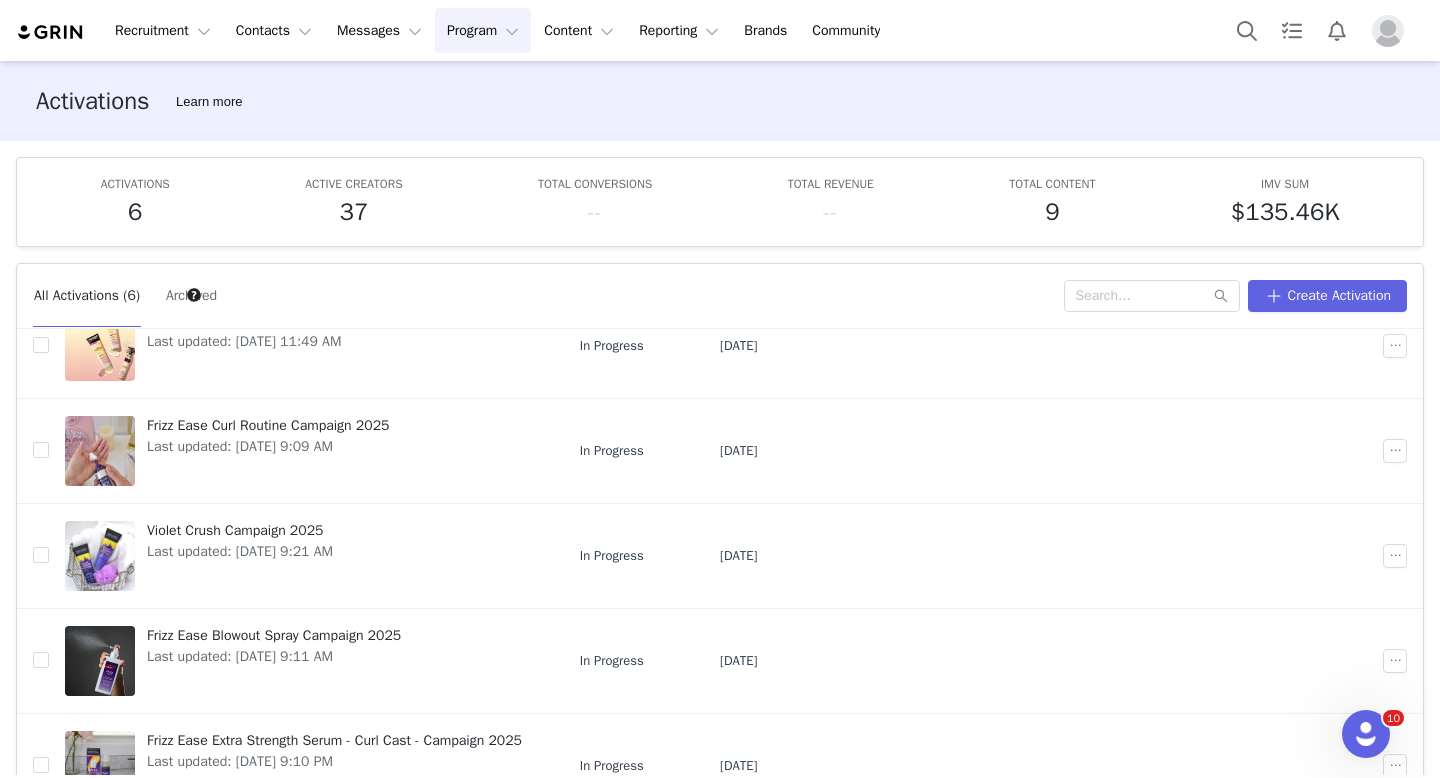 scroll, scrollTop: 200, scrollLeft: 0, axis: vertical 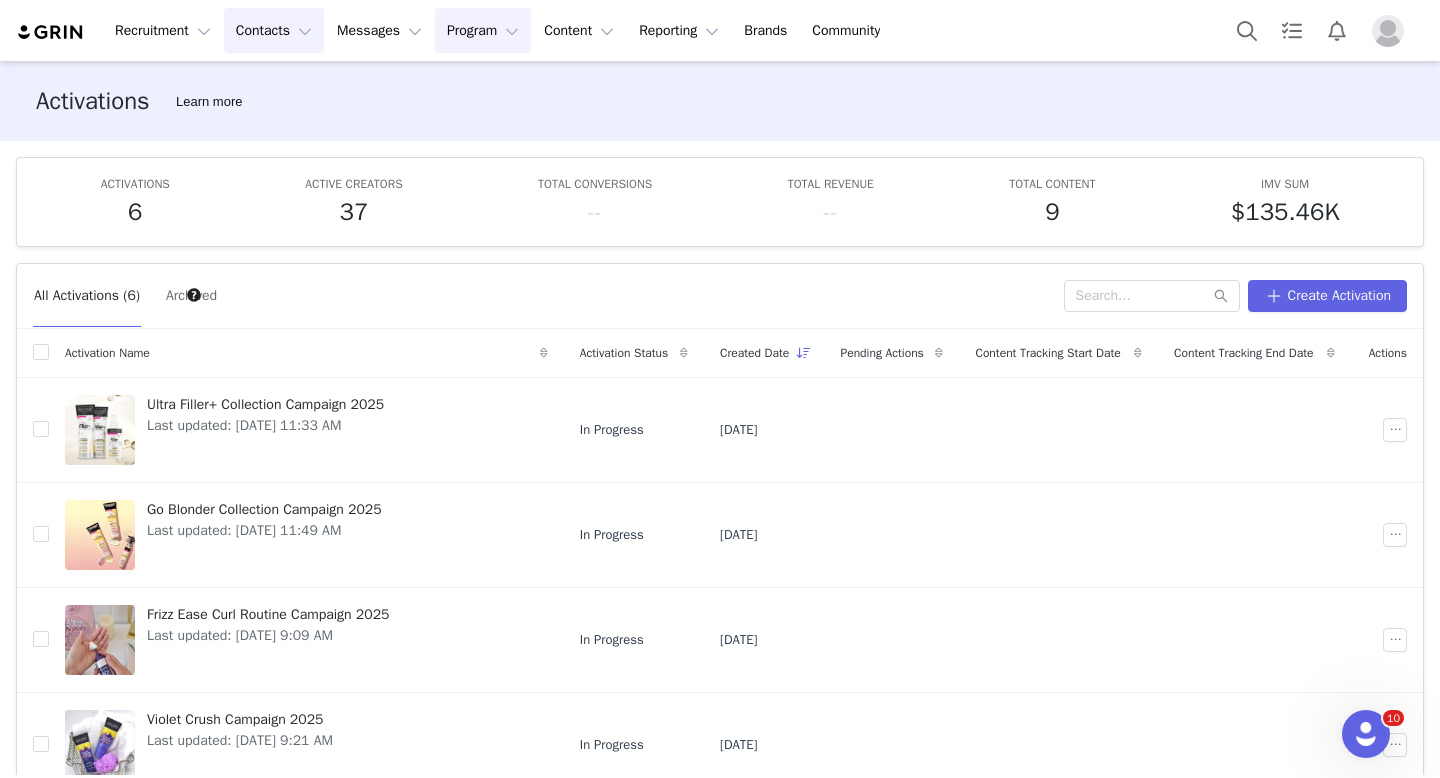 click on "Contacts Contacts" at bounding box center (274, 30) 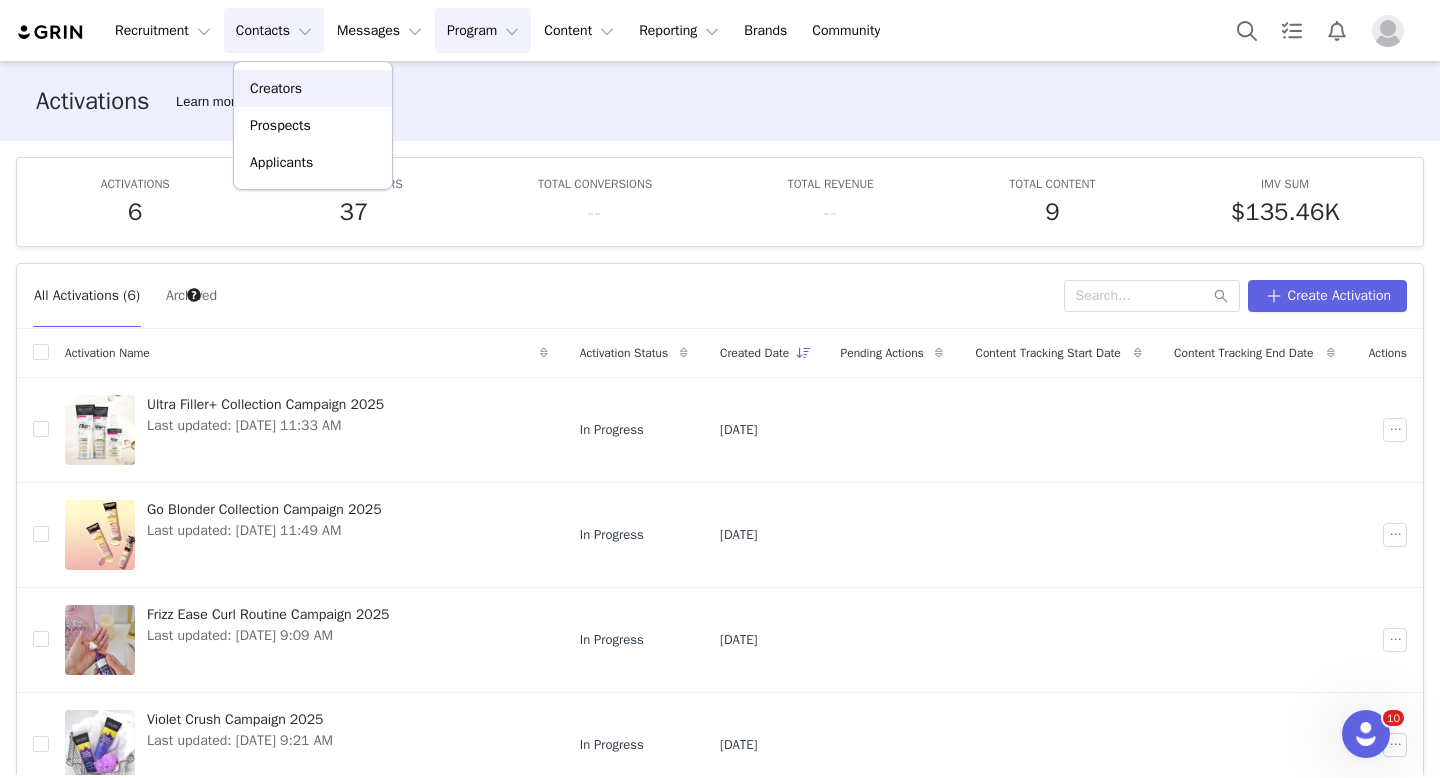click on "Creators" at bounding box center (276, 88) 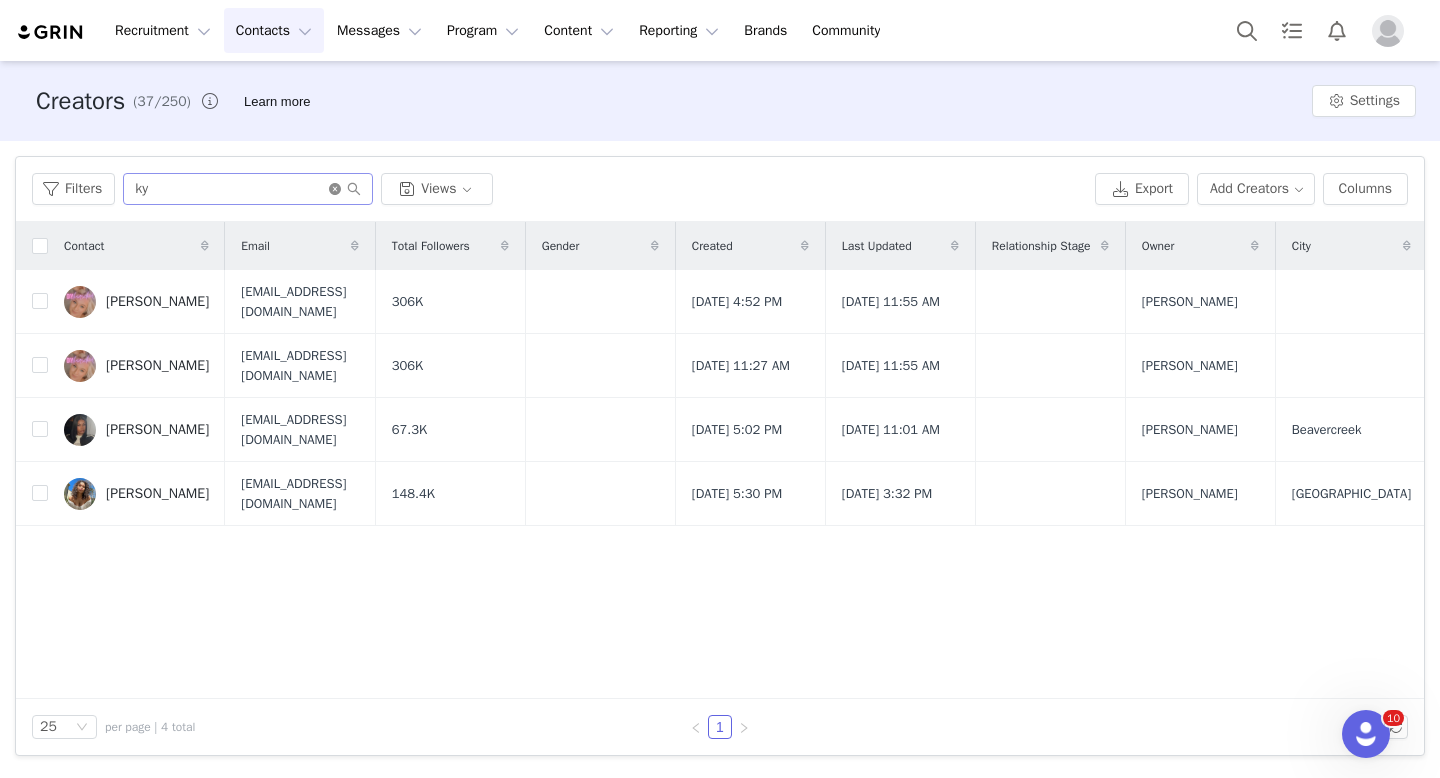 click 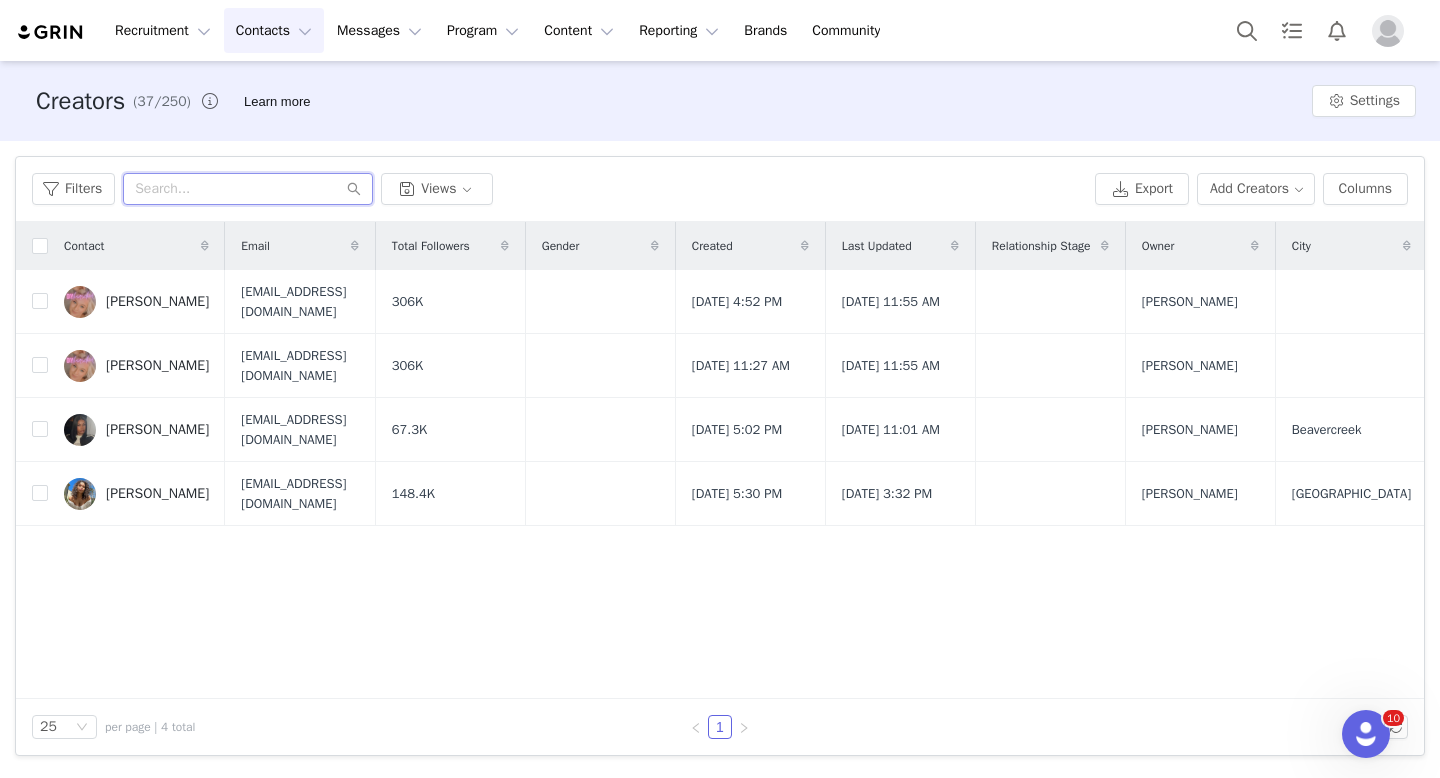 click at bounding box center [248, 189] 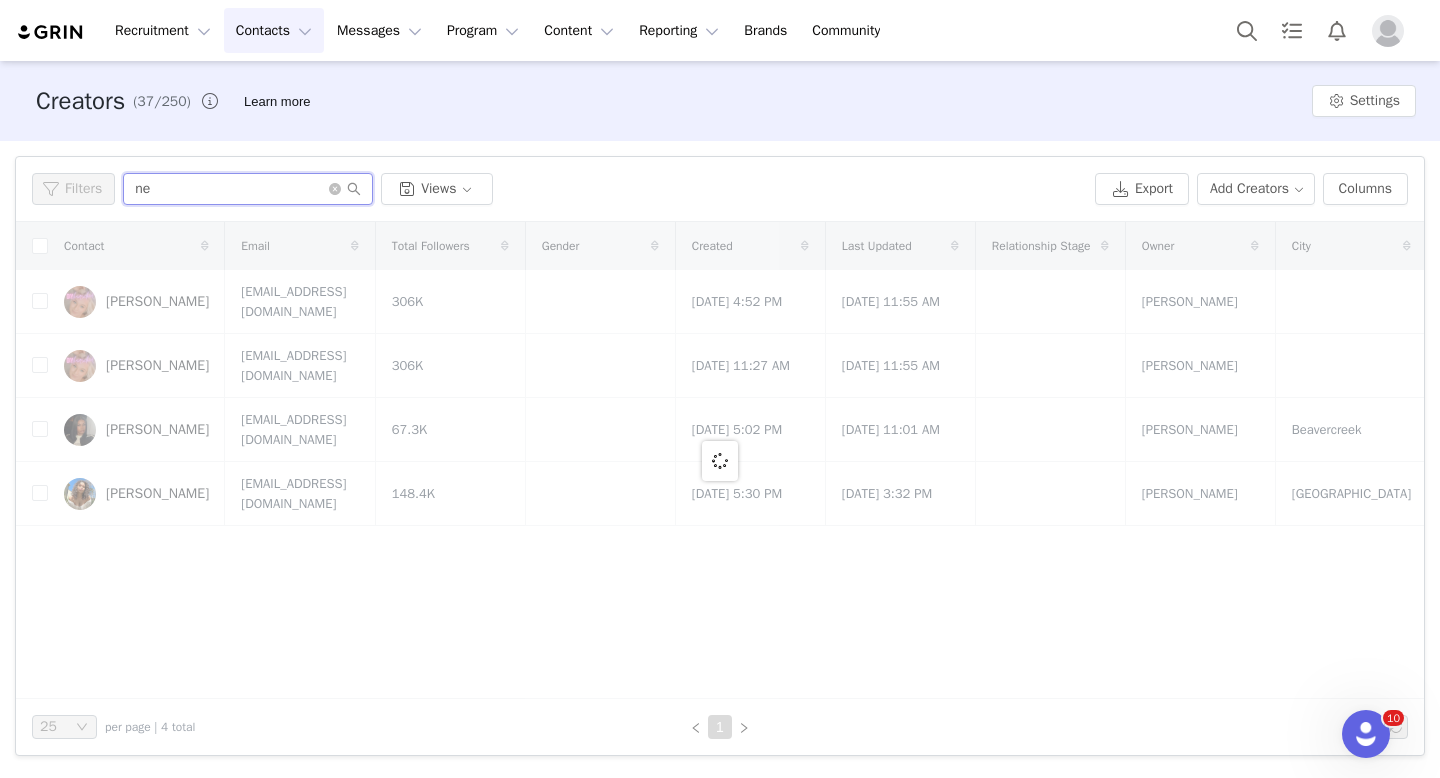 type on "ney" 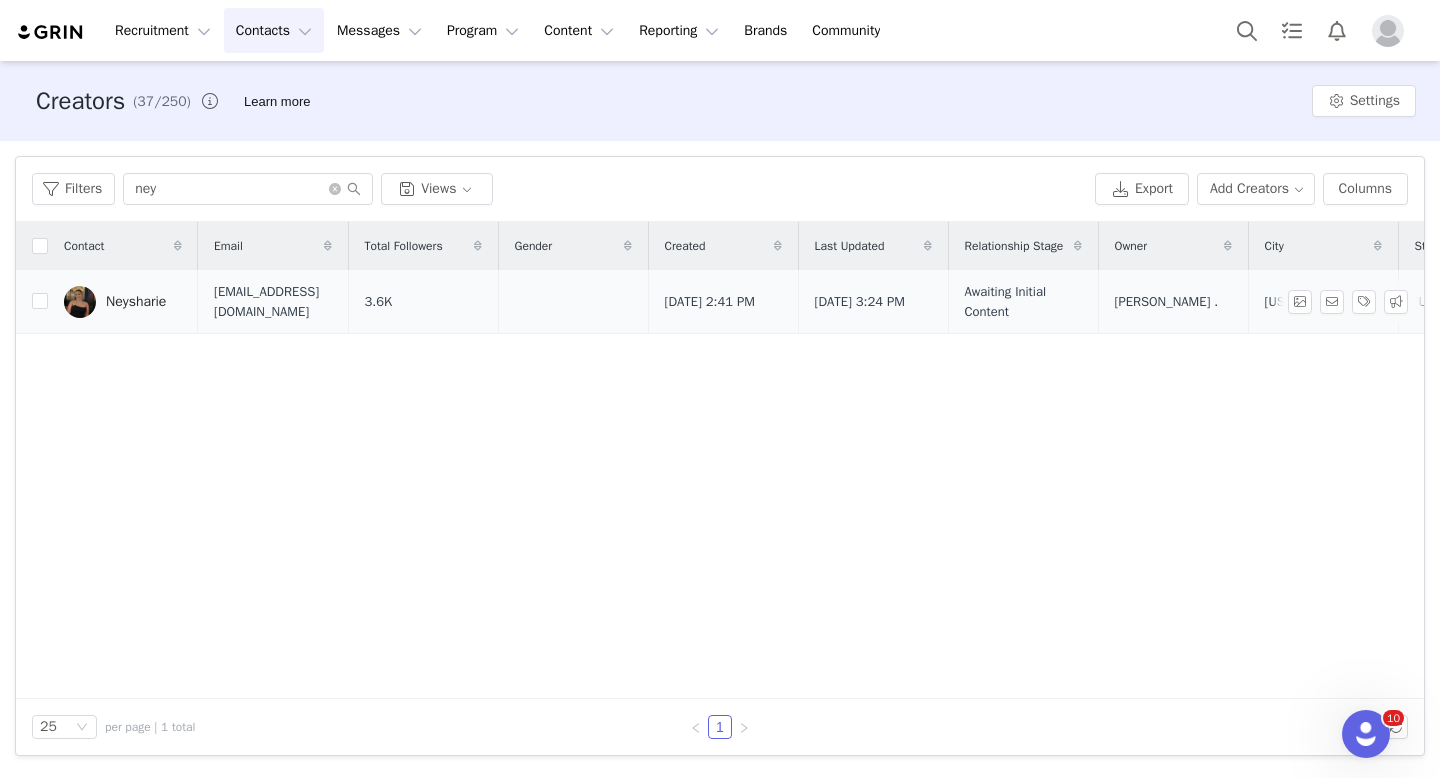 click on "Neysharie" at bounding box center [123, 302] 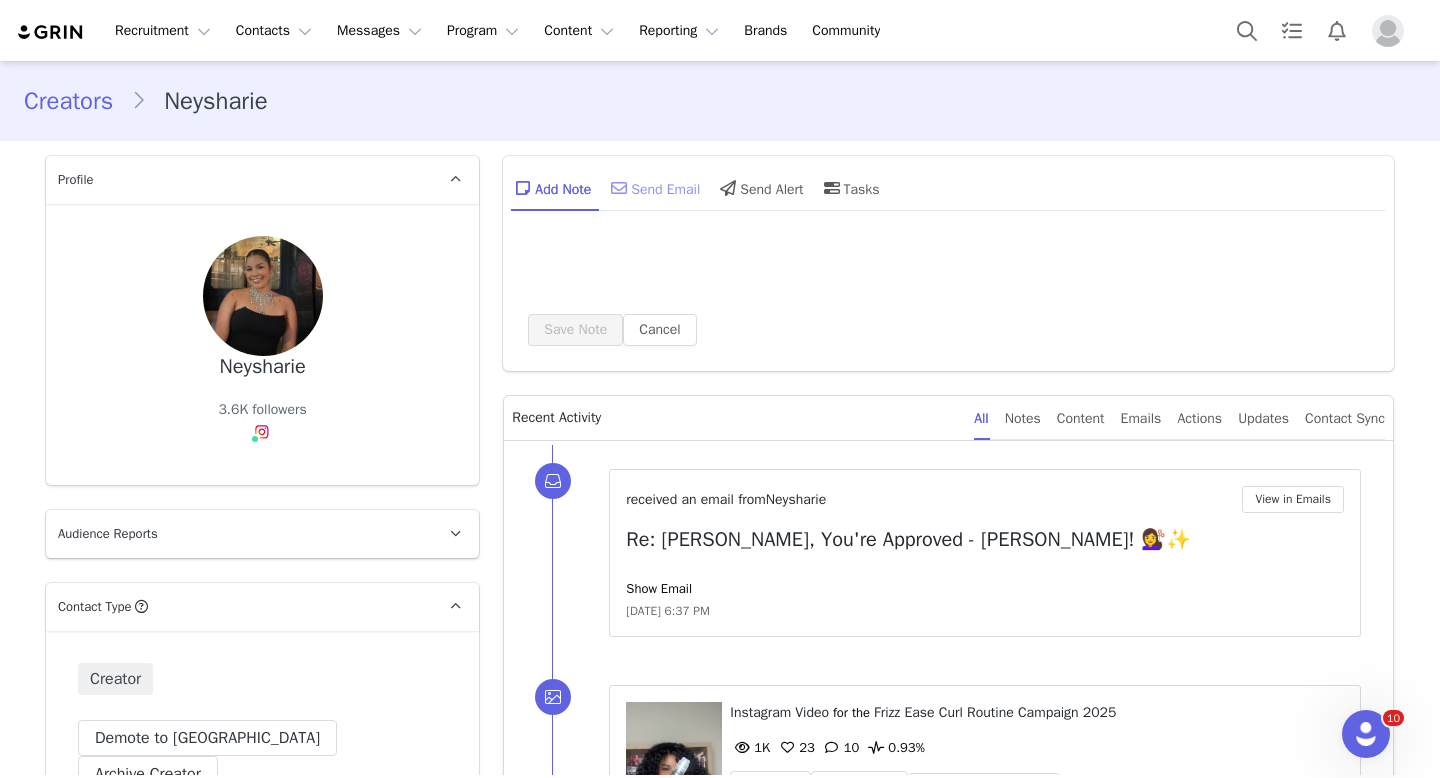 click on "Send Email" at bounding box center (653, 188) 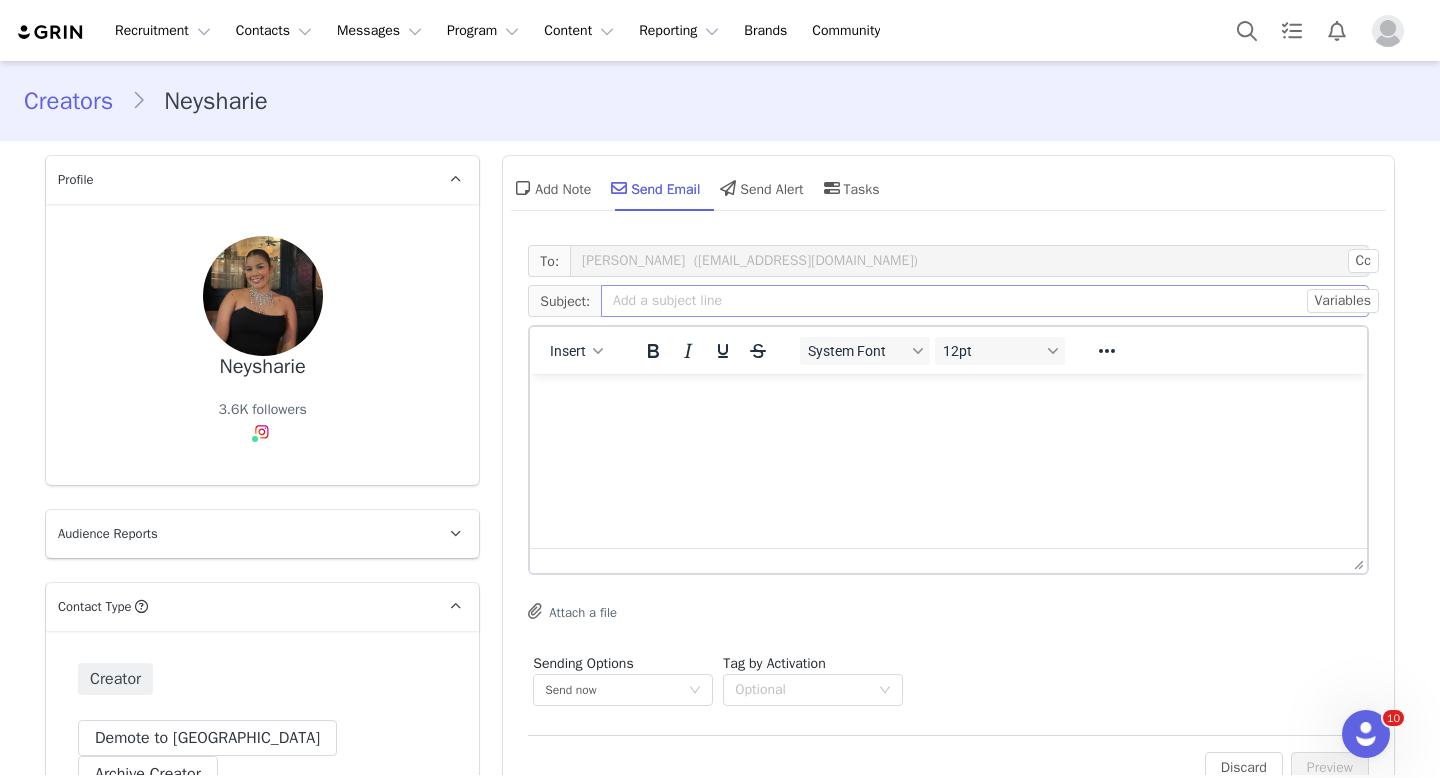 scroll, scrollTop: 0, scrollLeft: 0, axis: both 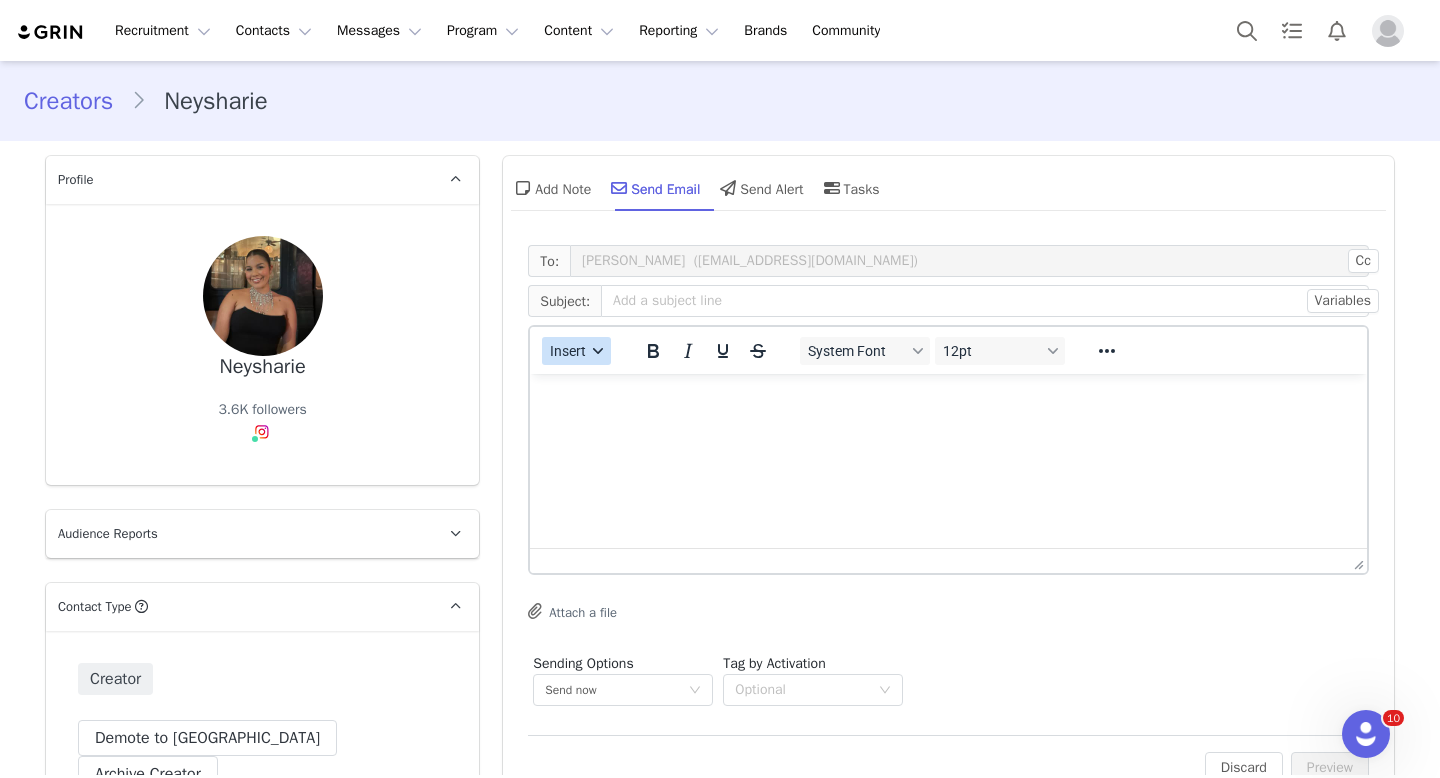 click on "Insert" at bounding box center (576, 351) 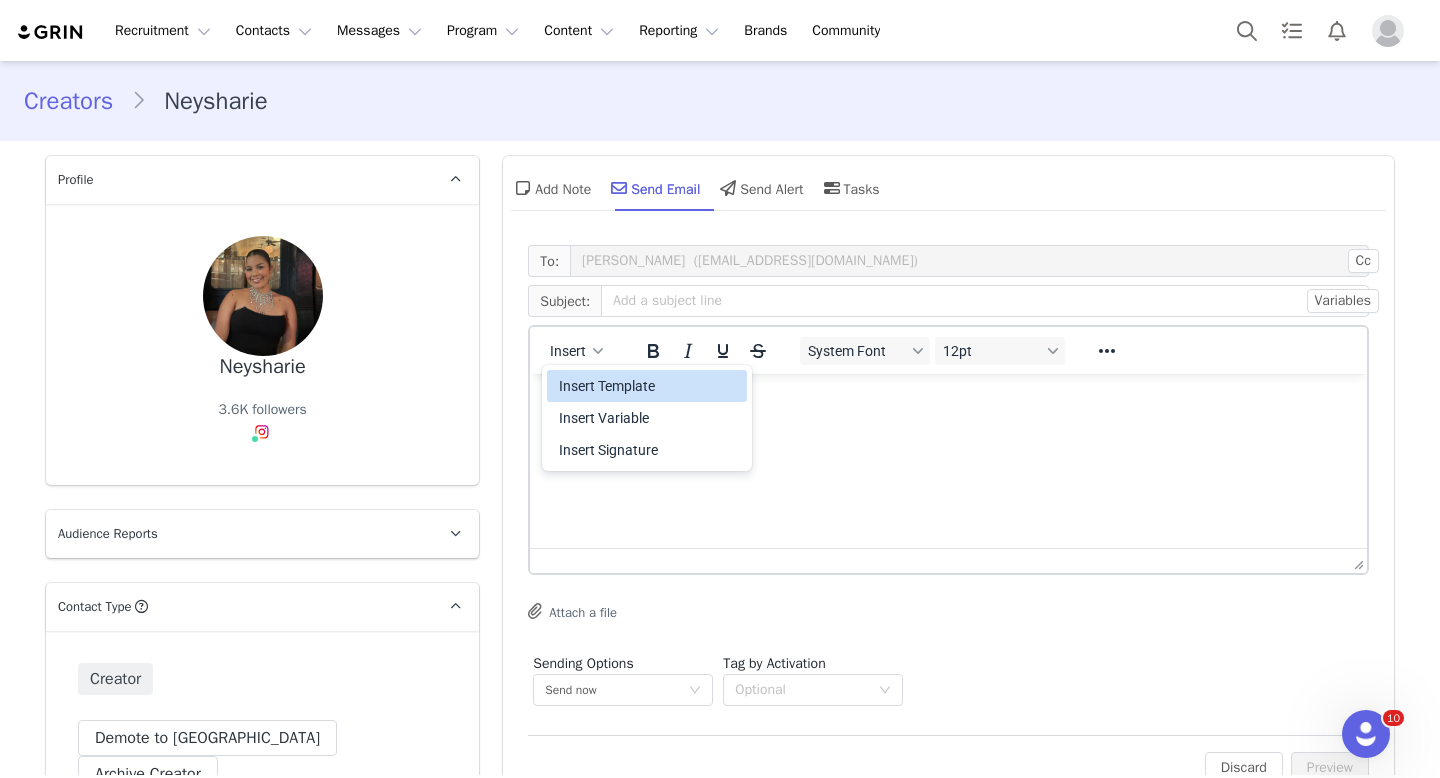 click on "Insert Template" at bounding box center (649, 386) 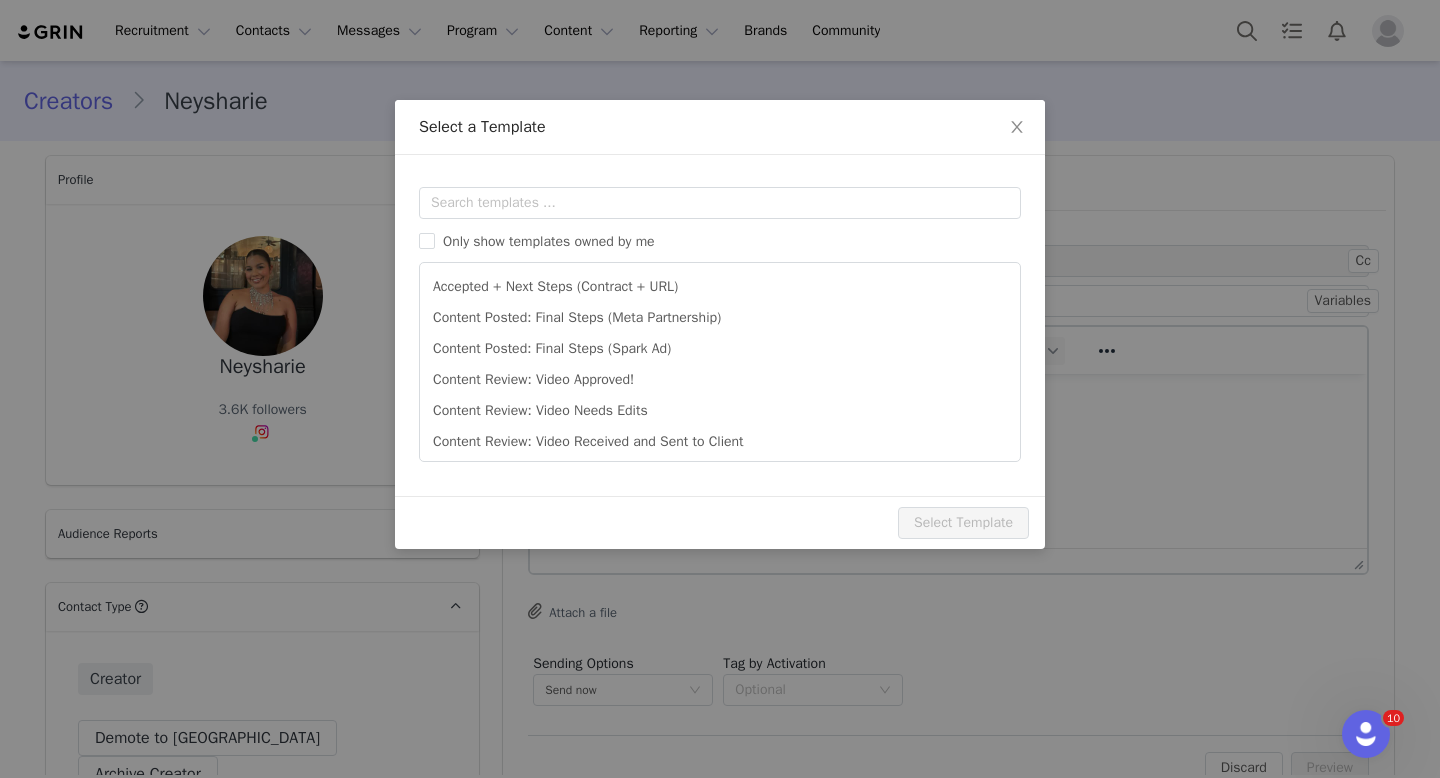 scroll, scrollTop: 0, scrollLeft: 0, axis: both 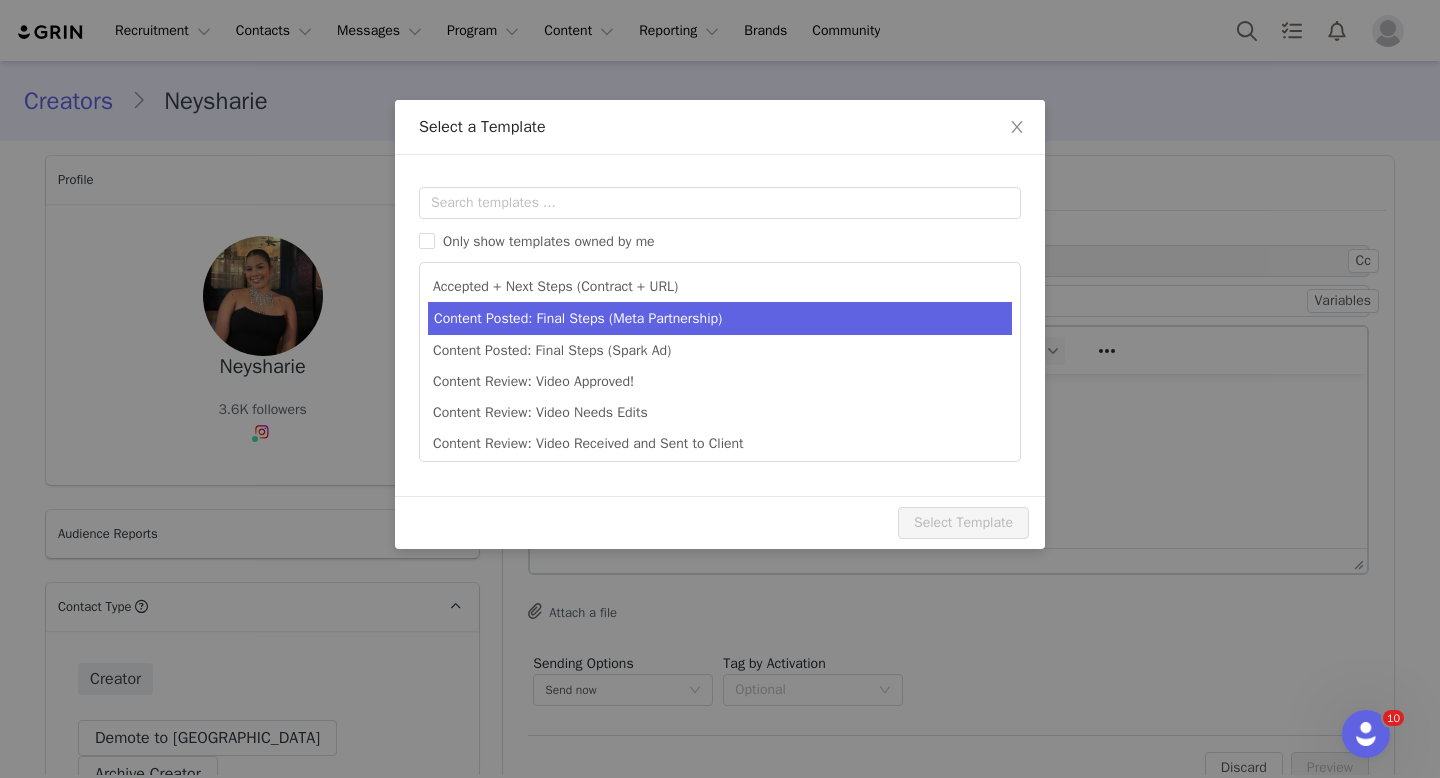 click on "Content Posted: Final Steps (Meta Partnership)" at bounding box center (720, 318) 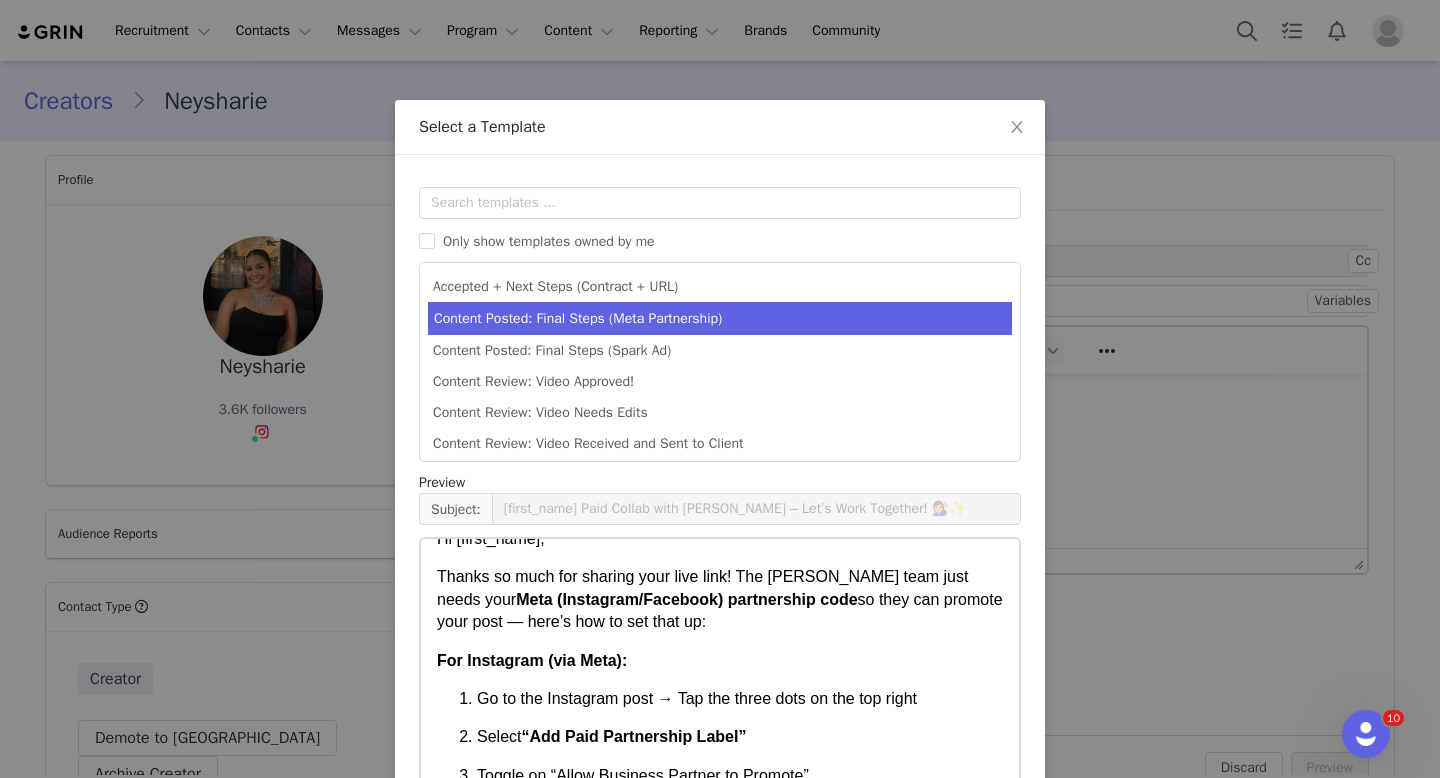 scroll, scrollTop: 30, scrollLeft: 0, axis: vertical 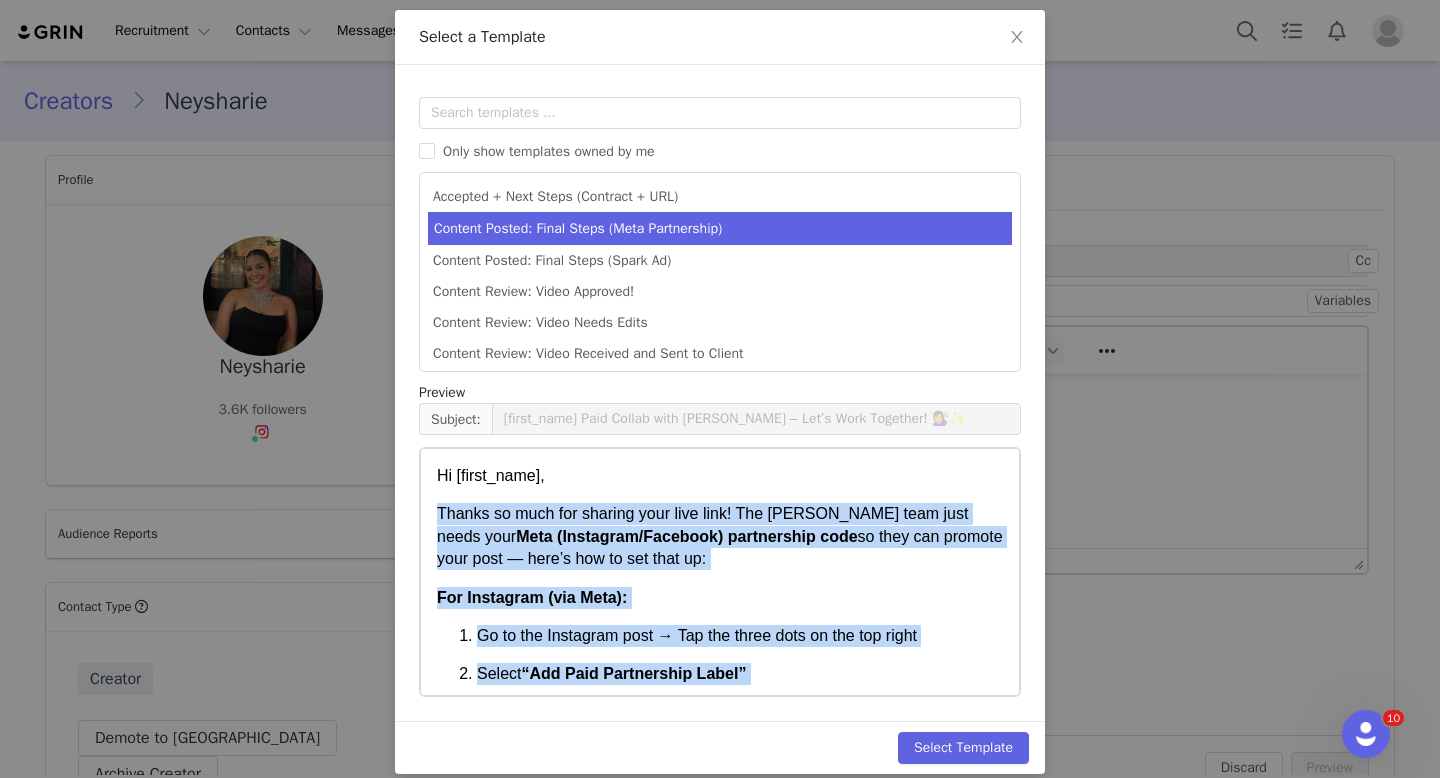 drag, startPoint x: 506, startPoint y: 585, endPoint x: 439, endPoint y: 516, distance: 96.17692 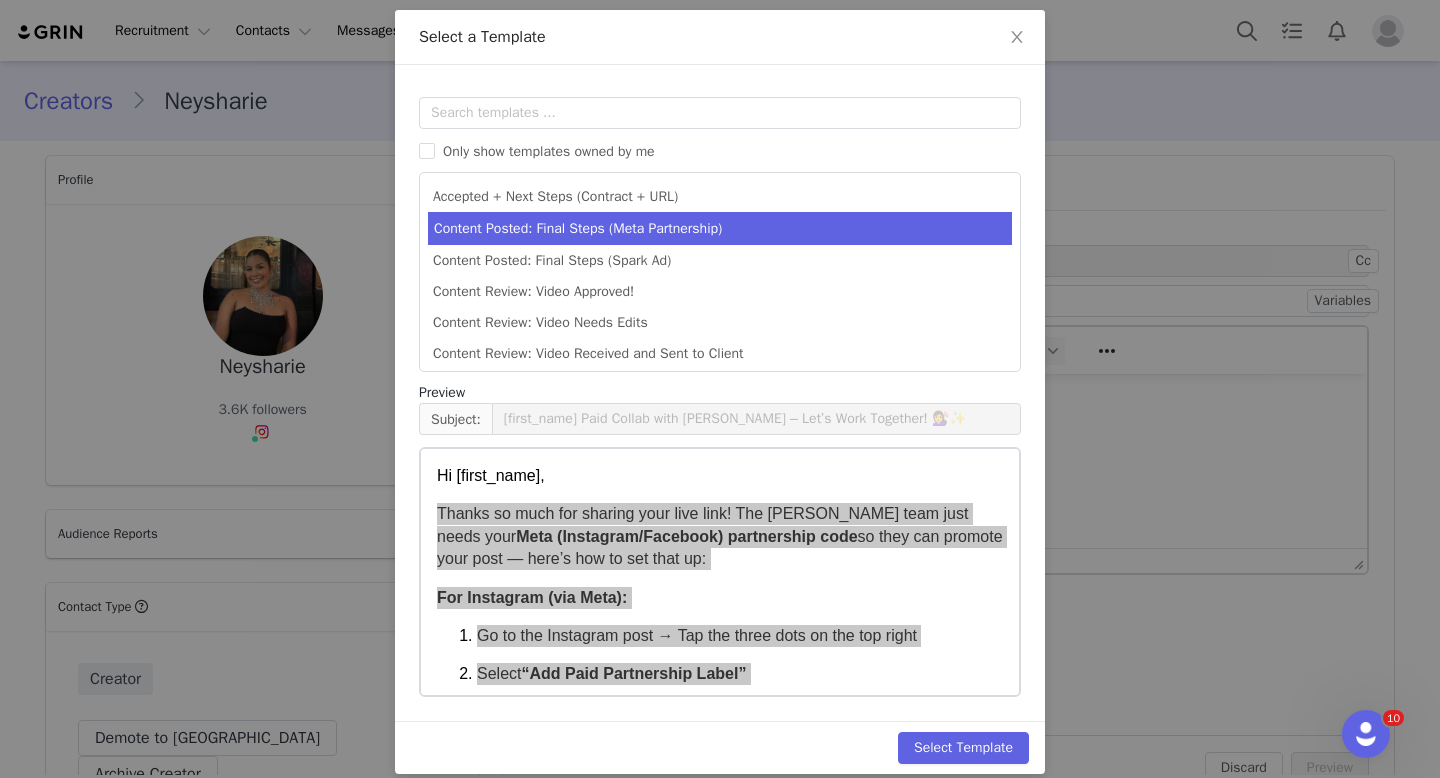 click on "Select a Template  Templates  Only show templates owned by me      Accepted + Next Steps (Contract + URL)   Content Posted: Final Steps (Meta Partnership)   Content Posted: Final Steps (Spark Ad)   Content Review: Video Approved!   Content Review: Video Needs Edits   Content Review: Video Received and Sent to Client   Contract Redlines: Paid Usage Rates   Creator Prompt to Authenticate   Follow Up 2: Editing Content   Follow Up 2: Grin URL/Contract  Preview     Subject: [first_name] Paid Collab with [PERSON_NAME] – Let’s Work Together! 💇‍♀️✨           Select Template" at bounding box center [720, 389] 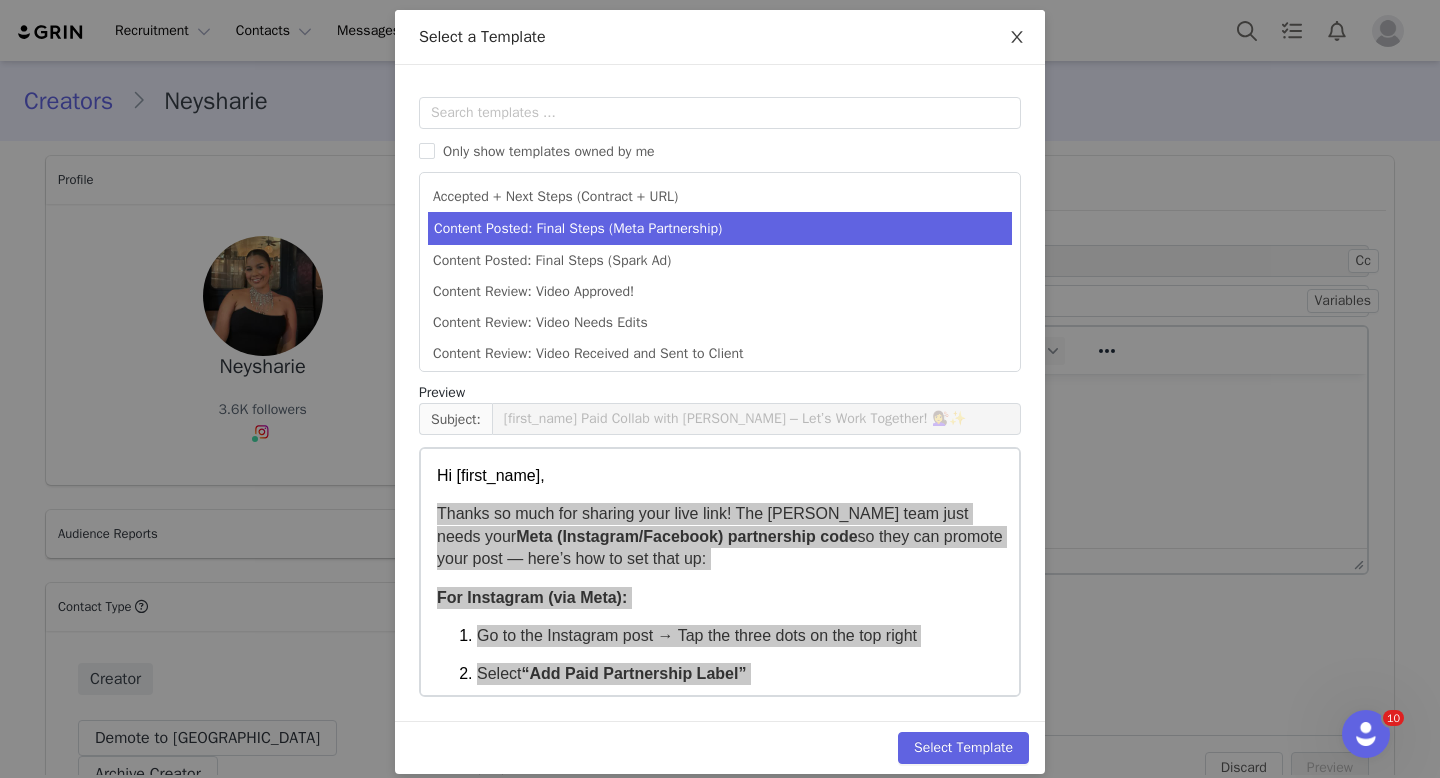 click at bounding box center (1017, 38) 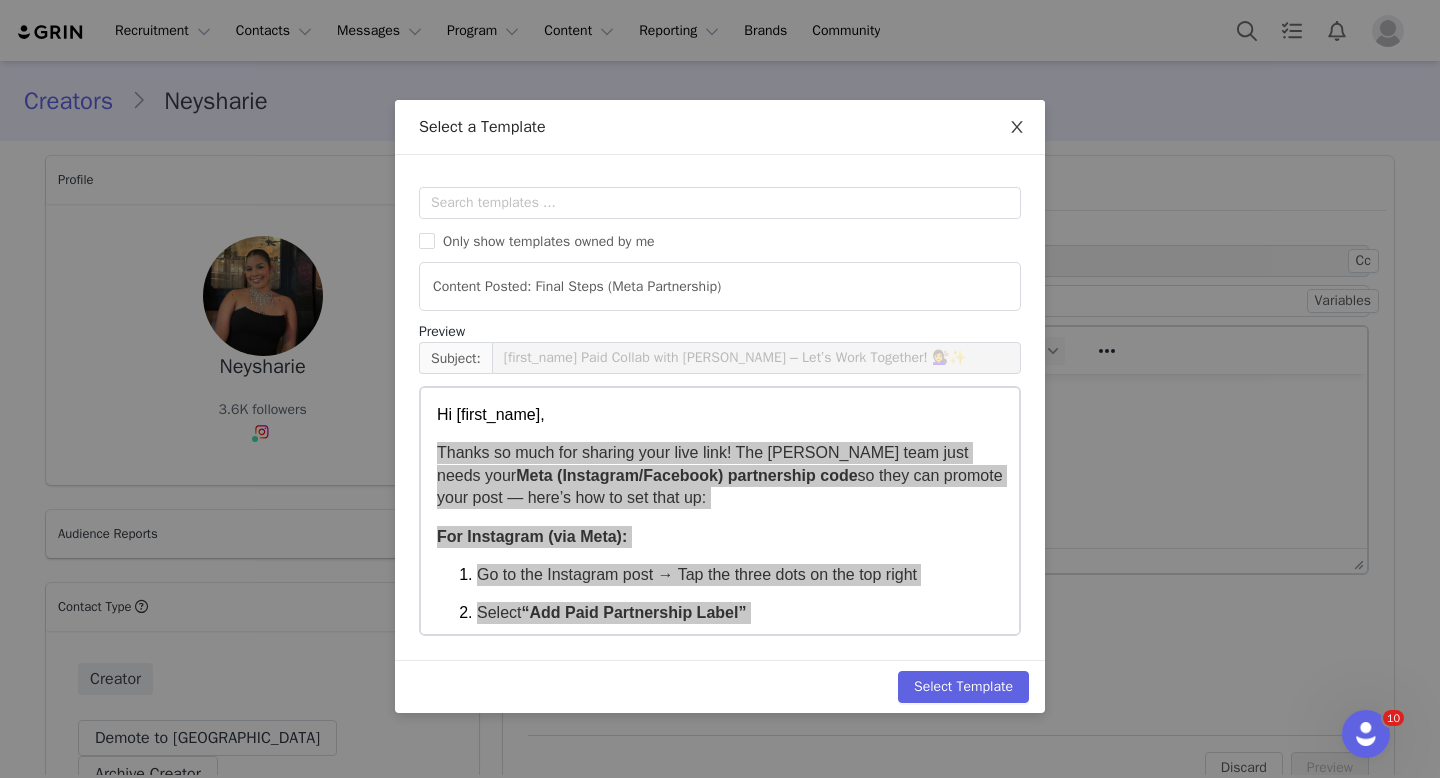 scroll, scrollTop: 0, scrollLeft: 0, axis: both 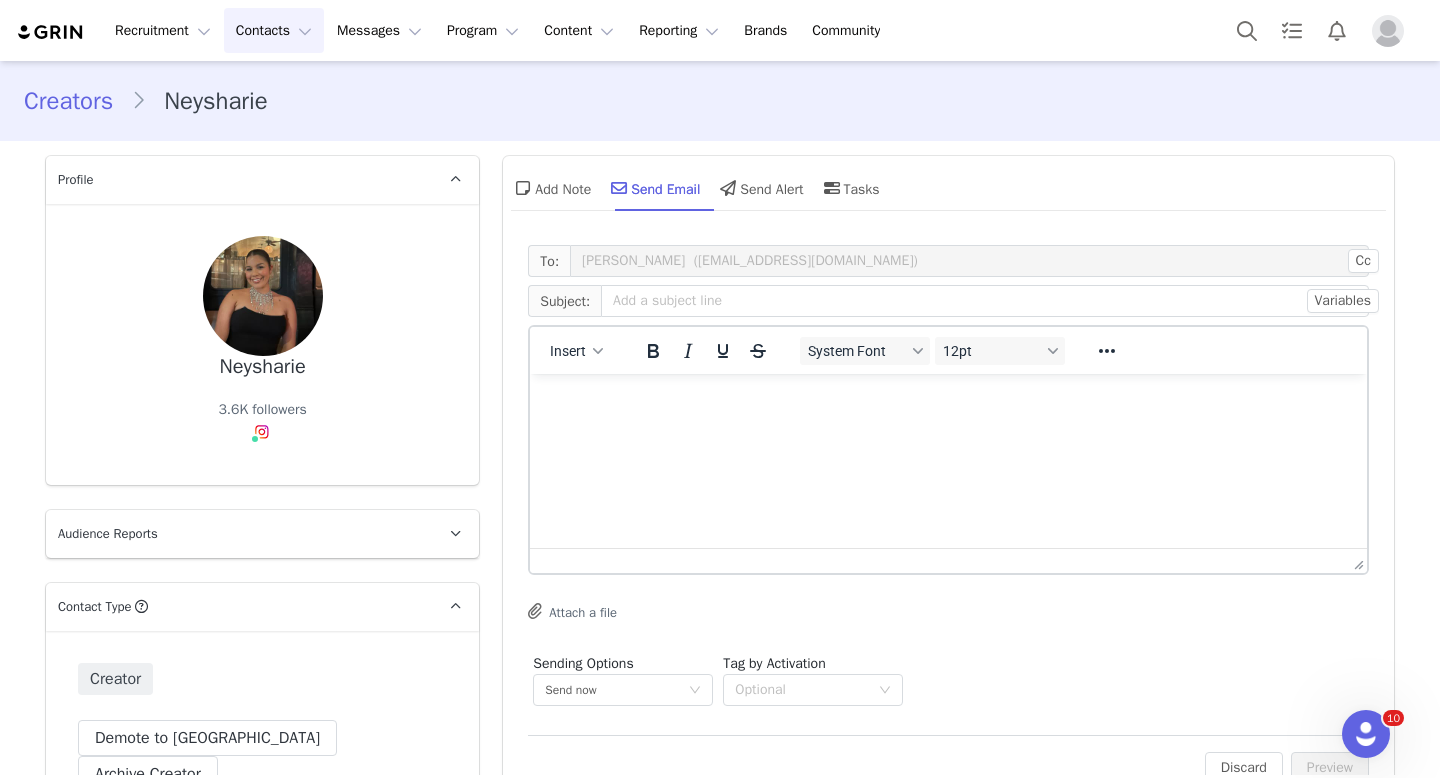 click on "Contacts Contacts" at bounding box center (274, 30) 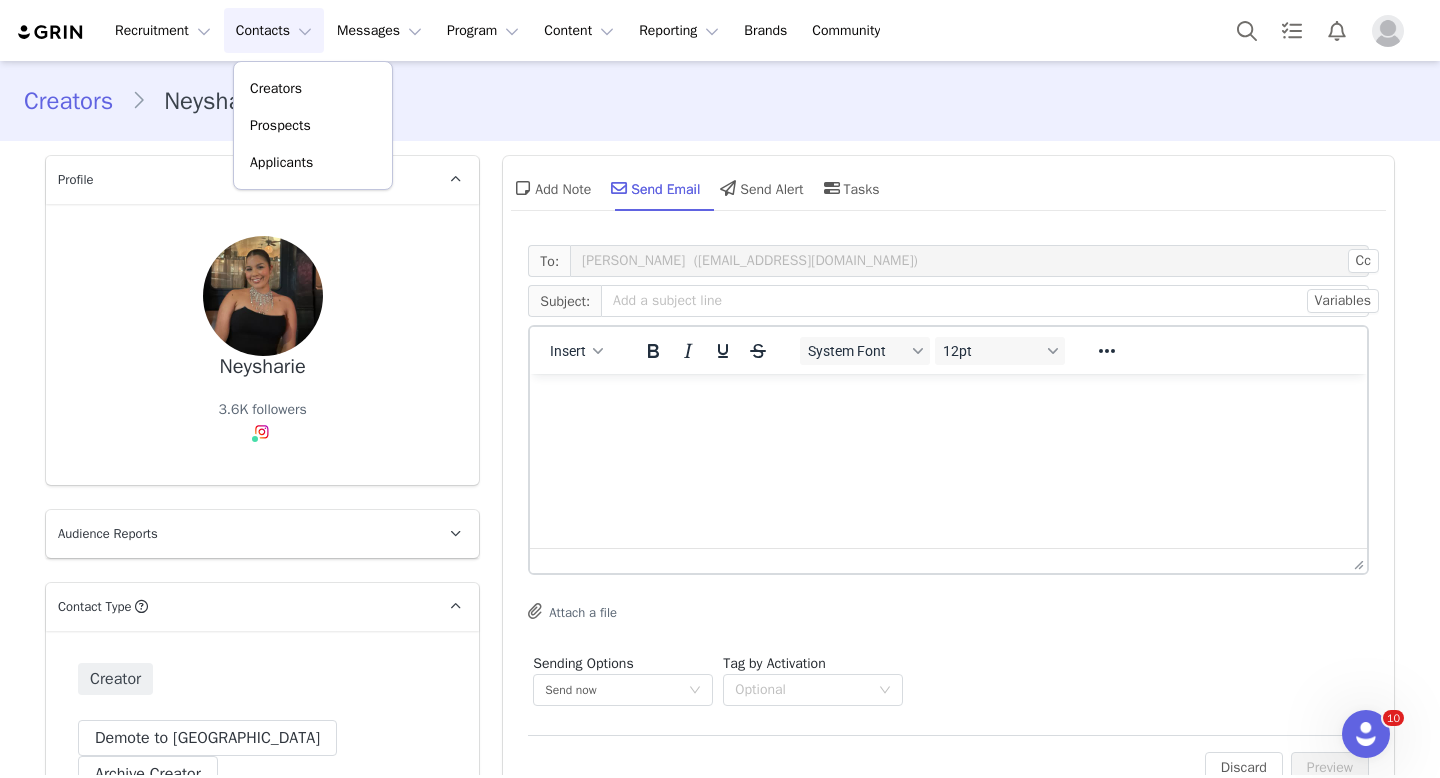 click on "Creators Neysharie" at bounding box center (720, 101) 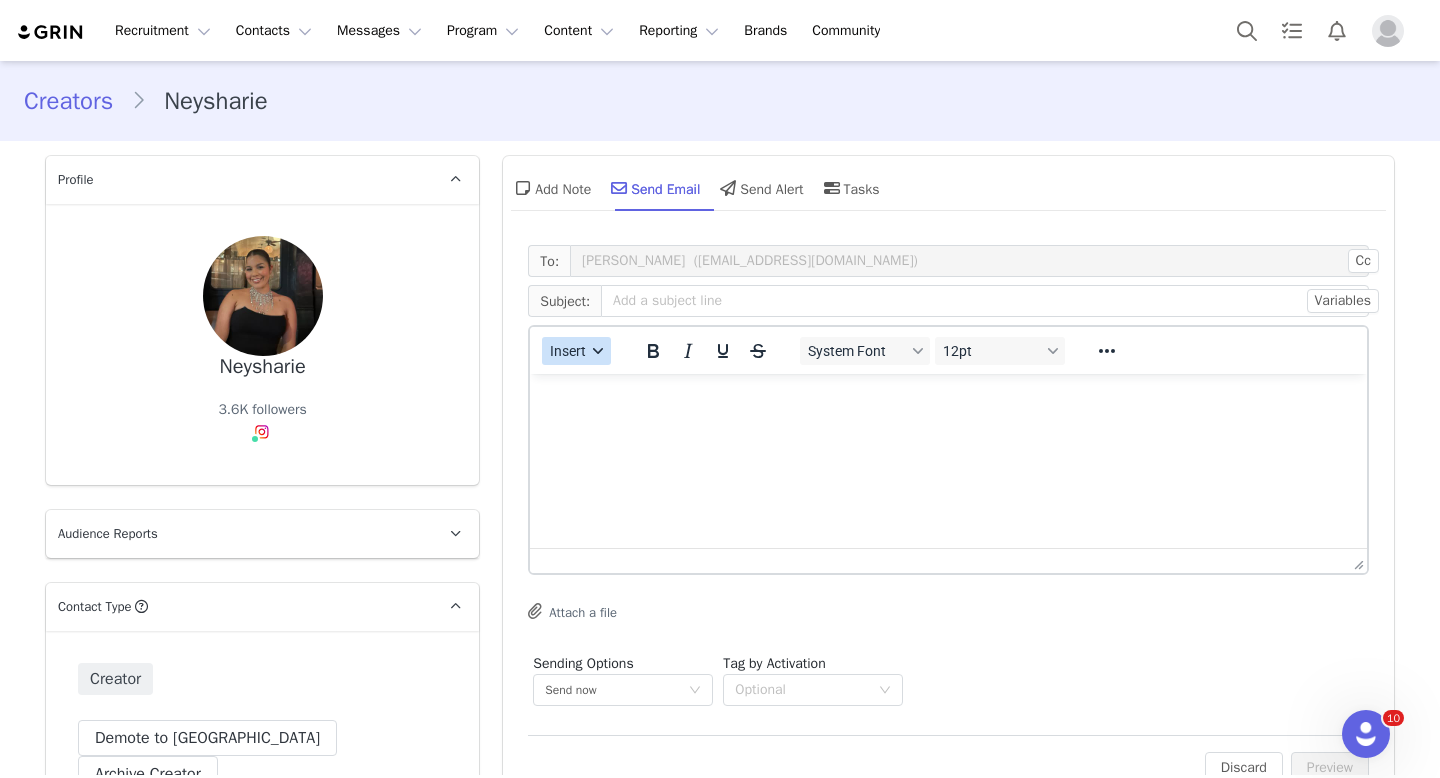 click on "Insert" at bounding box center (569, 351) 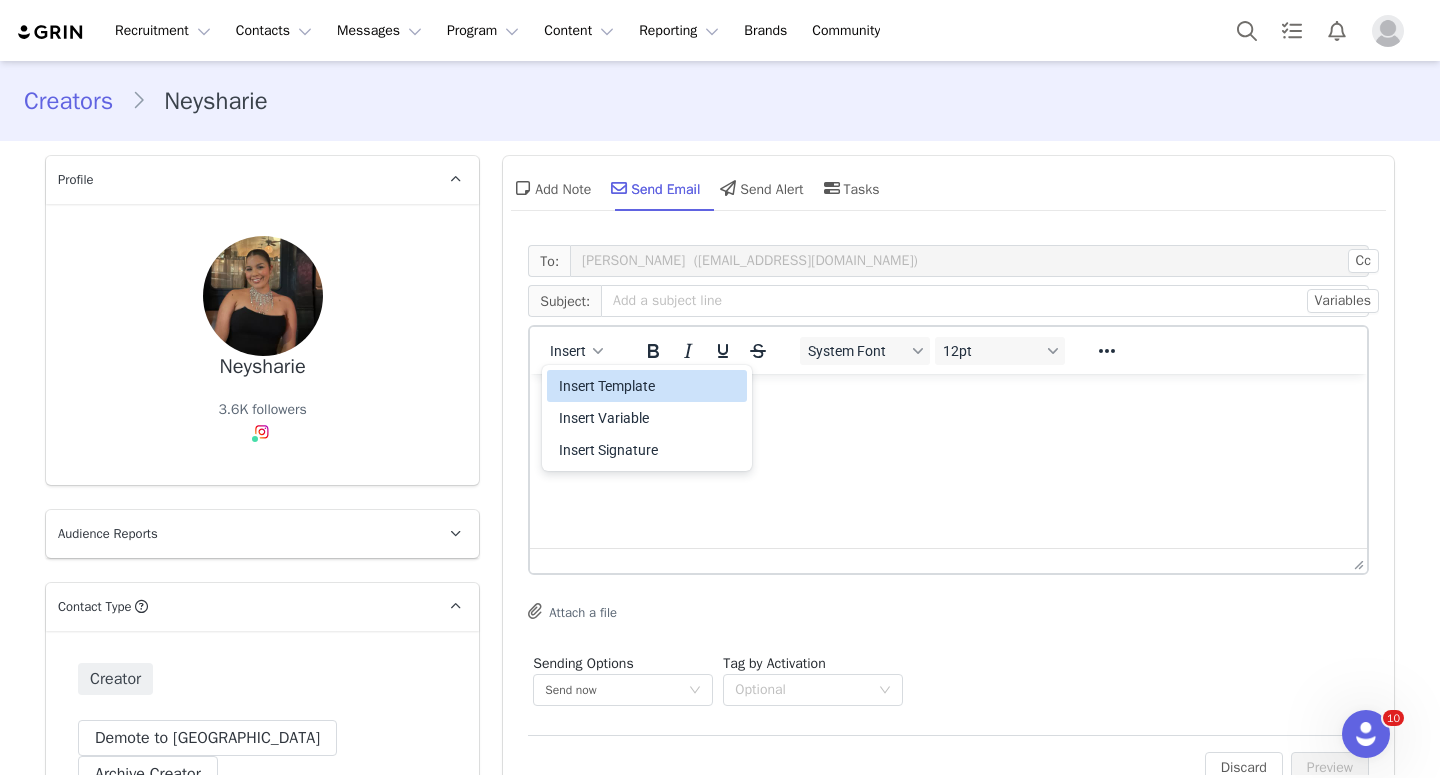 click on "Insert Template" at bounding box center (649, 386) 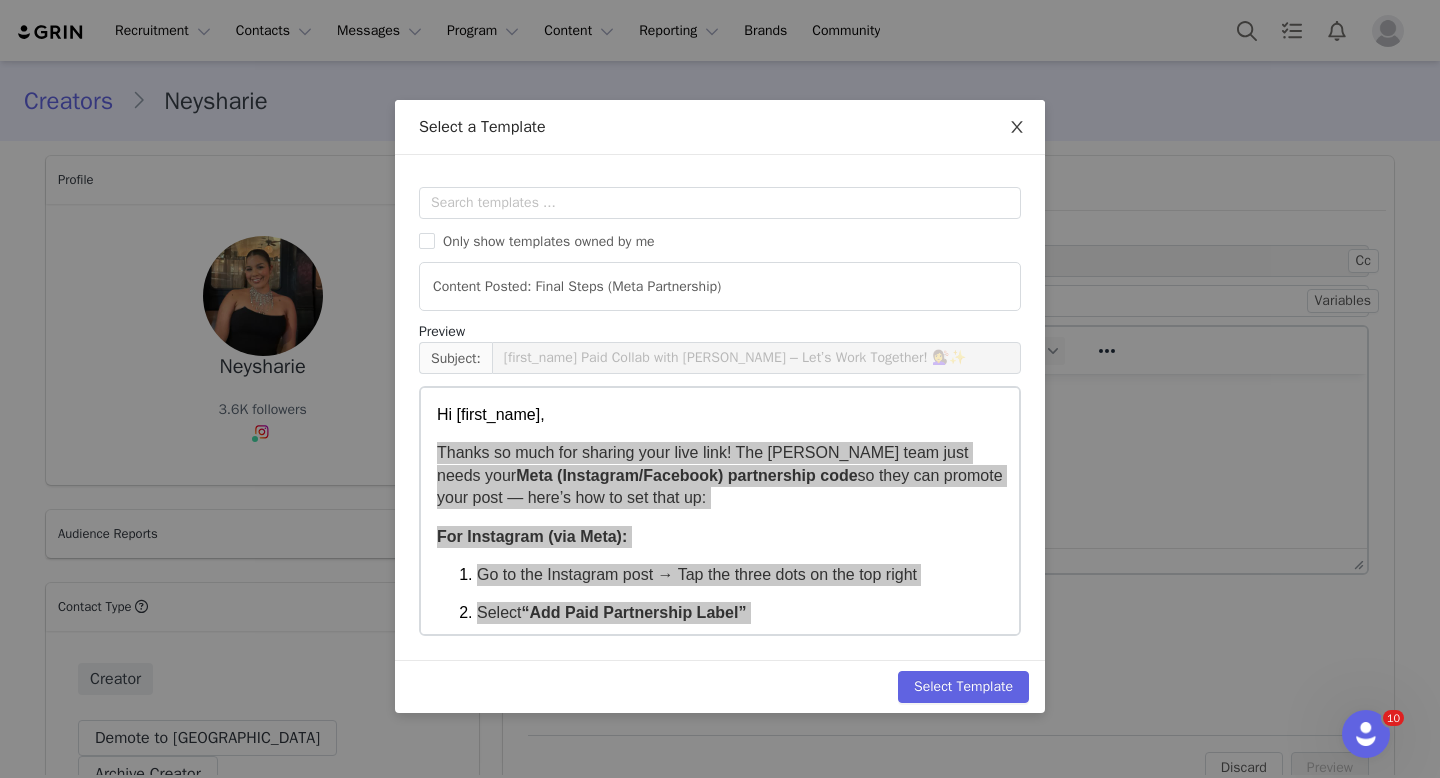 click 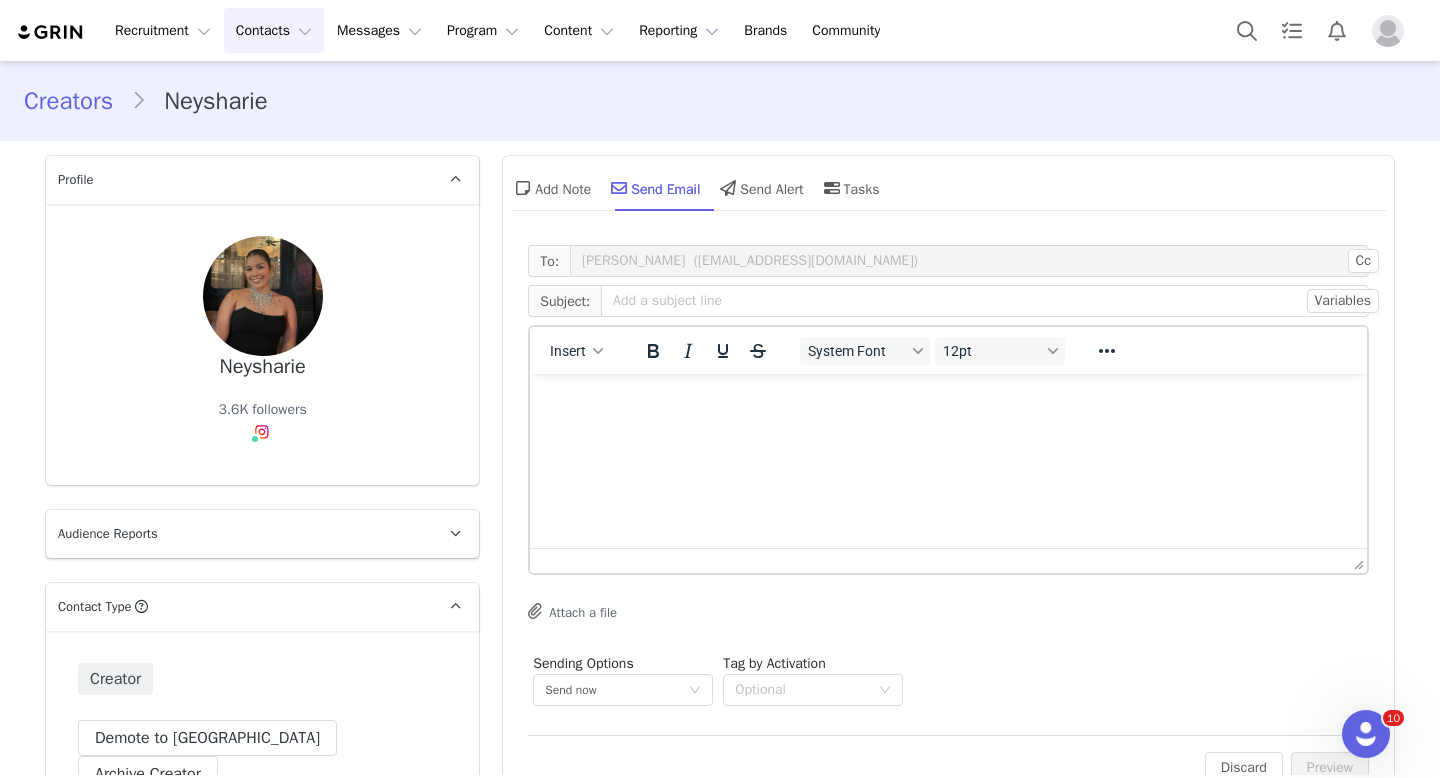 click on "Contacts Contacts" at bounding box center [274, 30] 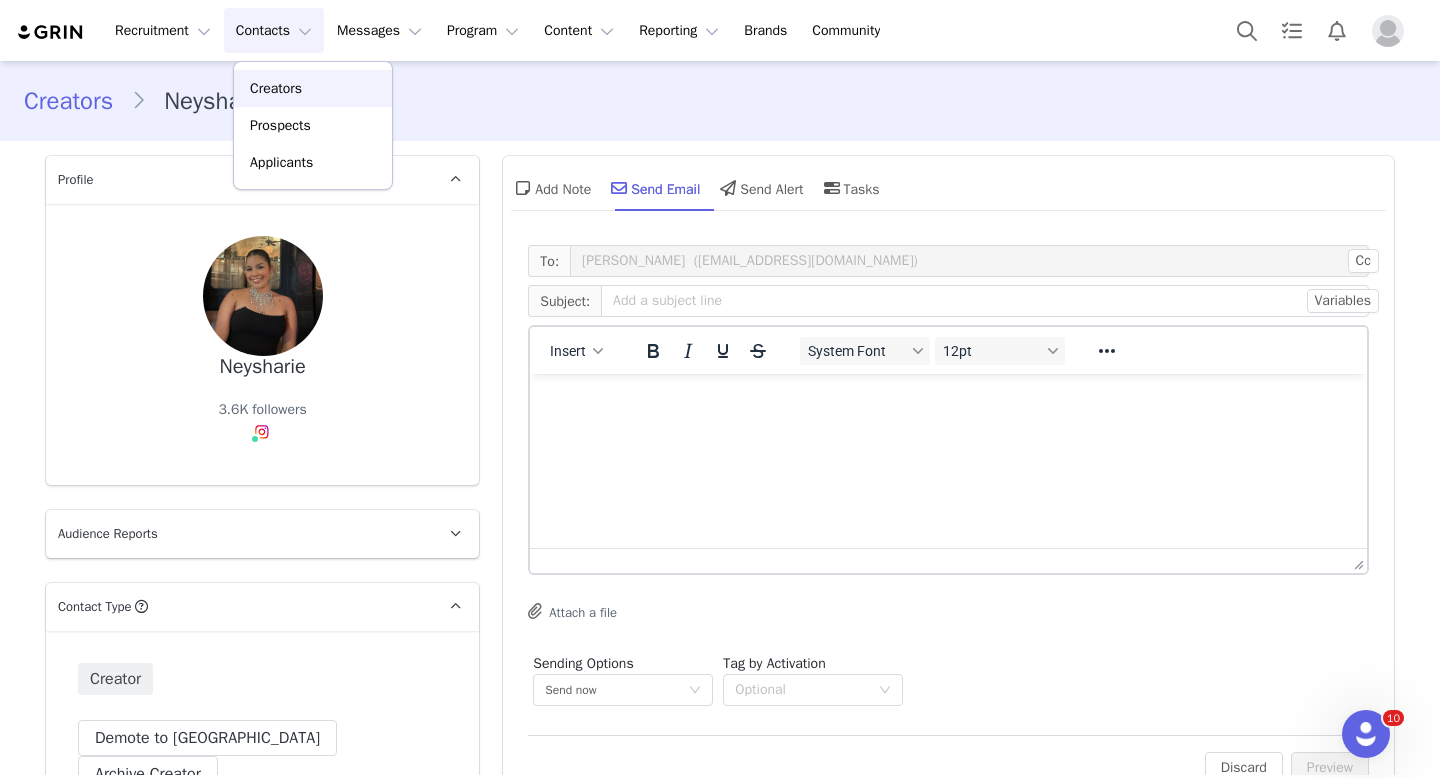 click on "Creators" at bounding box center (276, 88) 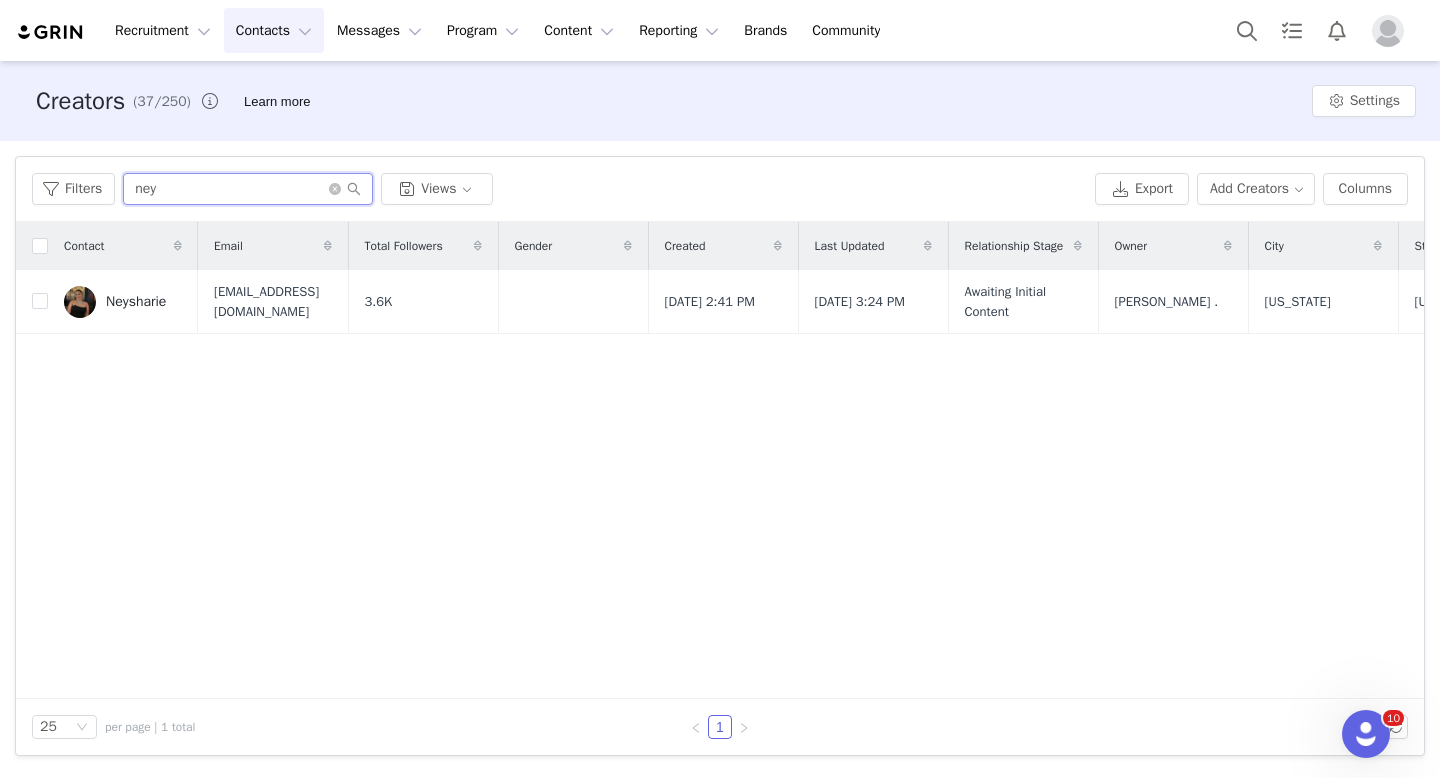 click on "ney" at bounding box center [248, 189] 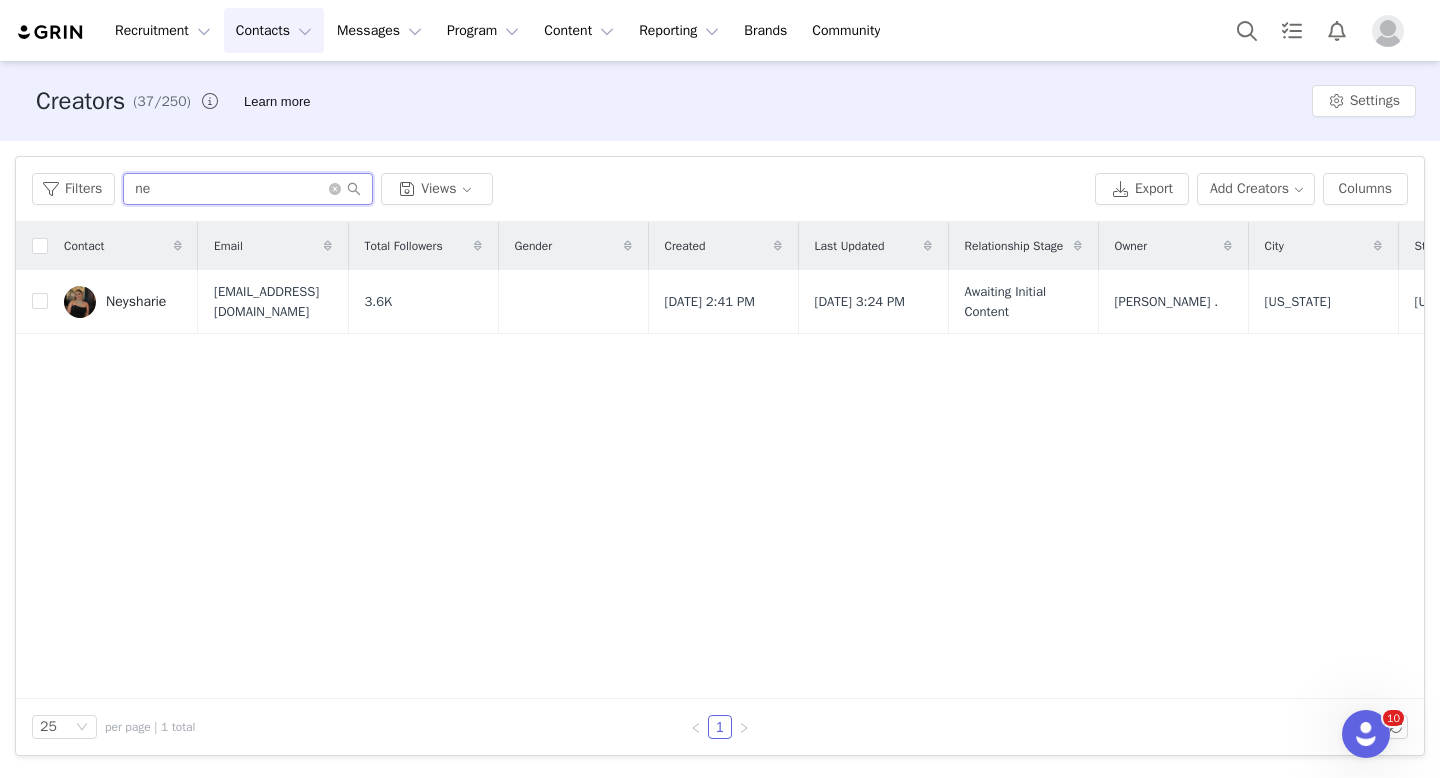 type on "n" 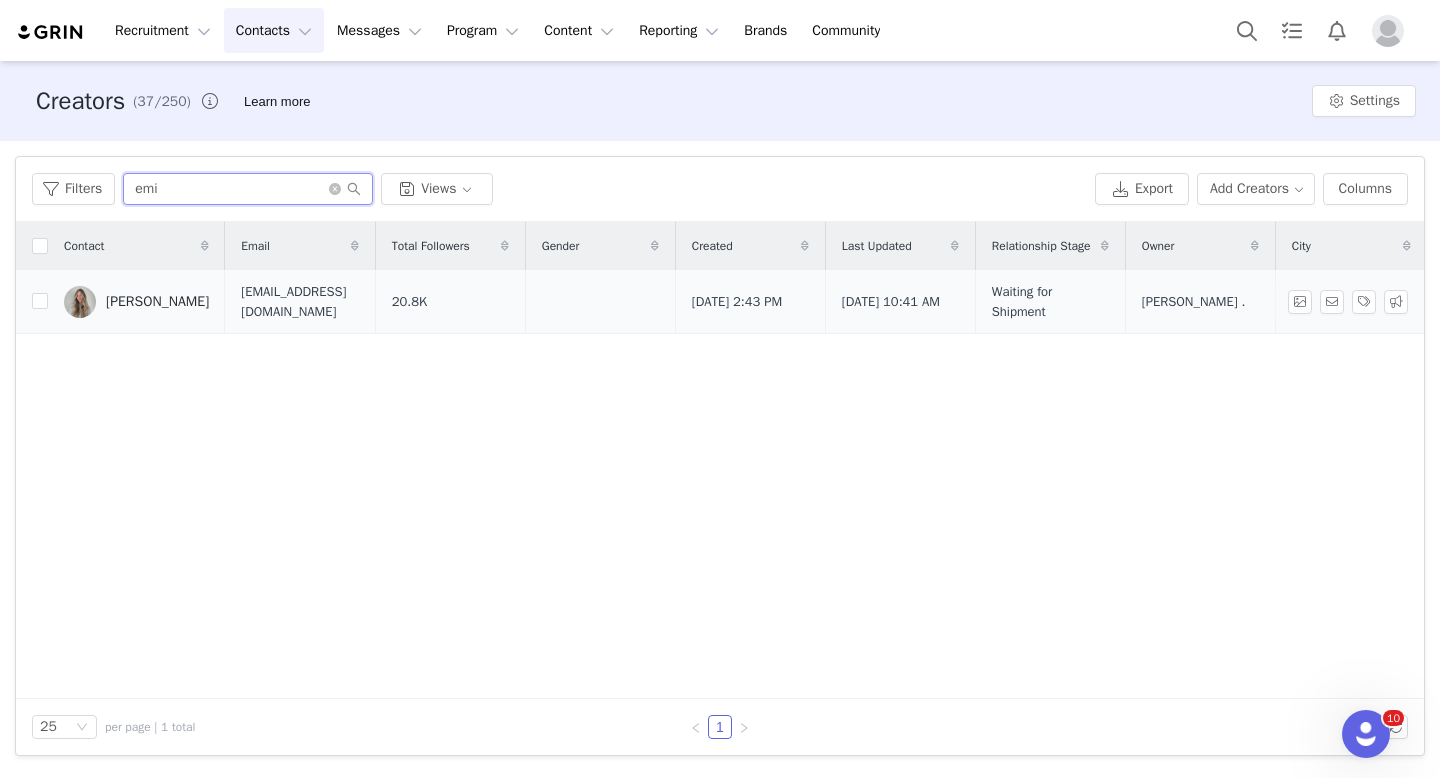 type on "emi" 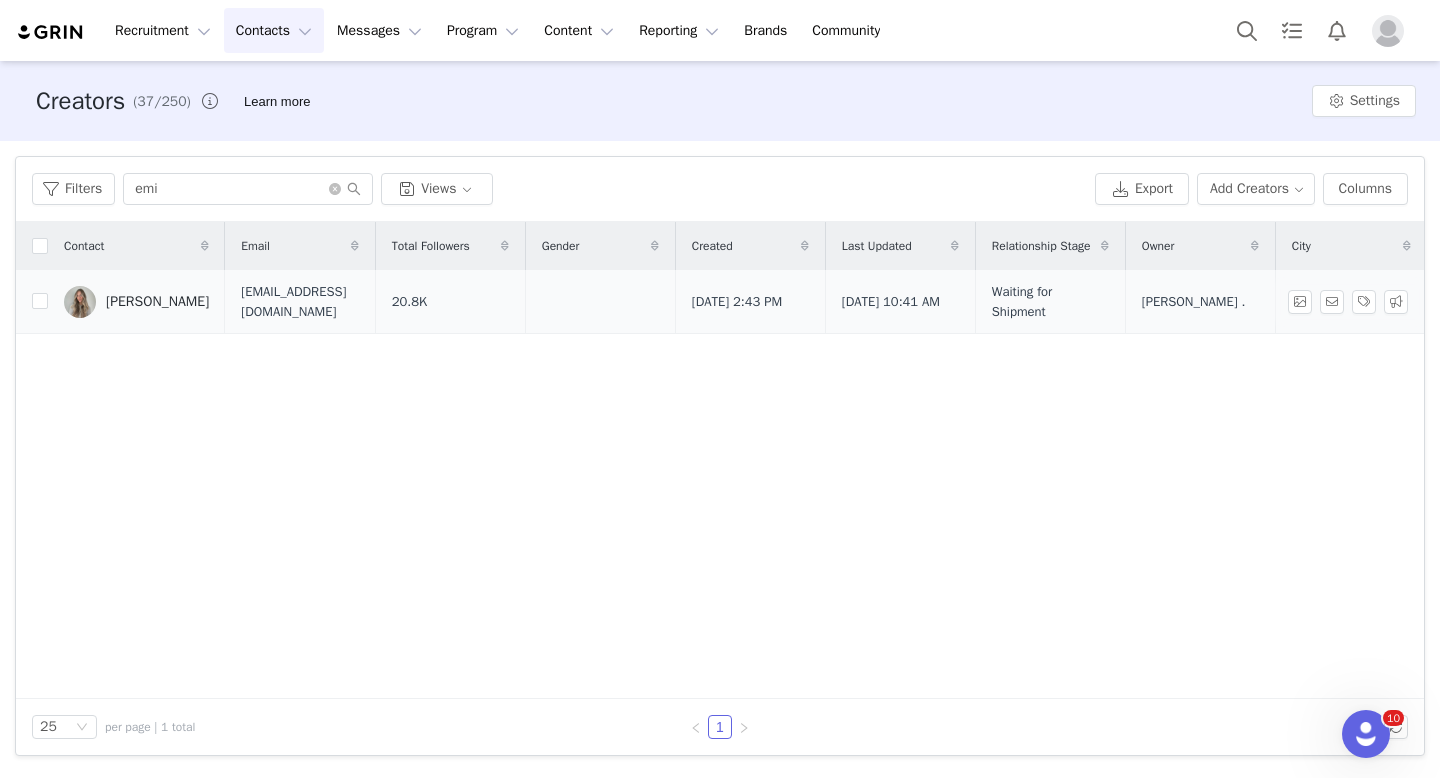click on "[PERSON_NAME]" at bounding box center (136, 302) 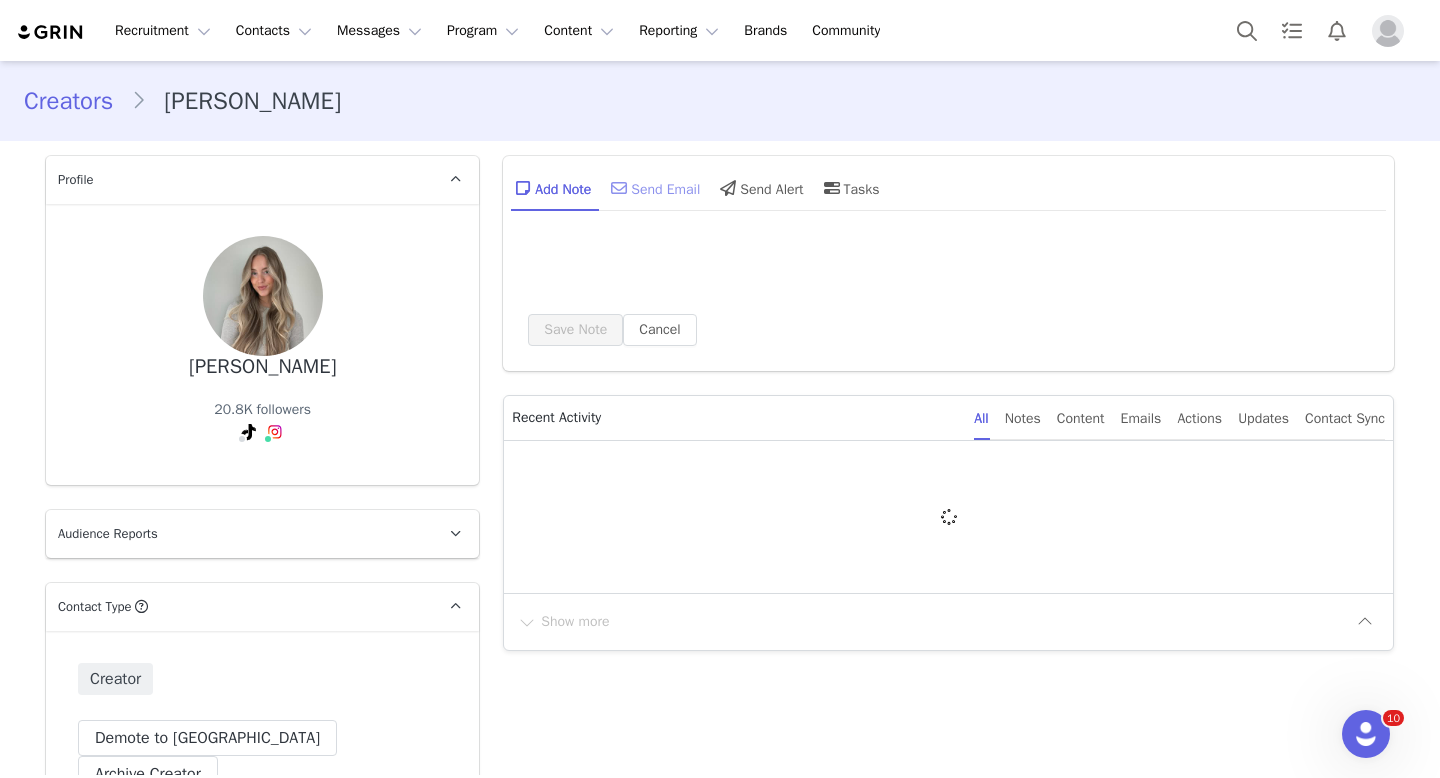 click on "Send Email" at bounding box center (653, 188) 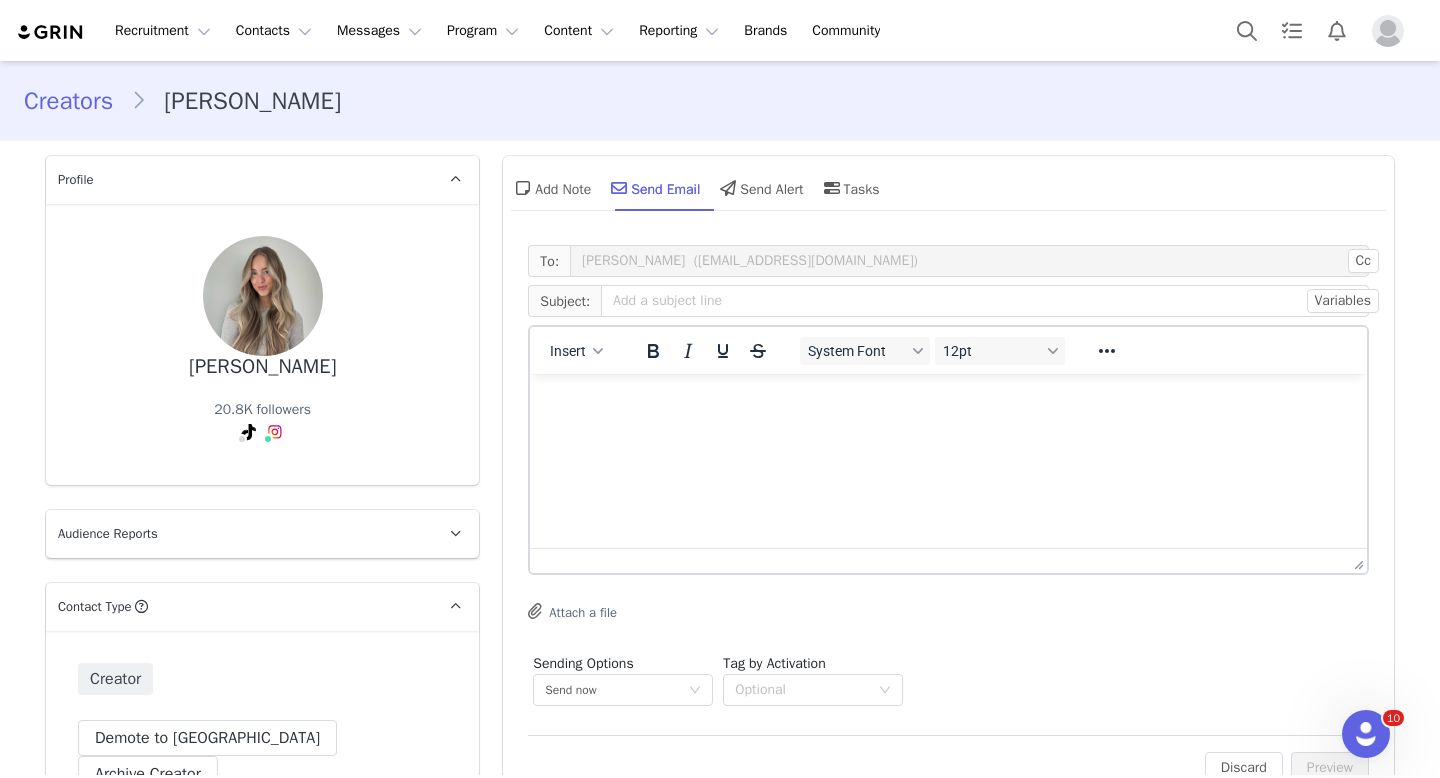 scroll, scrollTop: 0, scrollLeft: 0, axis: both 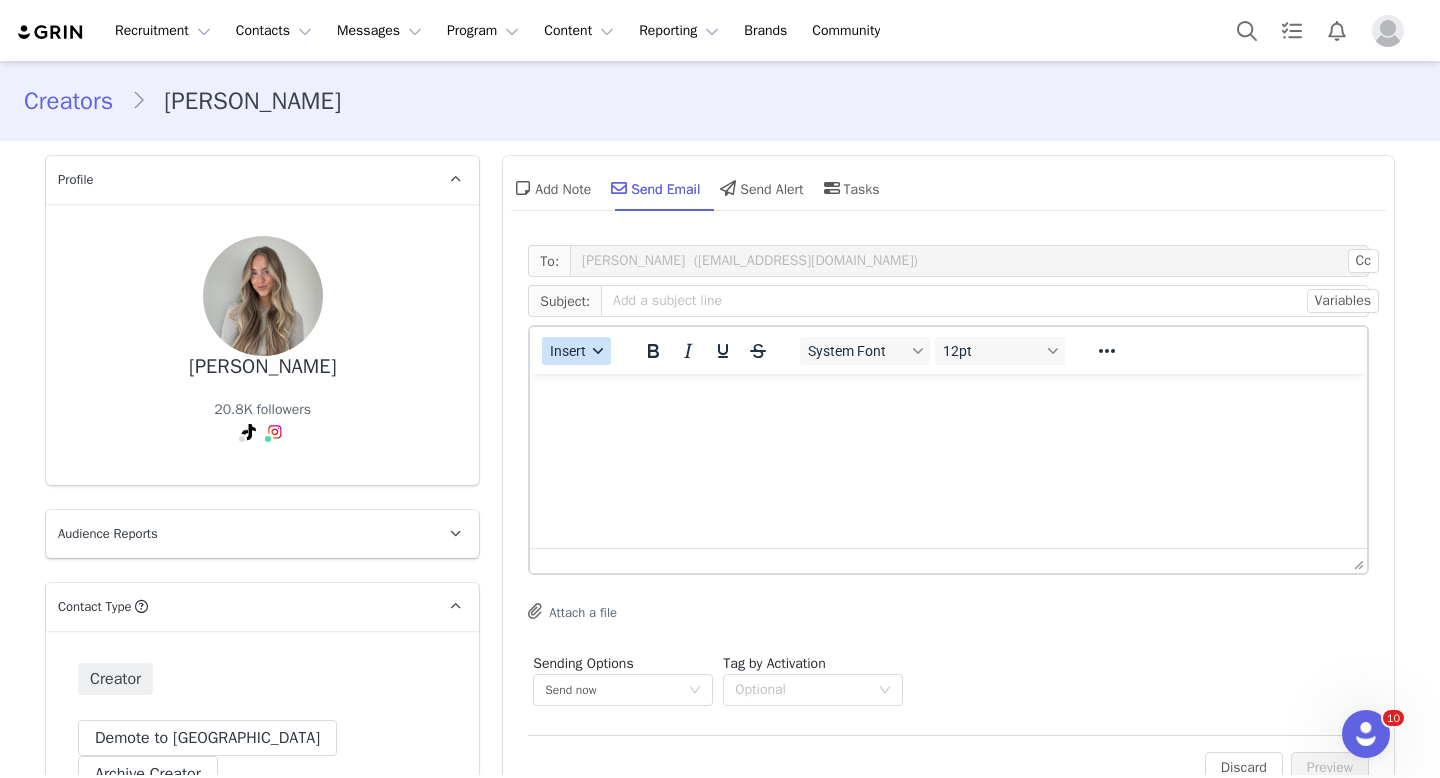 click on "Insert" at bounding box center [569, 351] 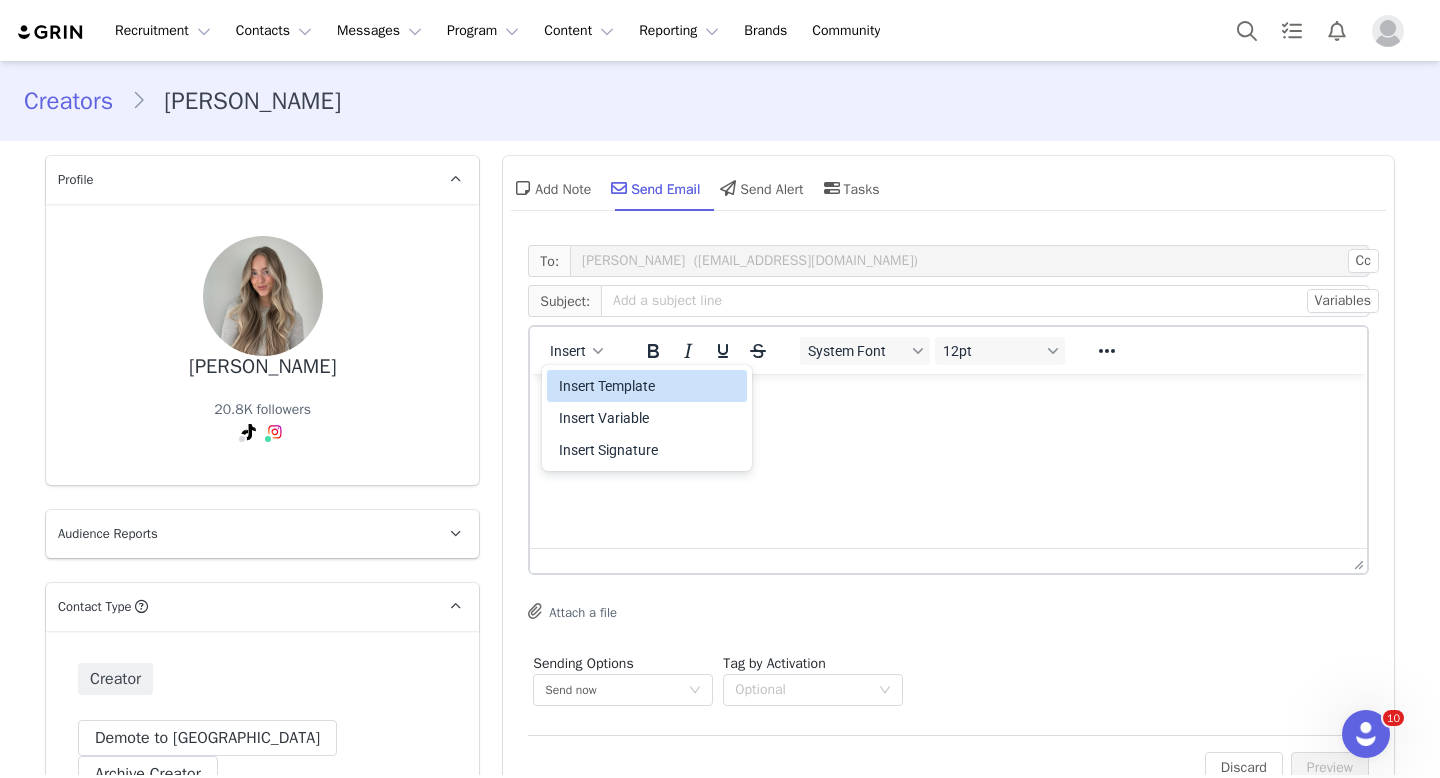 click on "Insert Template" at bounding box center (649, 386) 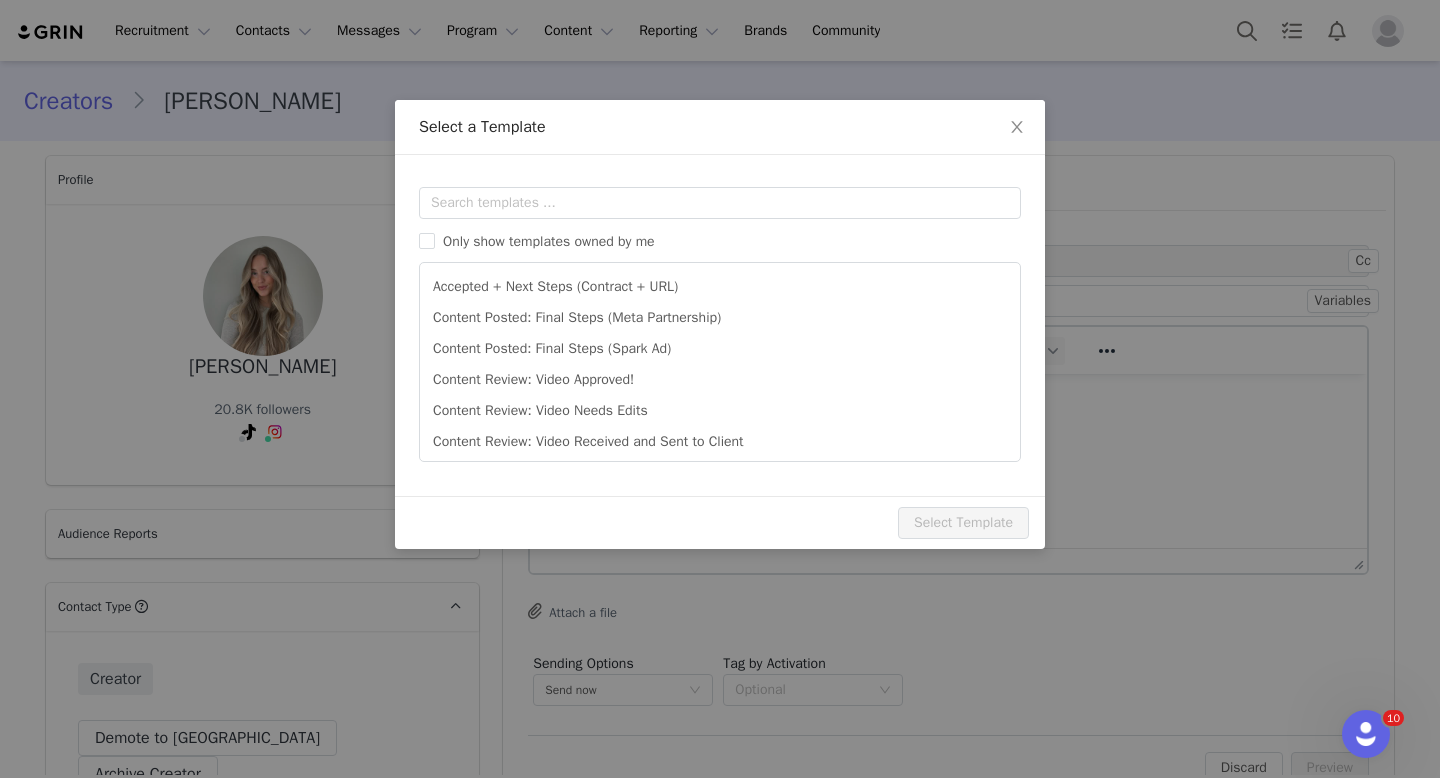 scroll, scrollTop: 0, scrollLeft: 0, axis: both 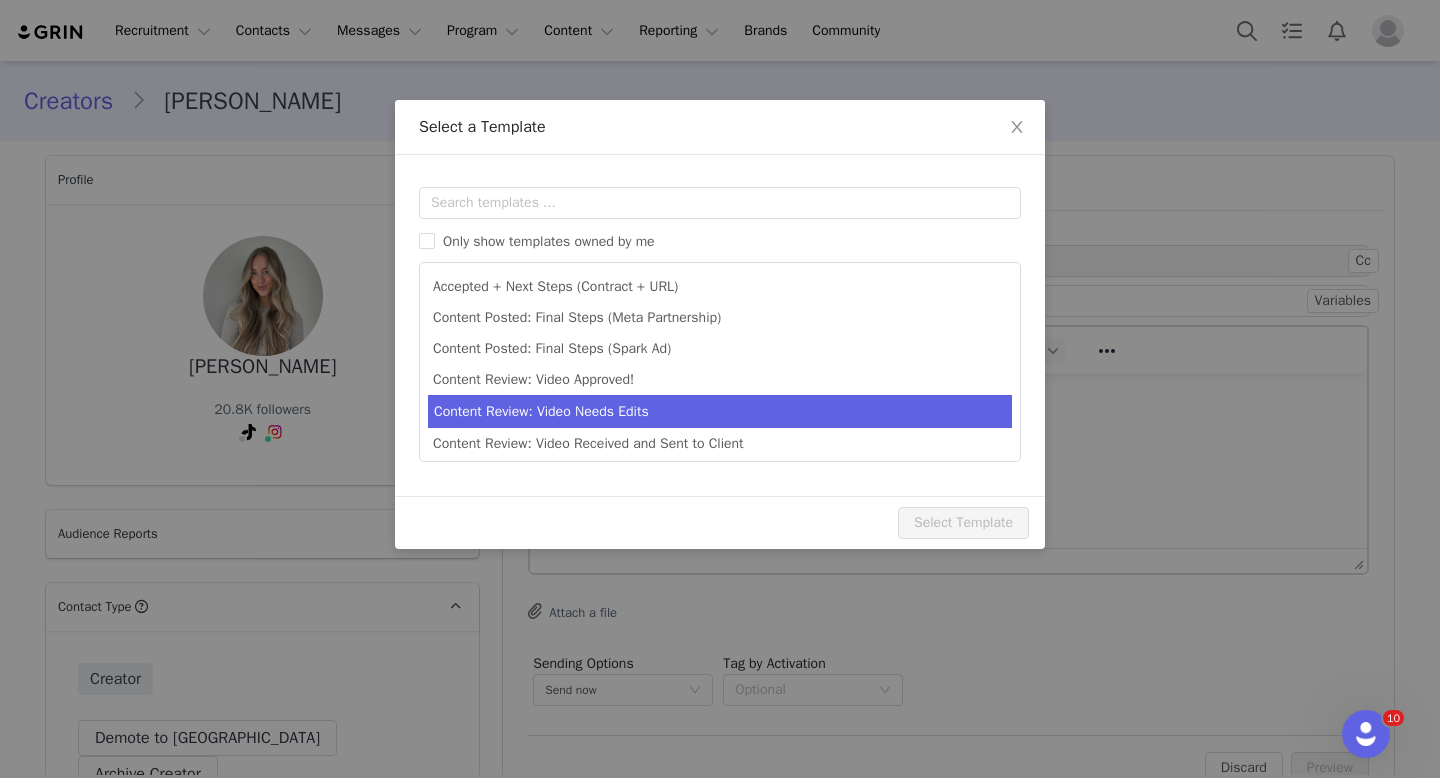 click on "Content Review: Video Needs Edits" at bounding box center [720, 411] 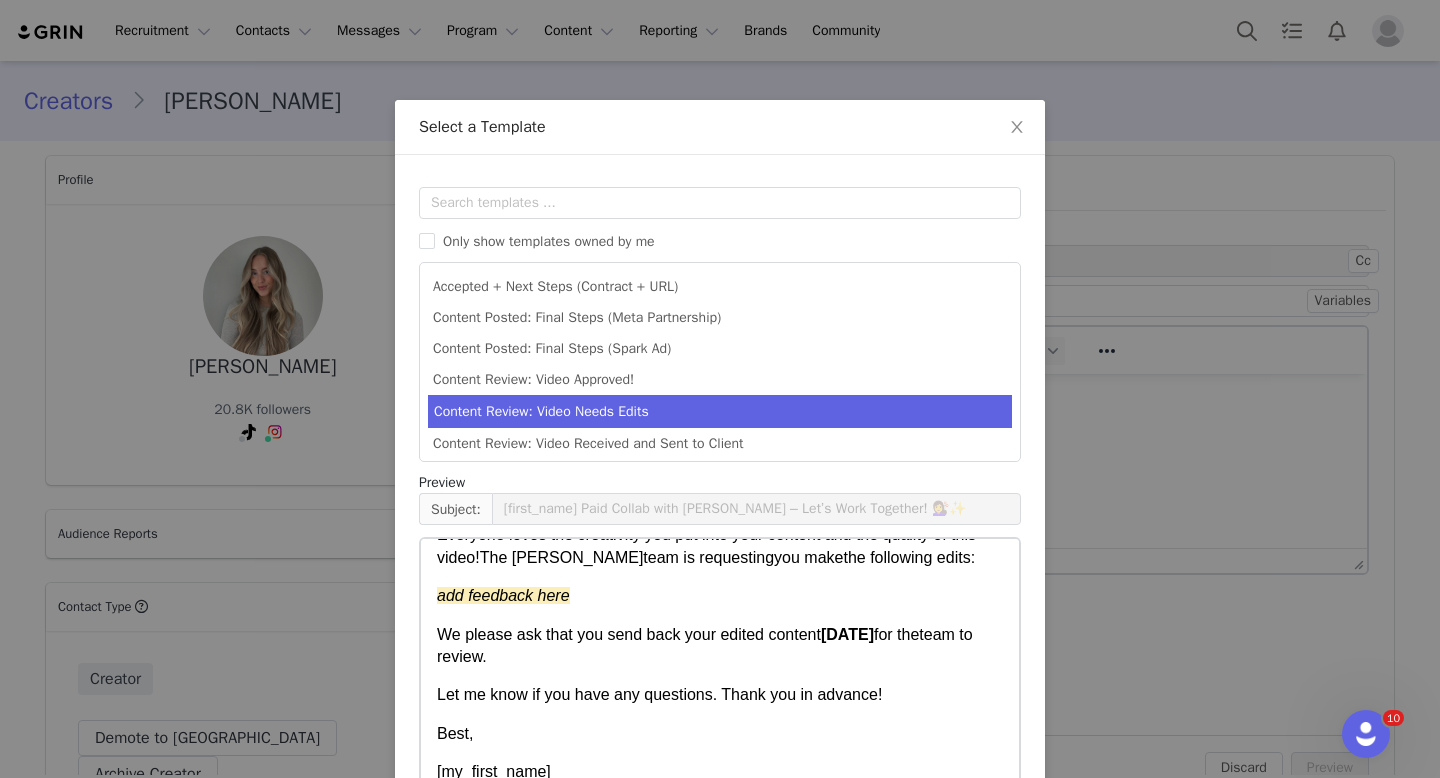 scroll, scrollTop: 71, scrollLeft: 0, axis: vertical 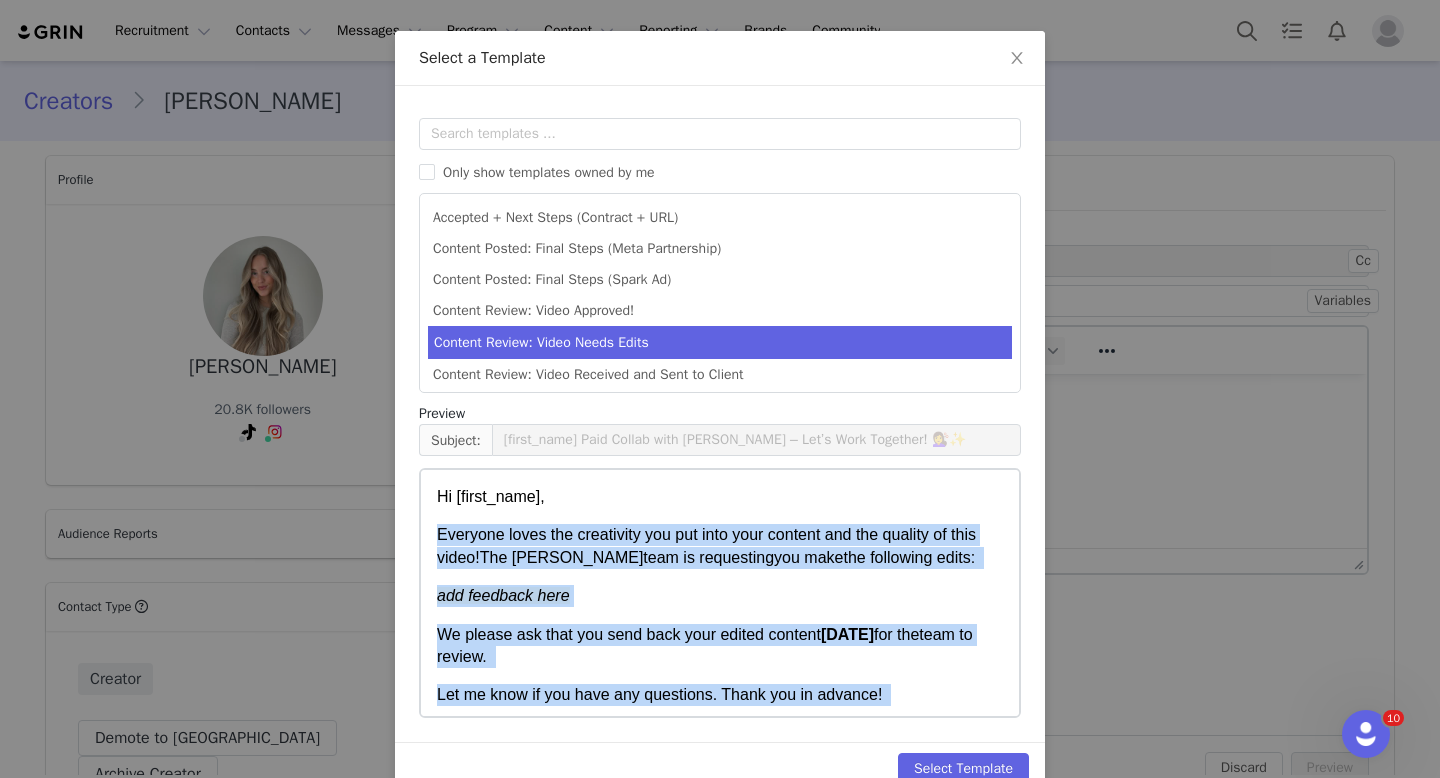 drag, startPoint x: 495, startPoint y: 655, endPoint x: 436, endPoint y: 540, distance: 129.2517 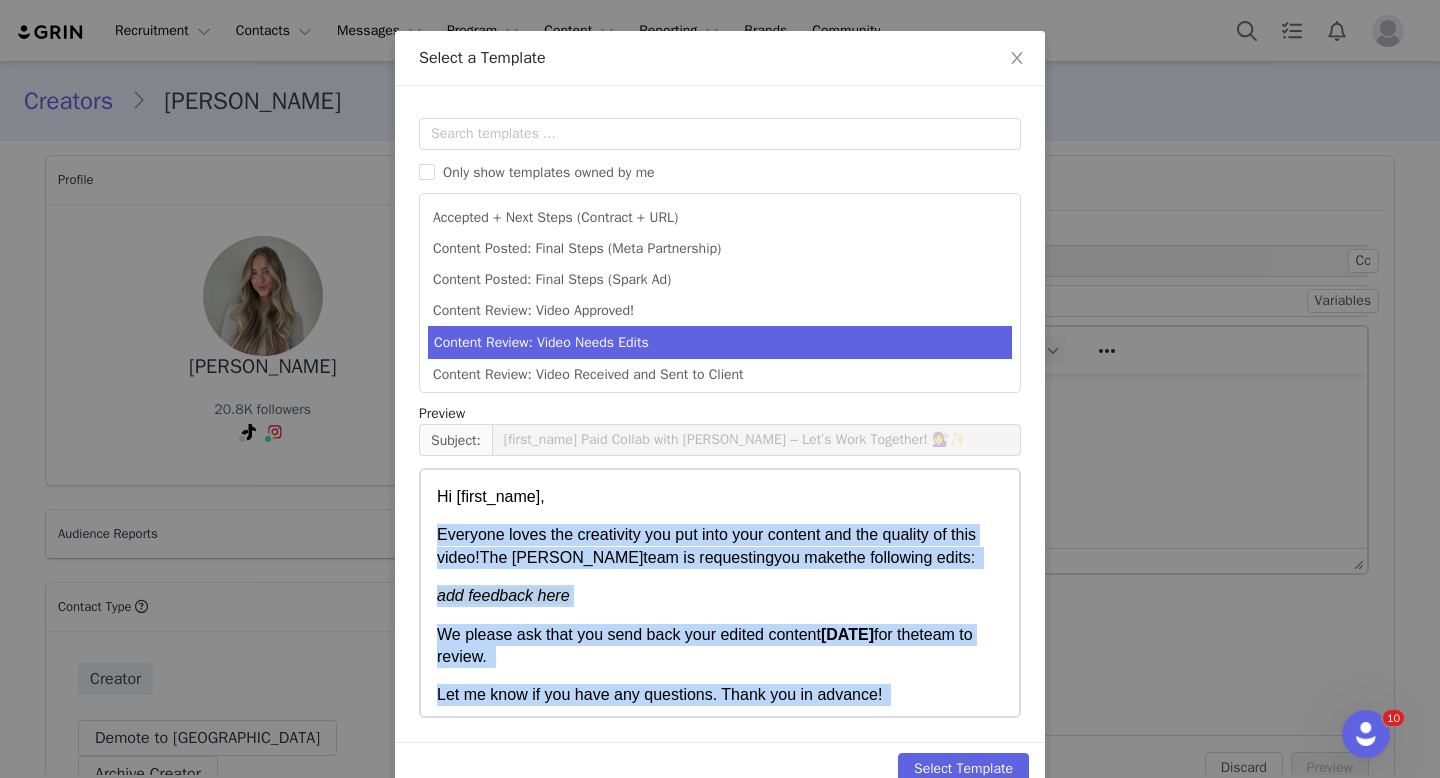 click on "Hi [first_name],   Everyone loves the creativity you put into your content and the quality of this video!  The   [PERSON_NAME]  team is requesting  you make  the following edits :   add feedback here We please ask that you send back your edited content  [DATE]  for the  team to review.    L et me know if you have any questions.   Thank you in advance !     Best,   [my_first_name]" at bounding box center (720, 635) 